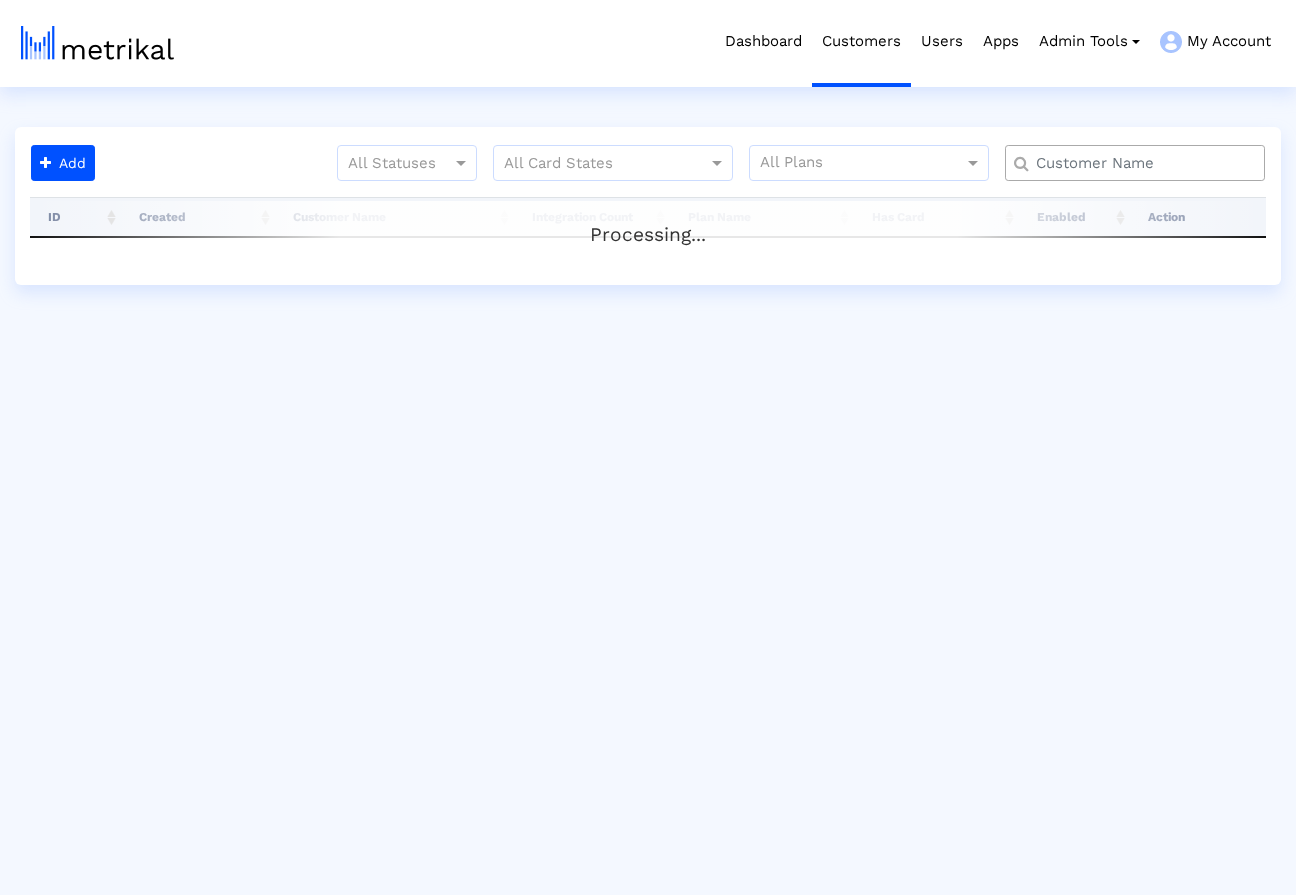 scroll, scrollTop: 0, scrollLeft: 0, axis: both 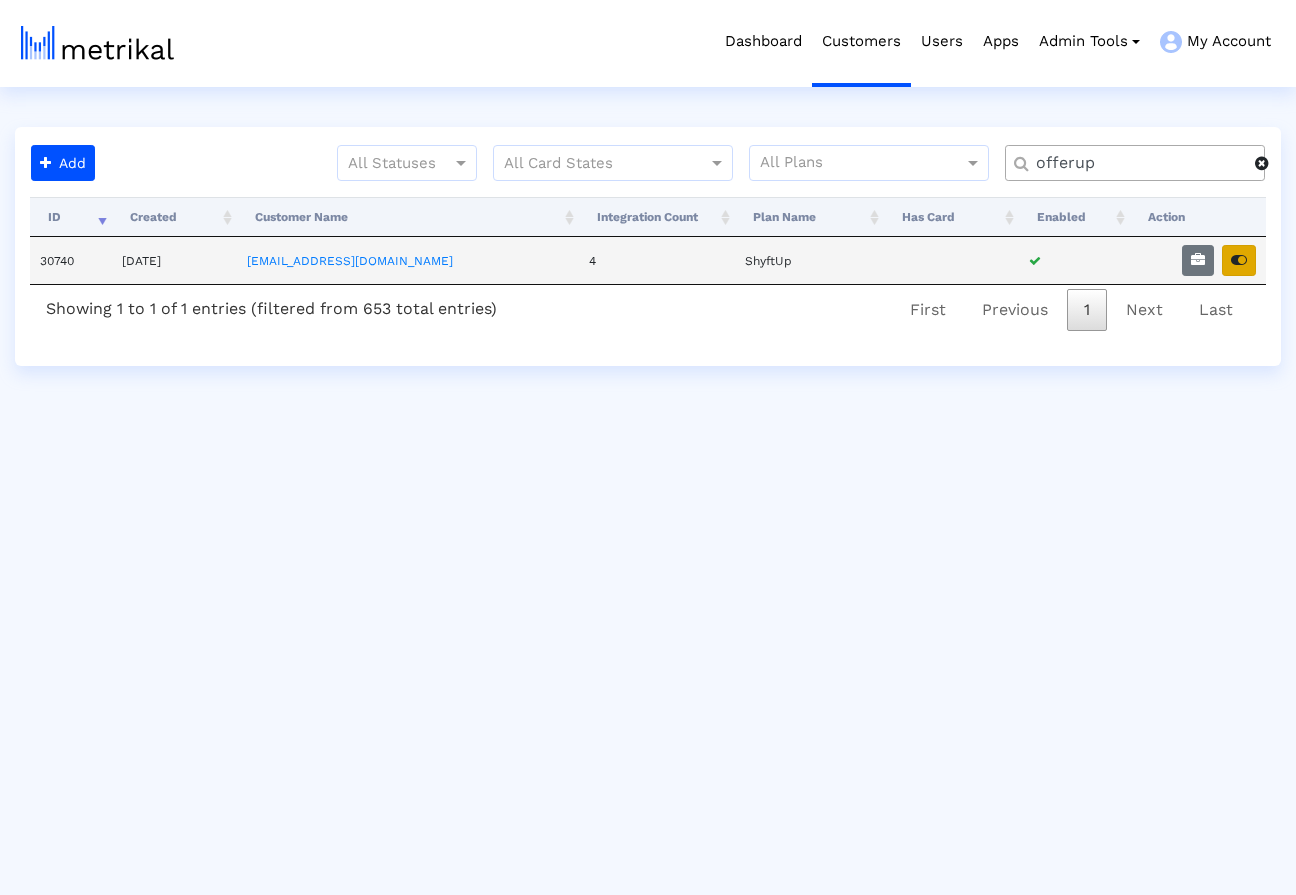type on "offerup" 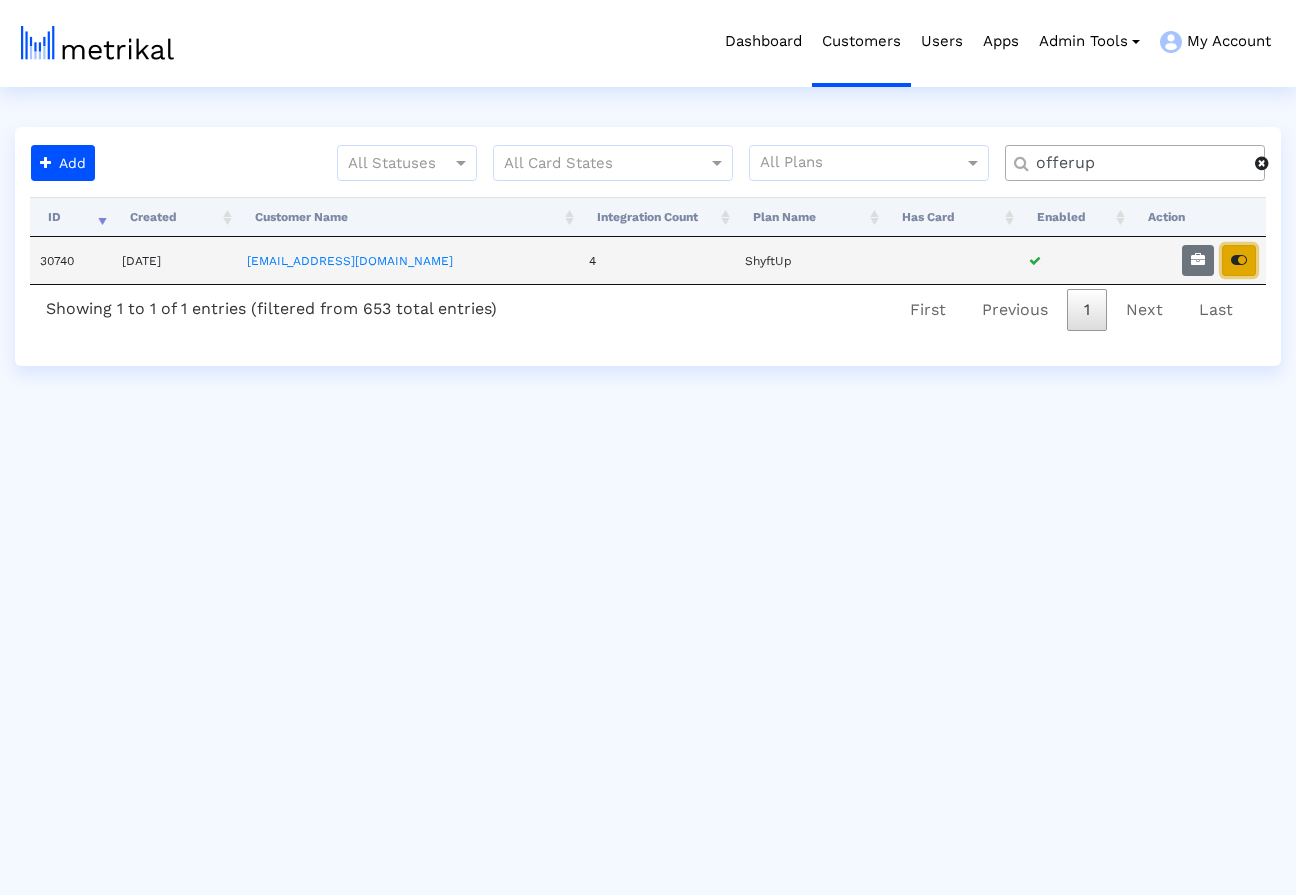 click at bounding box center (1239, 260) 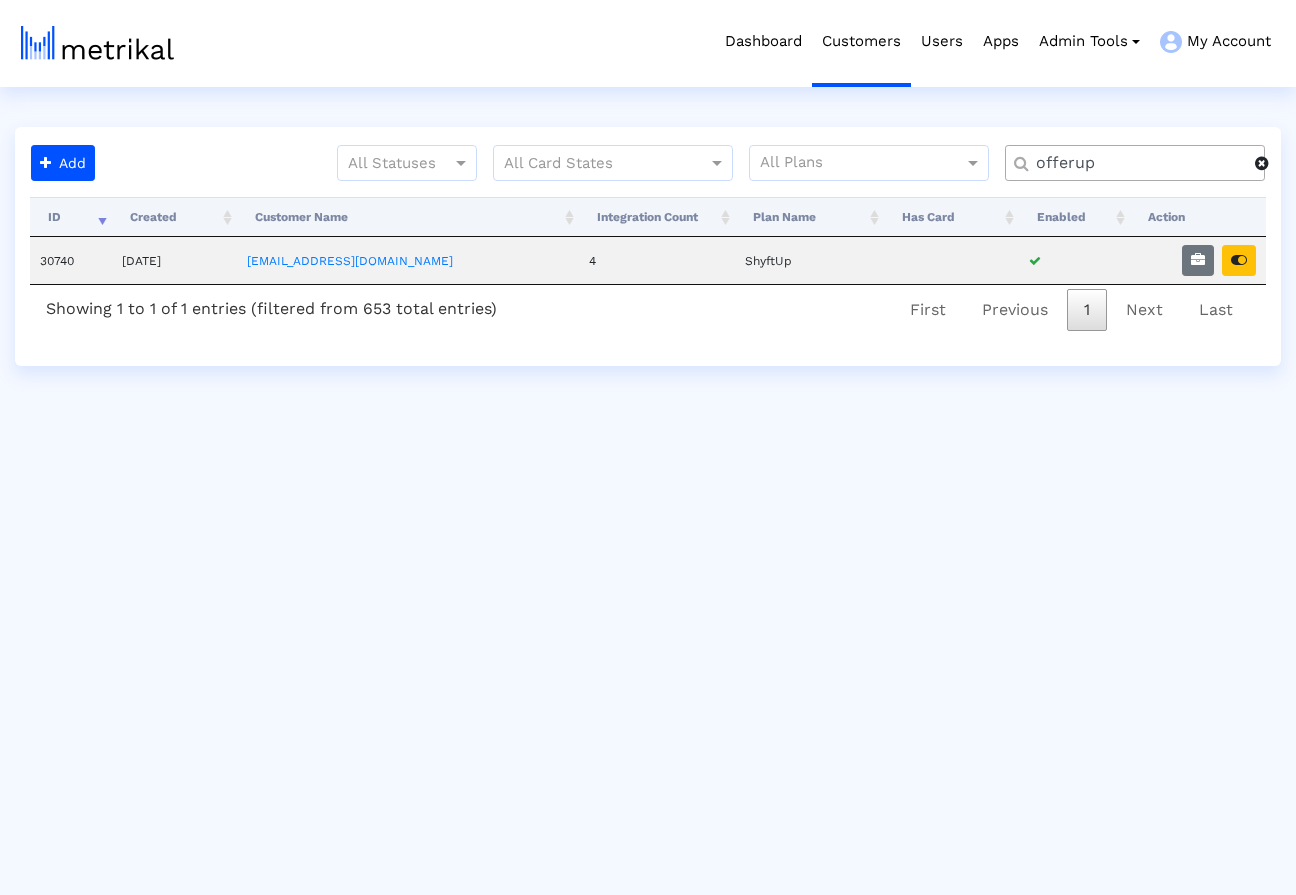 click 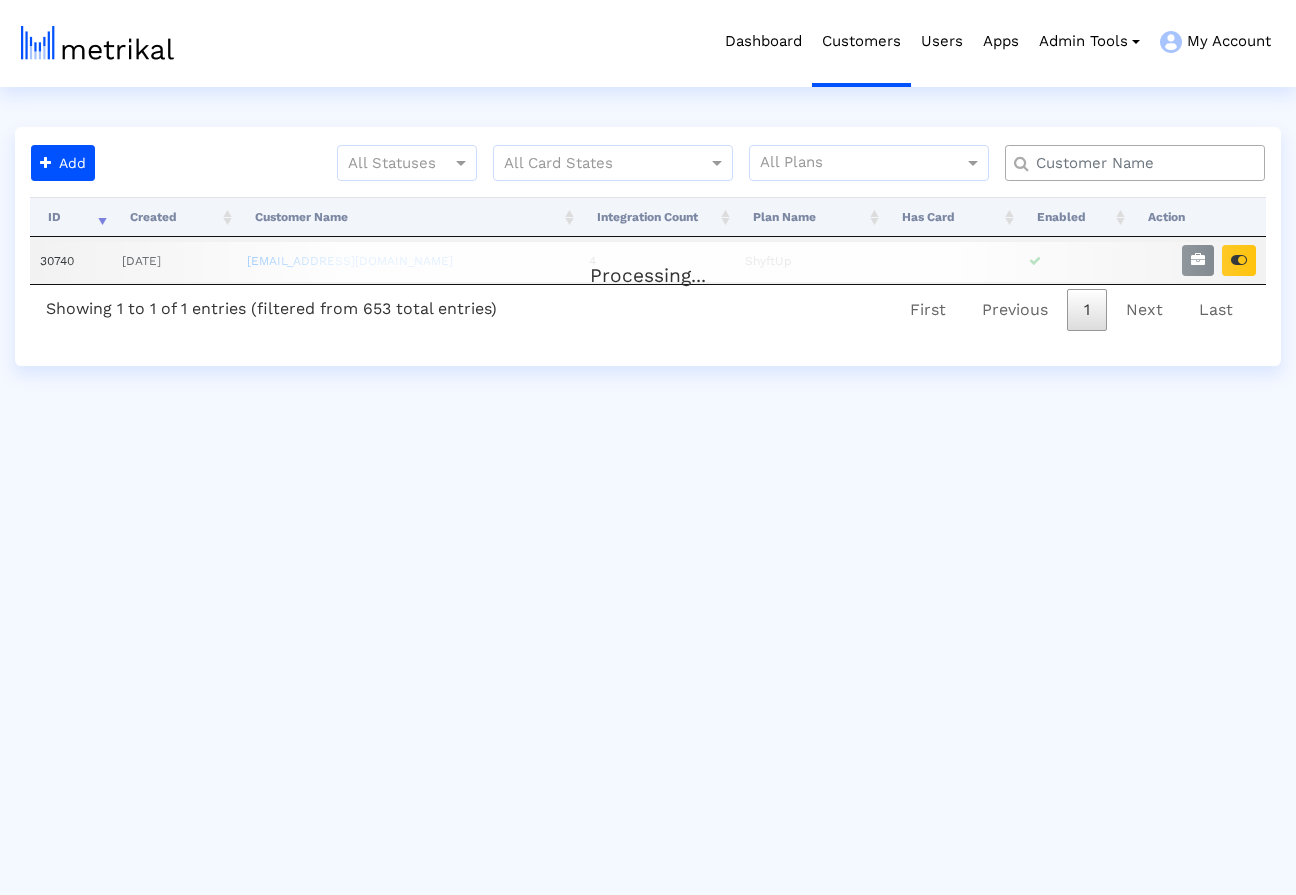 click 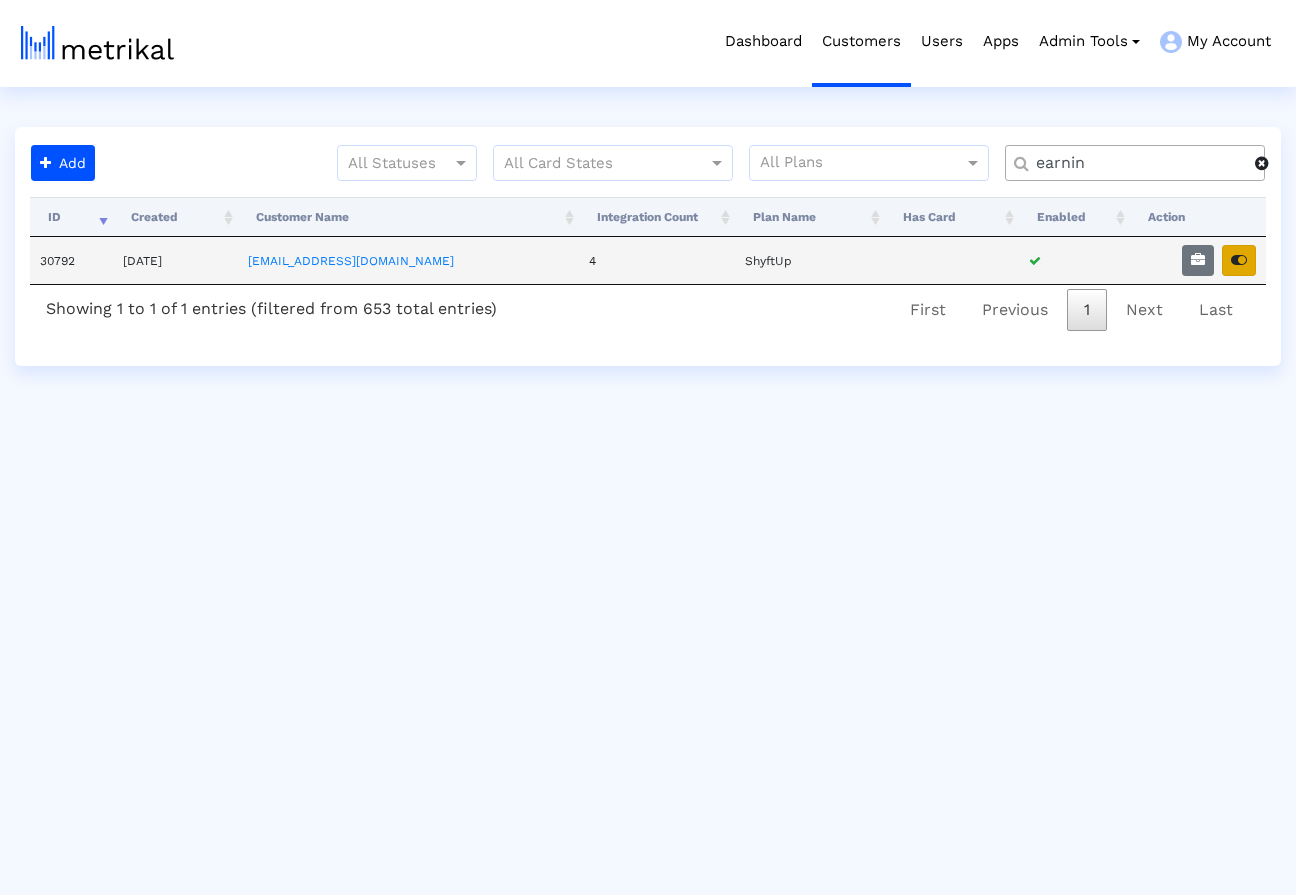 type on "earnin" 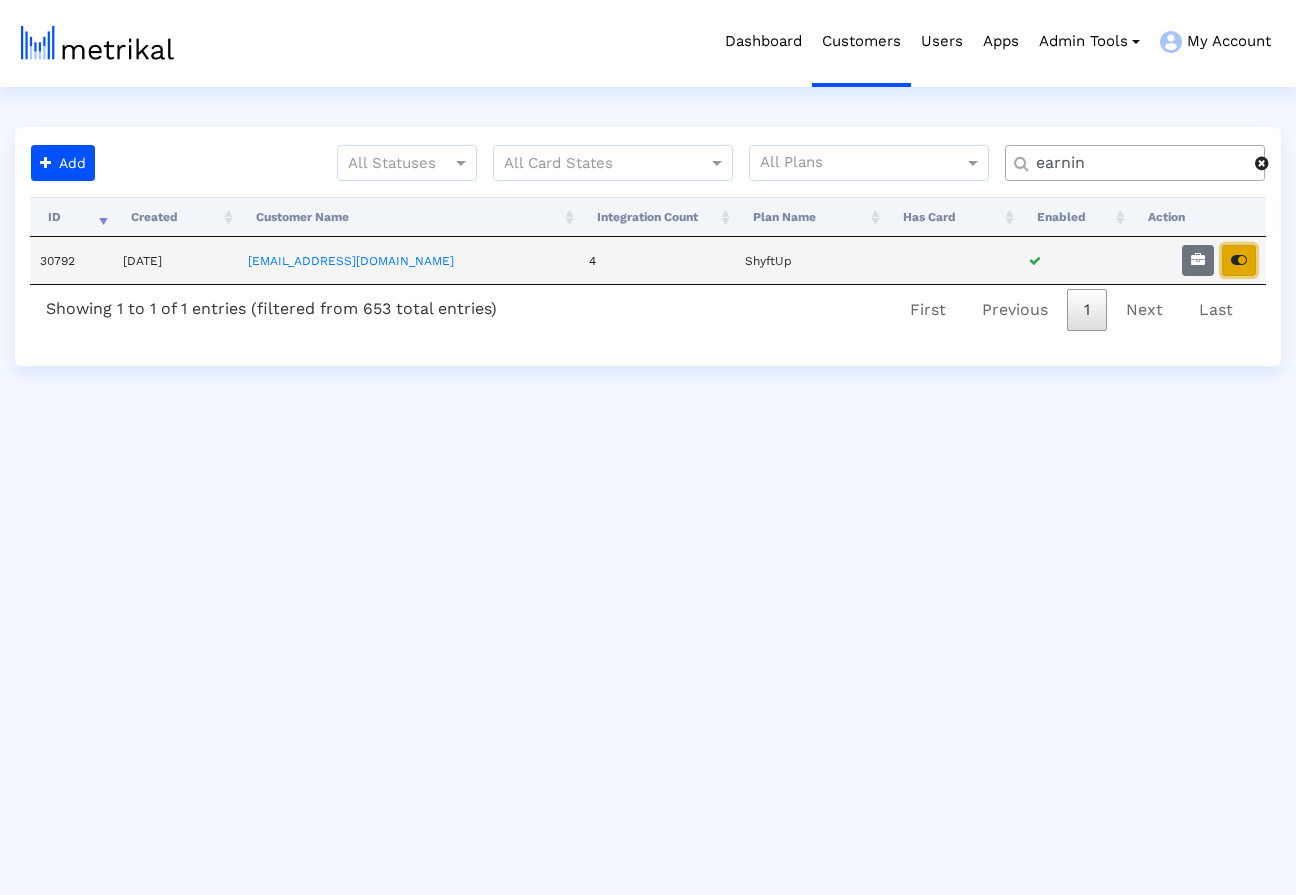 click at bounding box center [1239, 260] 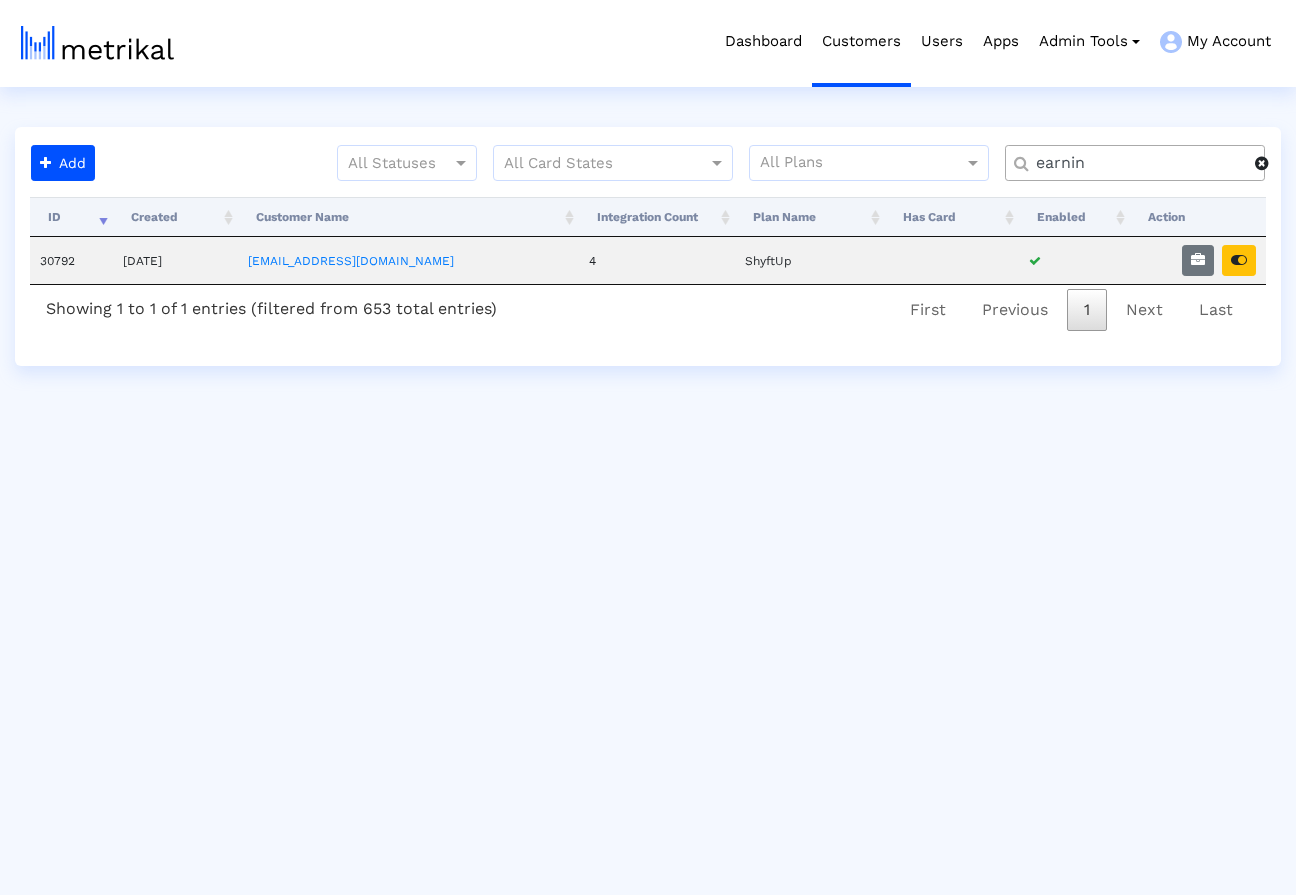 click 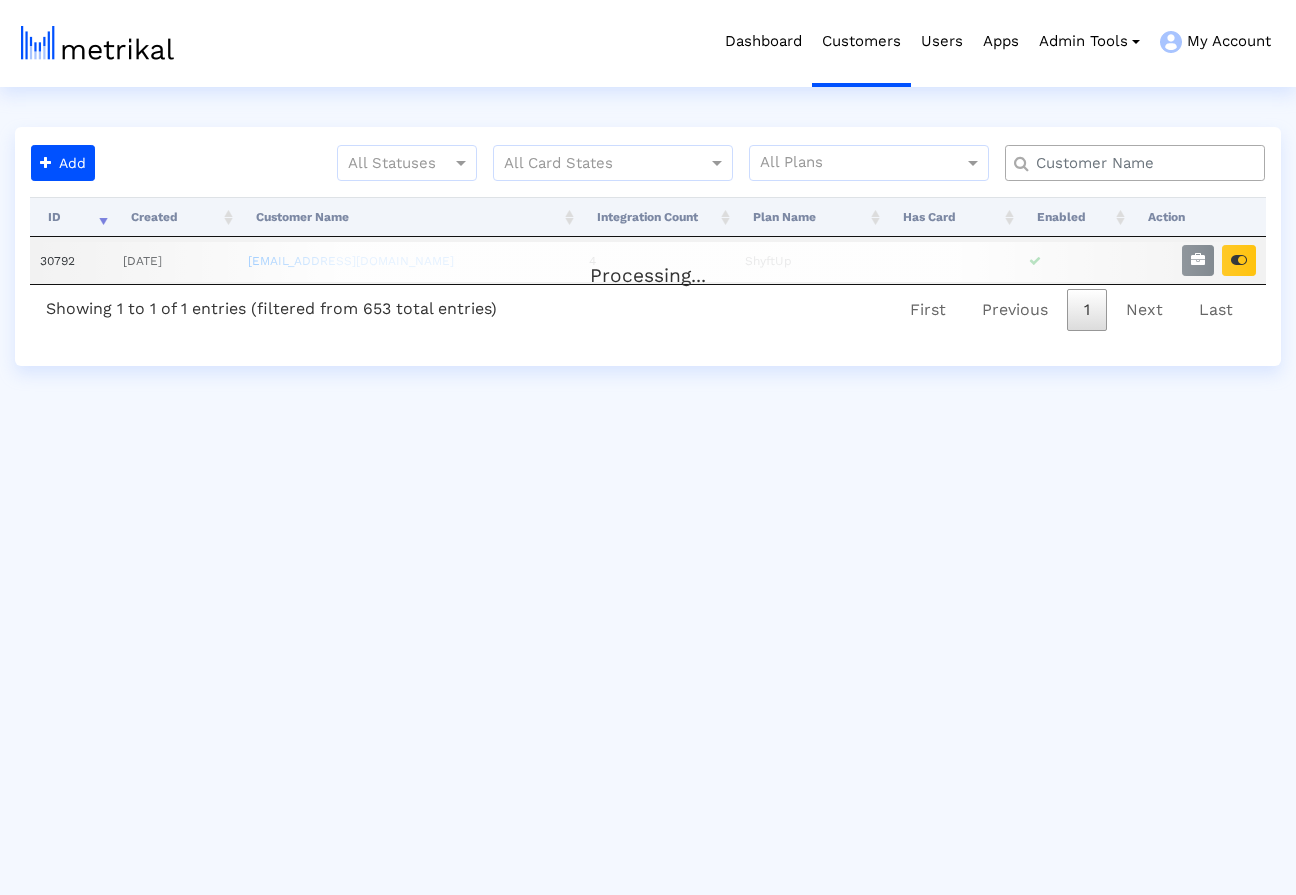 click 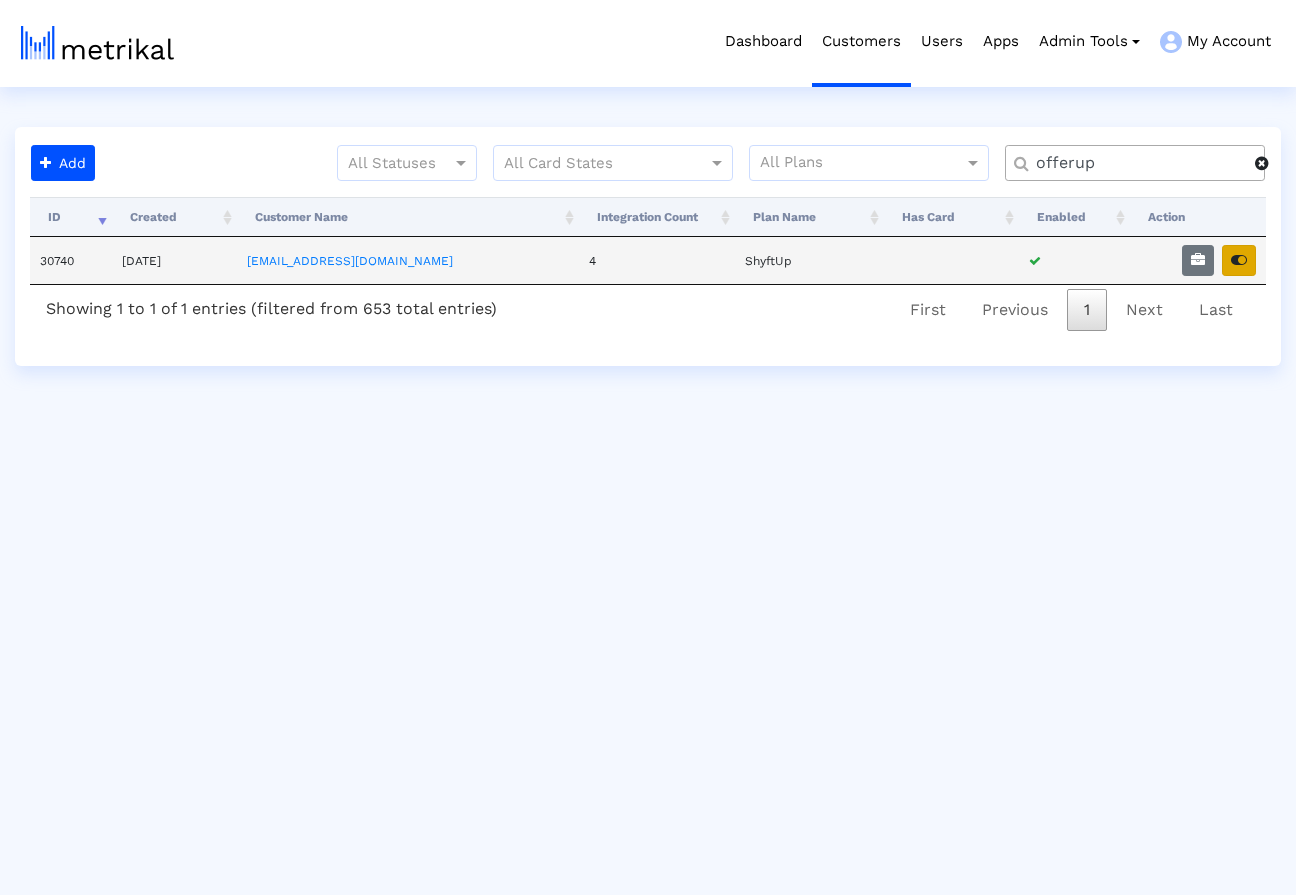 type on "offerup" 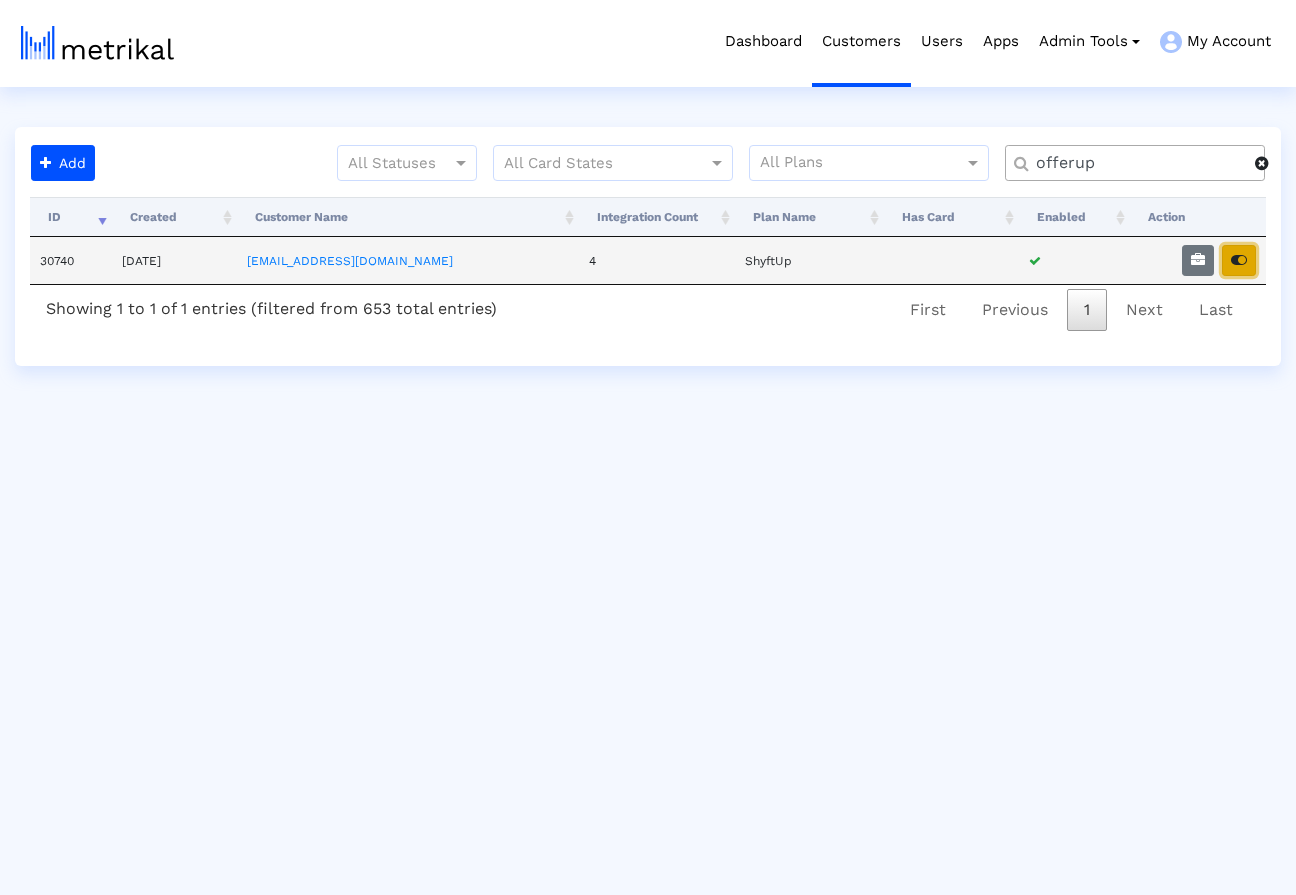 click at bounding box center (1239, 260) 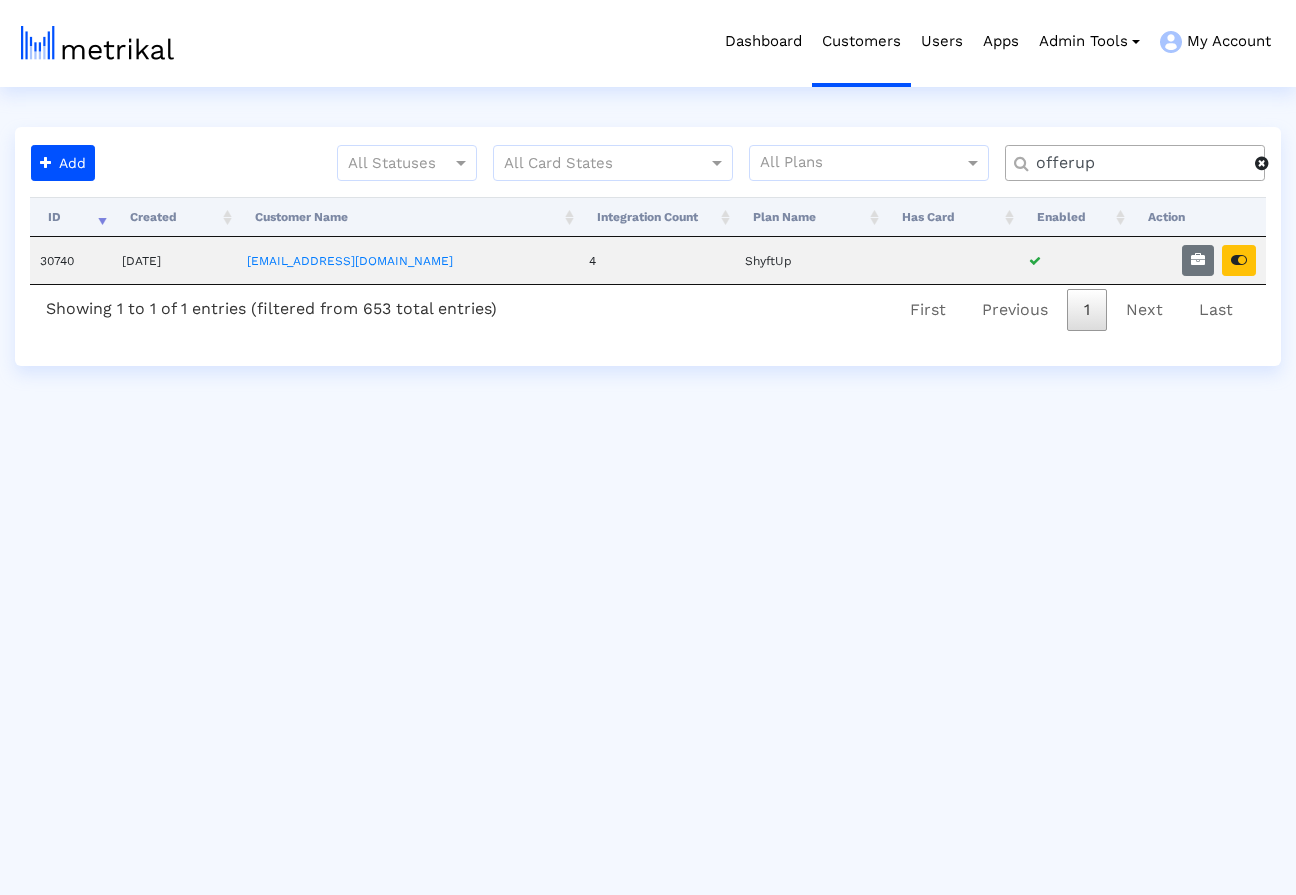 click 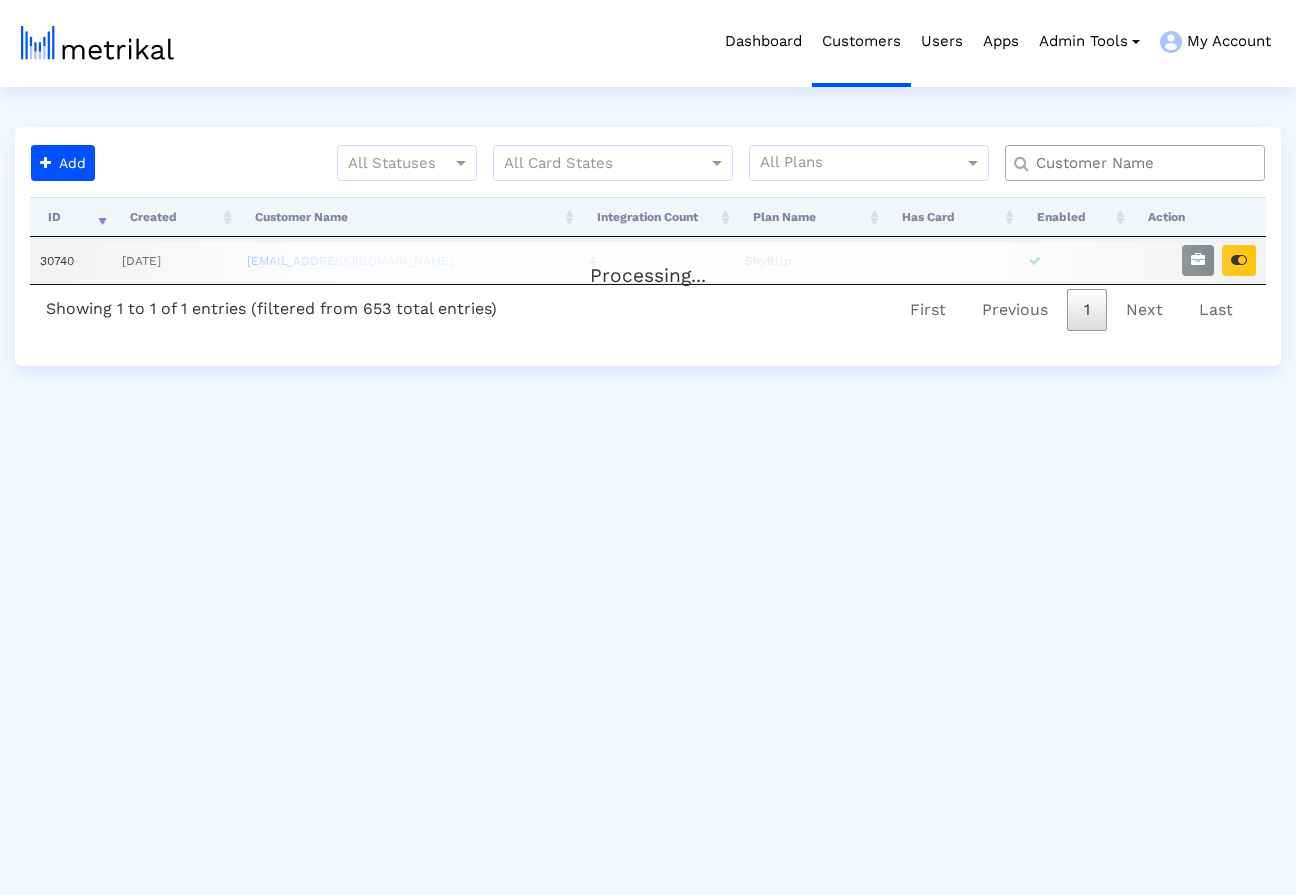 click 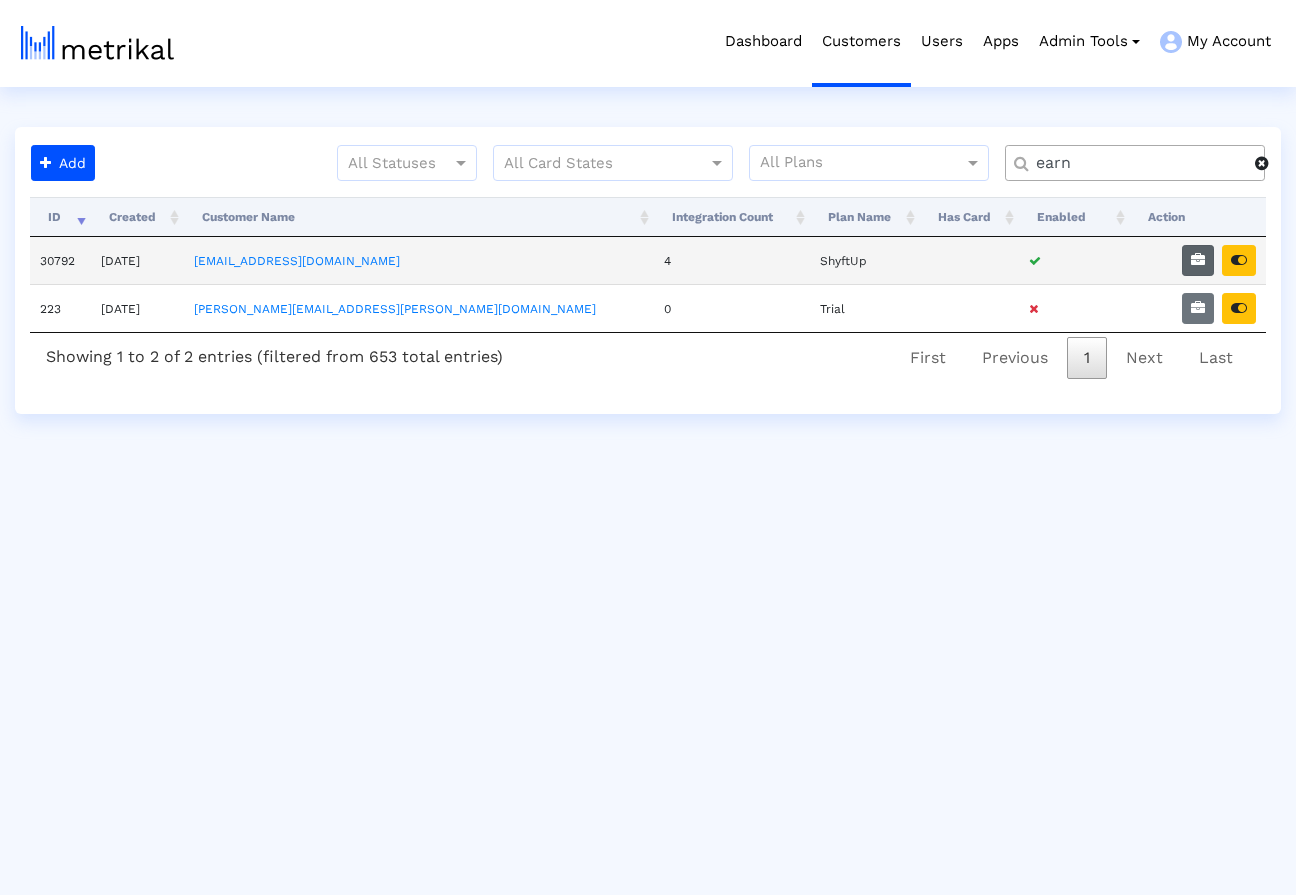 type on "earn" 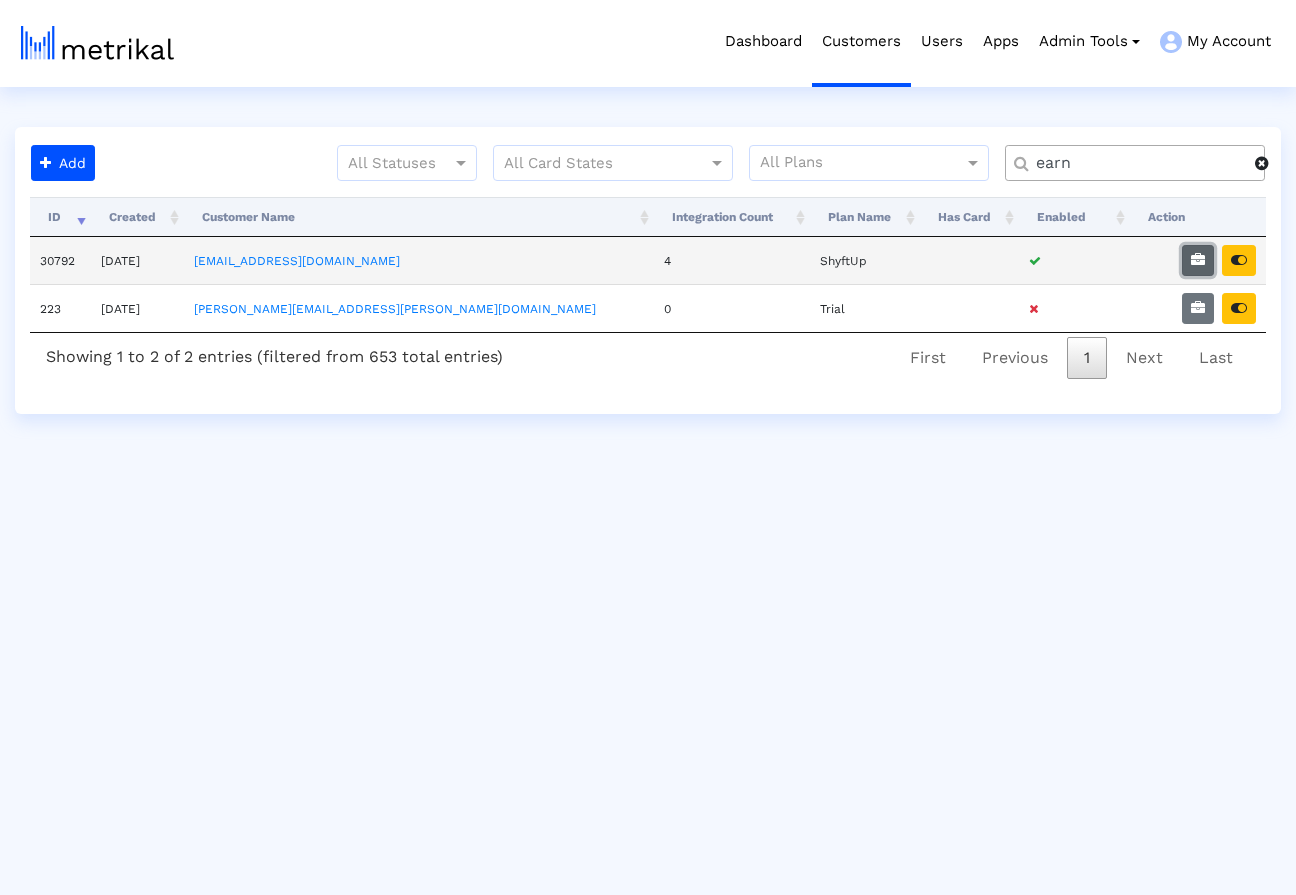 click at bounding box center [1198, 260] 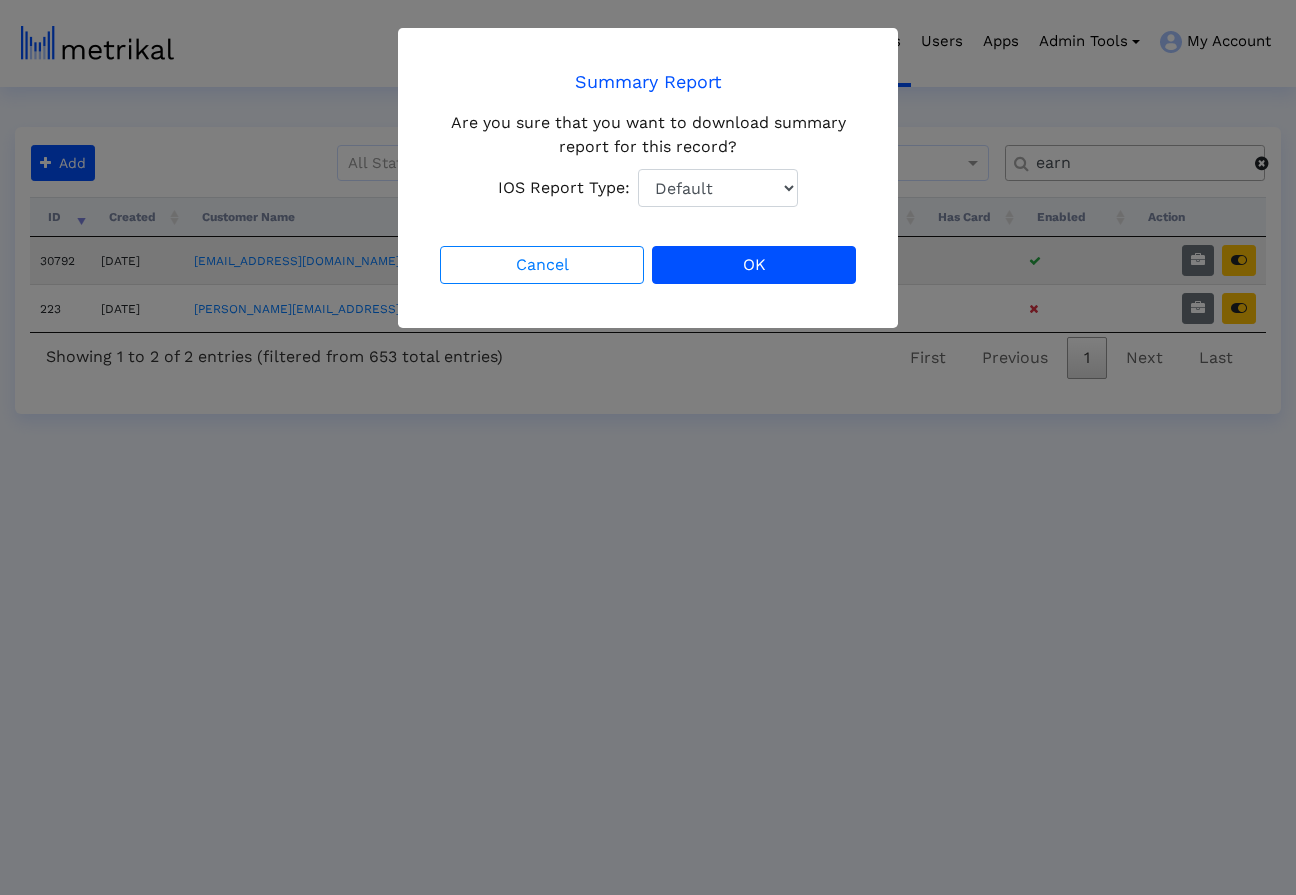 select on "1: 1" 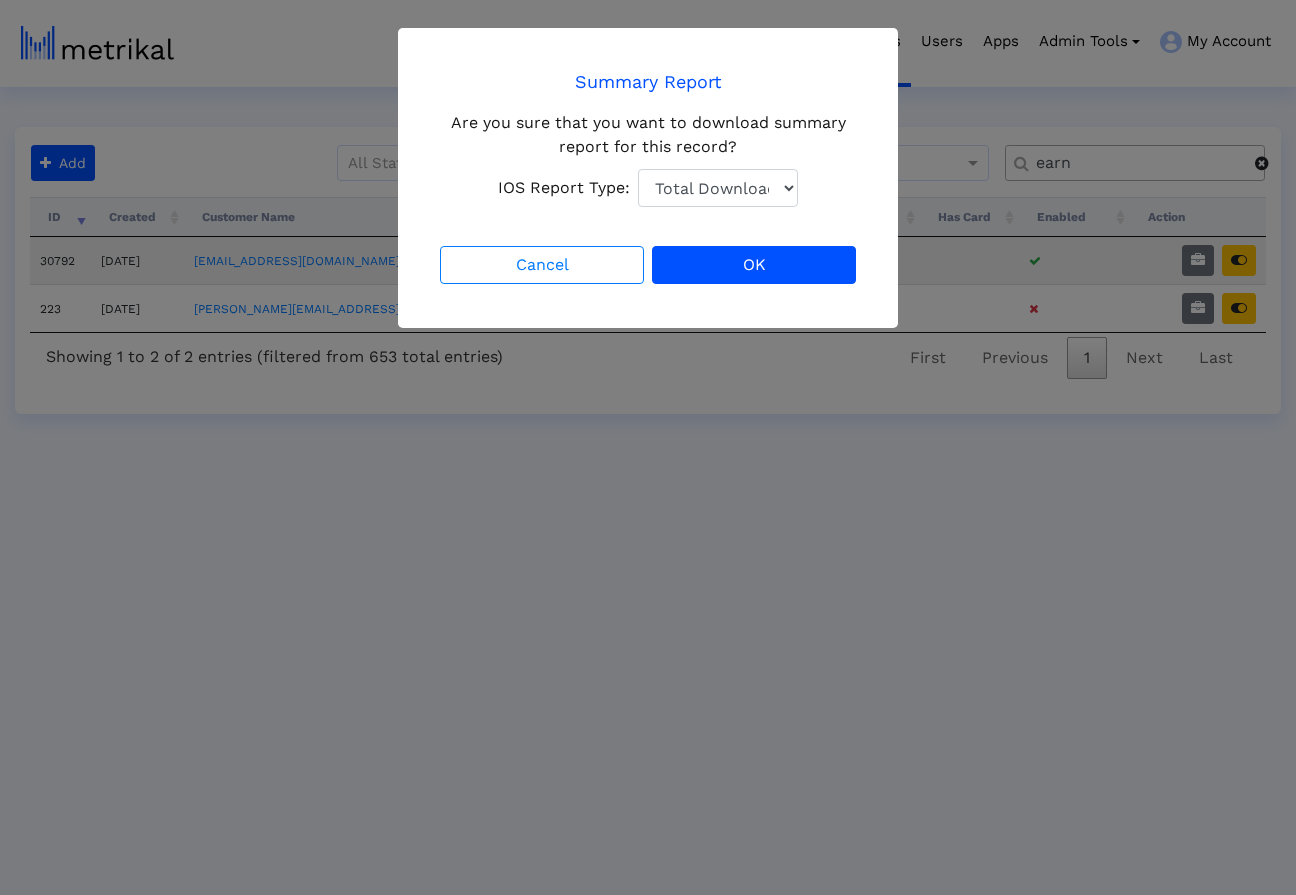click on "Total Downloads" 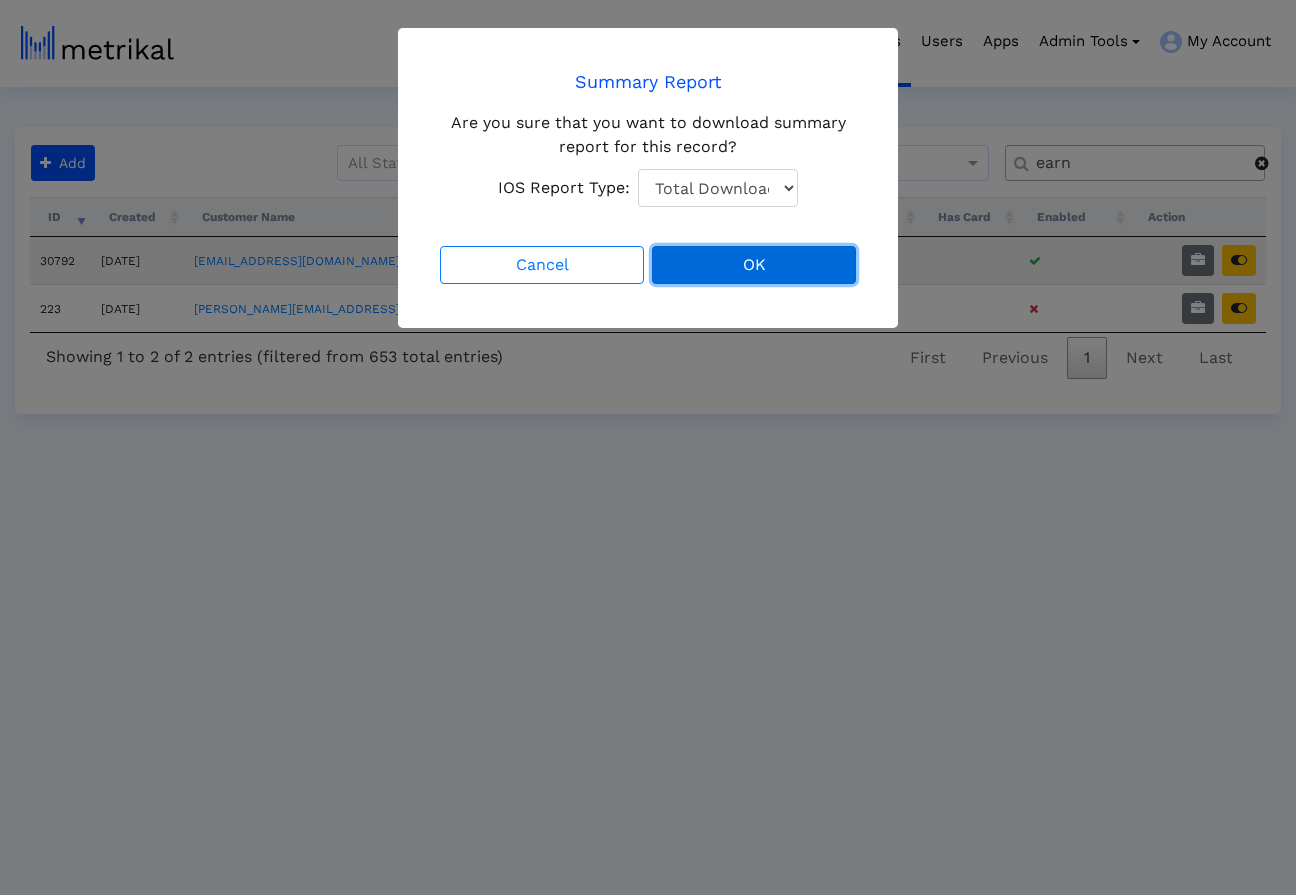 click on "OK" 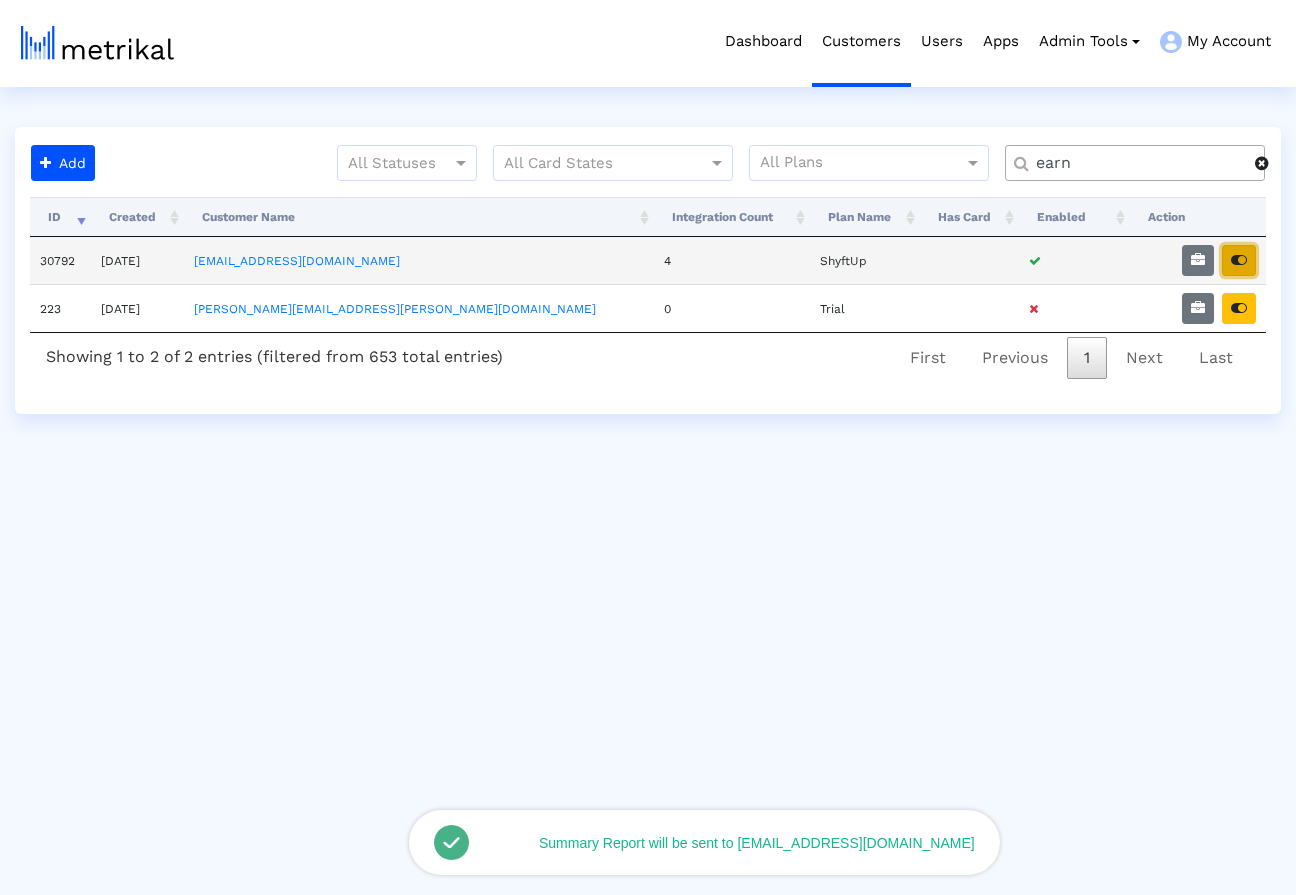 click at bounding box center [1239, 260] 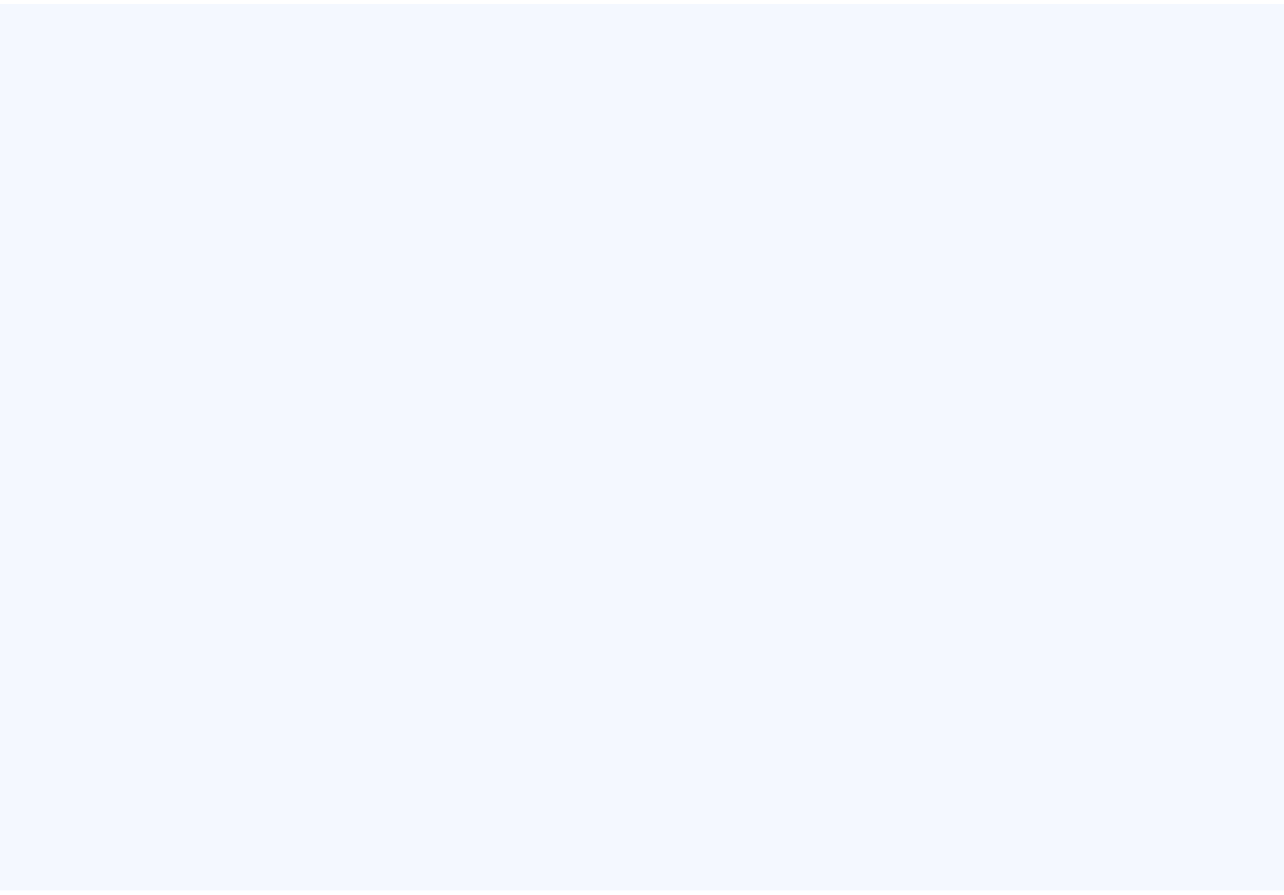 scroll, scrollTop: 0, scrollLeft: 0, axis: both 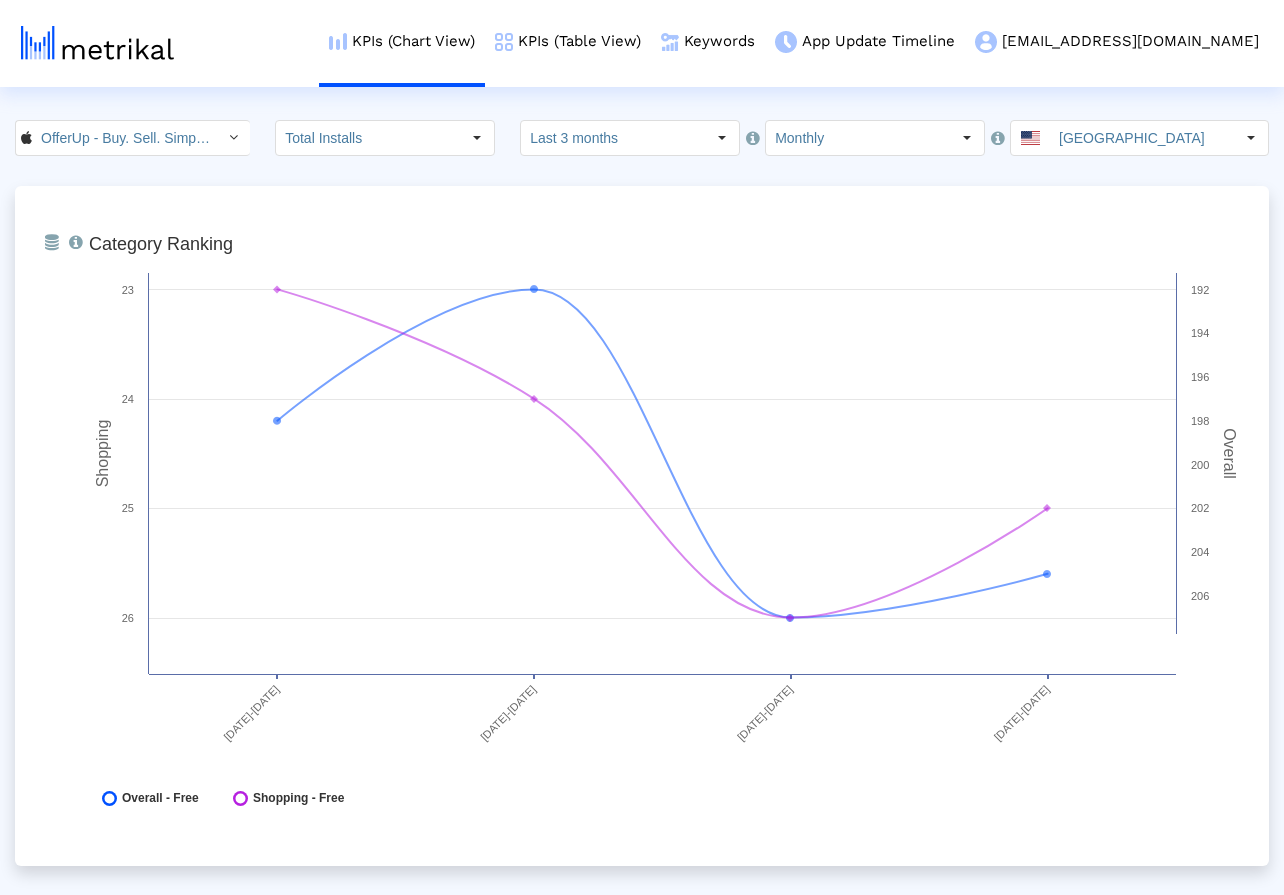 click on "OfferUp - Buy. Sell. Simple. < 468996152 > Total Installs  Select how far back from today you would like to view the data below.  Last 3 months  Select how would like to group the data below.  Monthly United States  From Database   Ranking of the app in the Overall and Category Charts.  Created with Highcharts 8.1.2 Shopping Overall Category Ranking 03/01/25-03/31/25 04/01/25-04/30/25 05/01/25-05/31/25 06/01/25-06/30/25 23 24 25 26 192 194 196 198 200 202 204 206
Overall - Free
Shopping - Free
03/01/25-03/31/25
Overall - Free
198
Shopping - Free
23
From Database  Total Installs 0 250k" 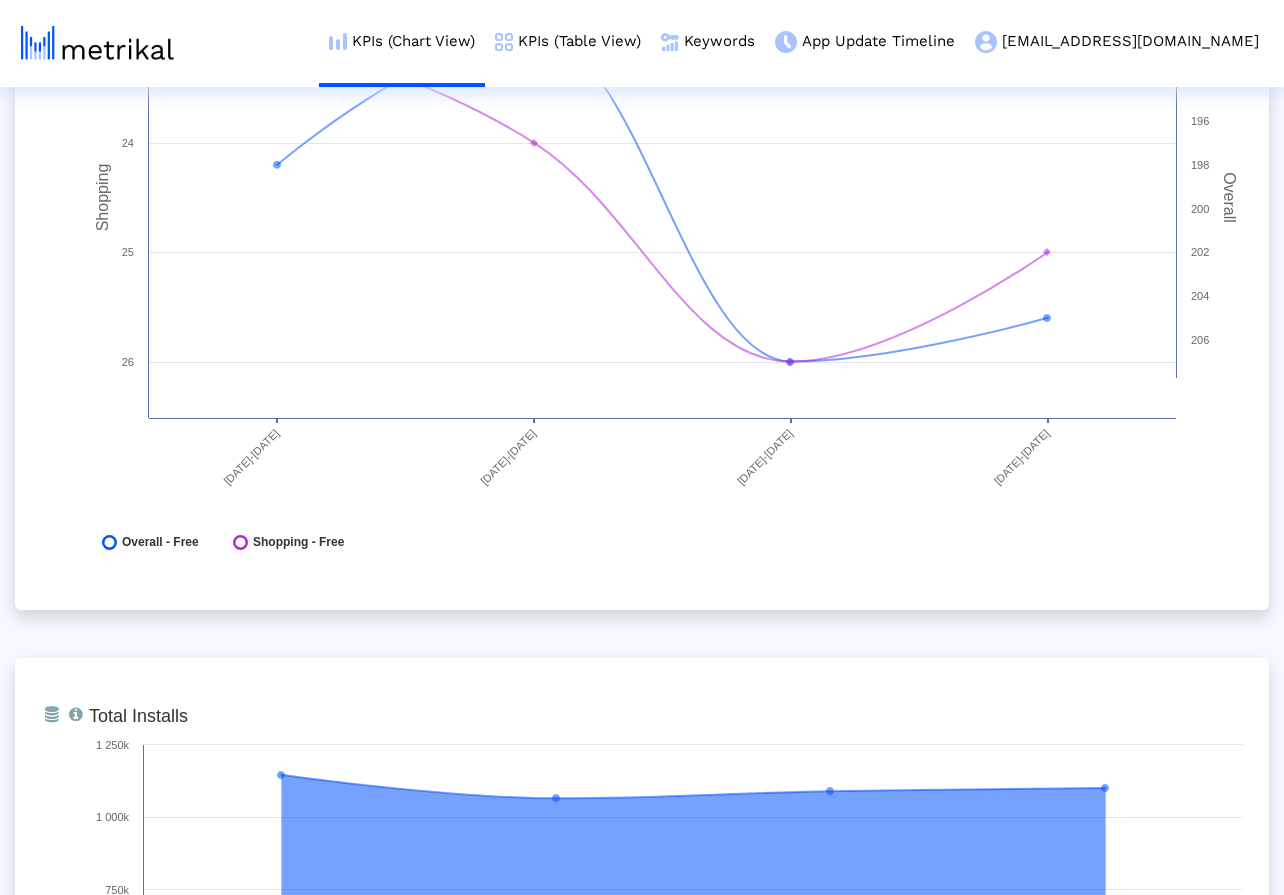 scroll, scrollTop: 0, scrollLeft: 0, axis: both 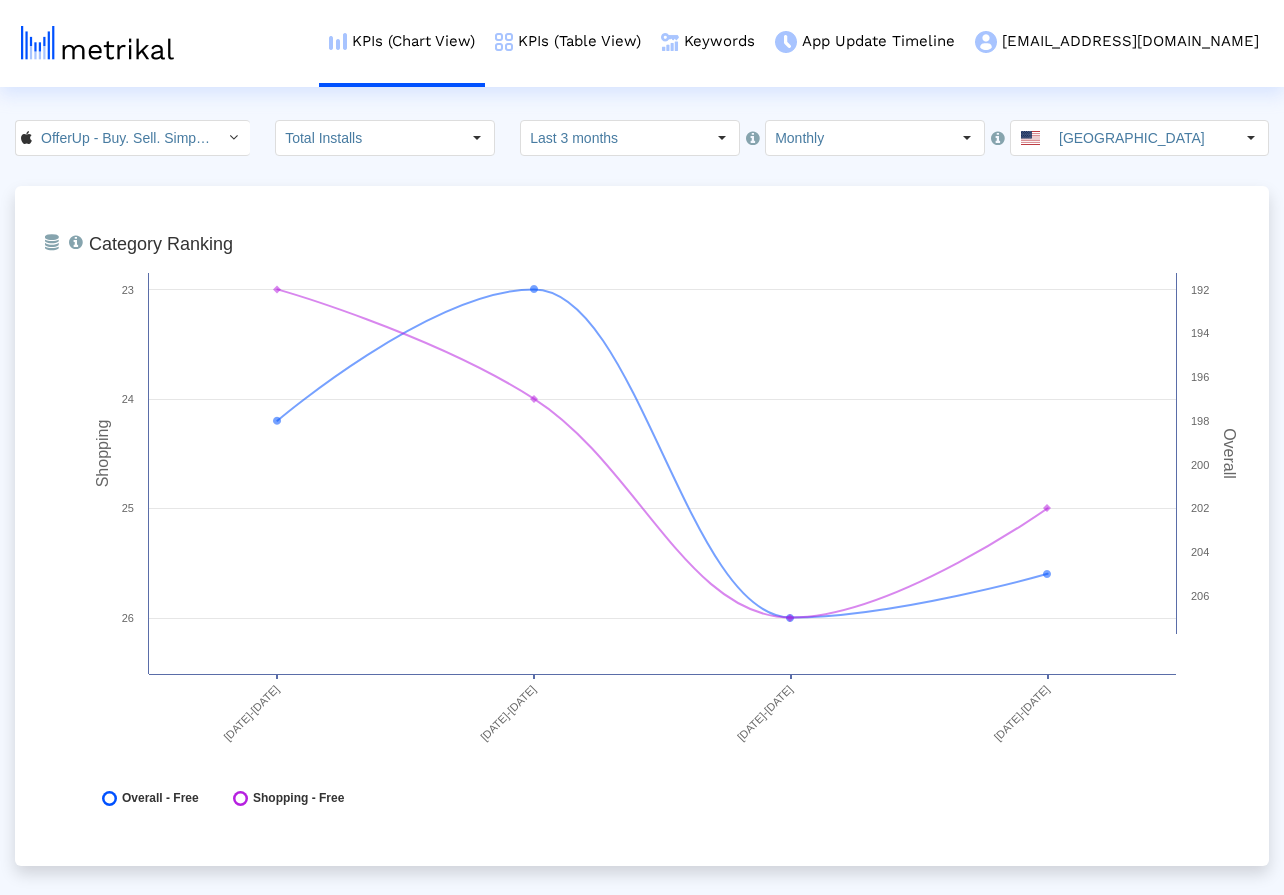click on "OfferUp - Buy. Sell. Simple. < 468996152 > Total Installs  Select how far back from today you would like to view the data below.  Last 3 months  Select how would like to group the data below.  Monthly United States  From Database   Ranking of the app in the Overall and Category Charts.  Created with Highcharts 8.1.2 Shopping Overall Category Ranking 03/01/25-03/31/25 04/01/25-04/30/25 05/01/25-05/31/25 06/01/25-06/30/25 23 24 25 26 192 194 196 198 200 202 204 206
Overall - Free
Shopping - Free
03/01/25-03/31/25
Overall - Free
198
Shopping - Free
23
From Database  Total Installs 0 250k" 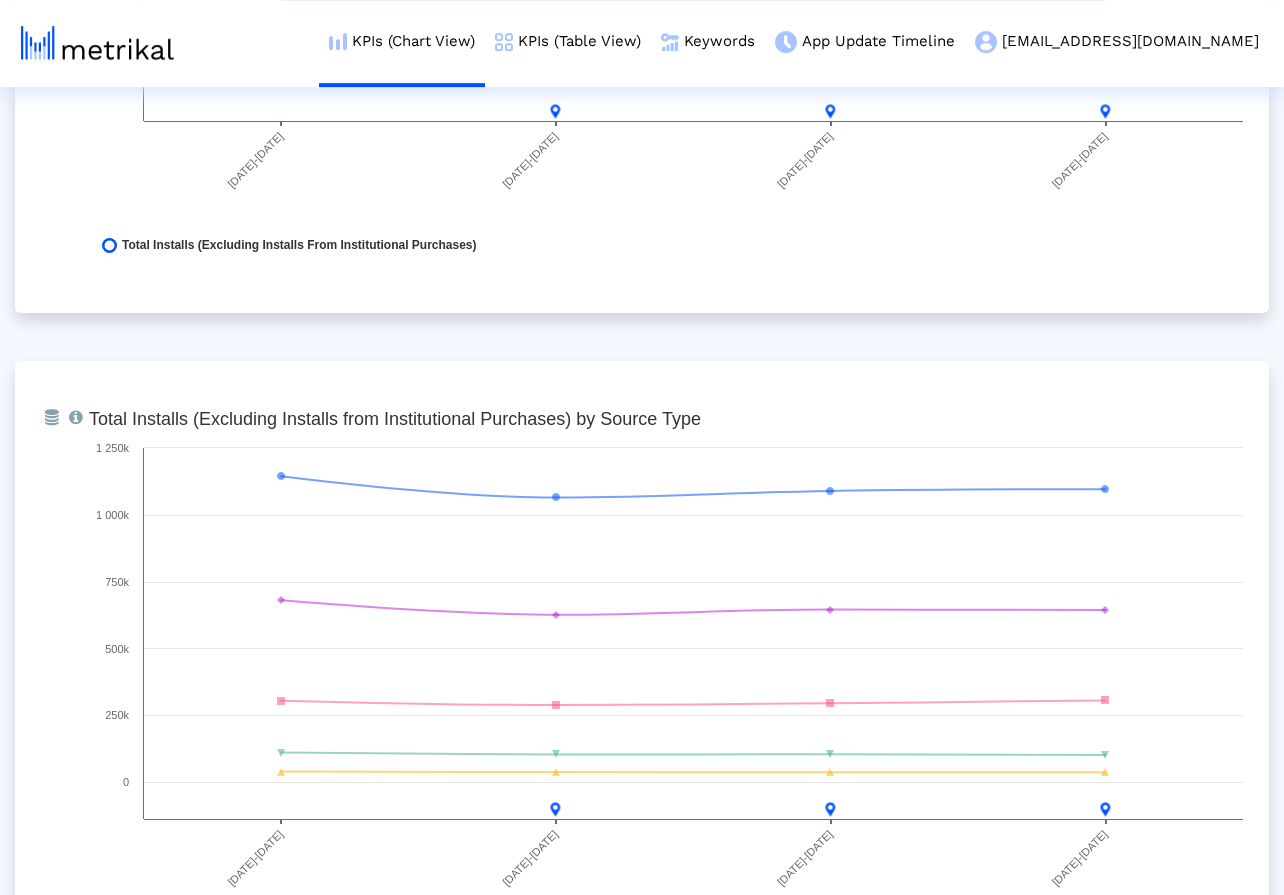 scroll, scrollTop: 2176, scrollLeft: 0, axis: vertical 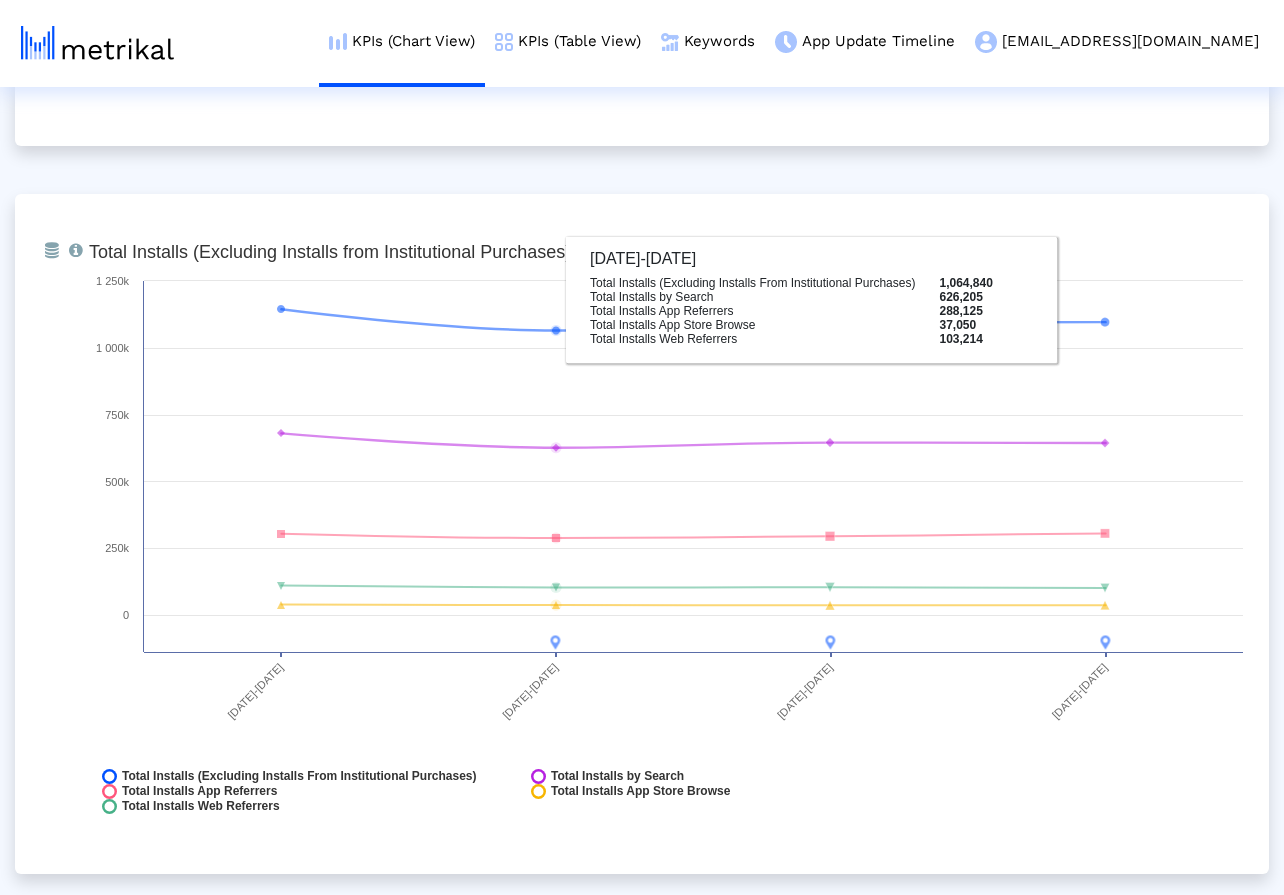 click on "From Database   Ranking of the app in the Overall and Category Charts.  Created with Highcharts 8.1.2 Shopping Overall Category Ranking 03/01/25-03/31/25 04/01/25-04/30/25 05/01/25-05/31/25 06/01/25-06/30/25 23 24 25 26 192 194 196 198 200 202 204 206
Overall - Free
Shopping - Free
03/01/25-03/31/25
Overall - Free
198
Shopping - Free
23
From Database   Total installs that the app received from all sources, reported by App Store Connect.  Created with Highcharts 8.1.2 Total Installs 03/01/25-03/31/25 04/01/25-04/30/25 05/01/25-05/31/25 06/01/25-06/30/25 0 1 000k 250k 500k 750k 1 250k" 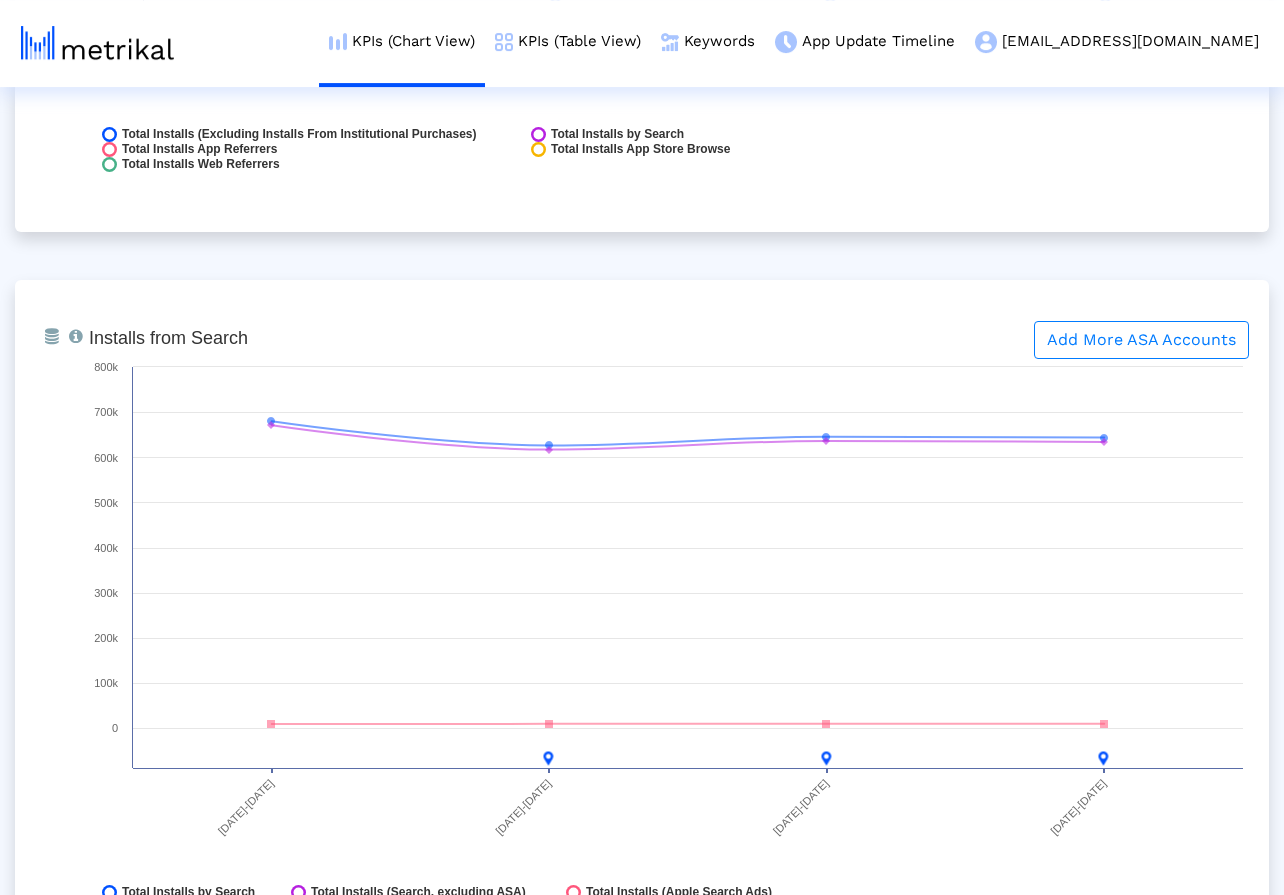 scroll, scrollTop: 2960, scrollLeft: 0, axis: vertical 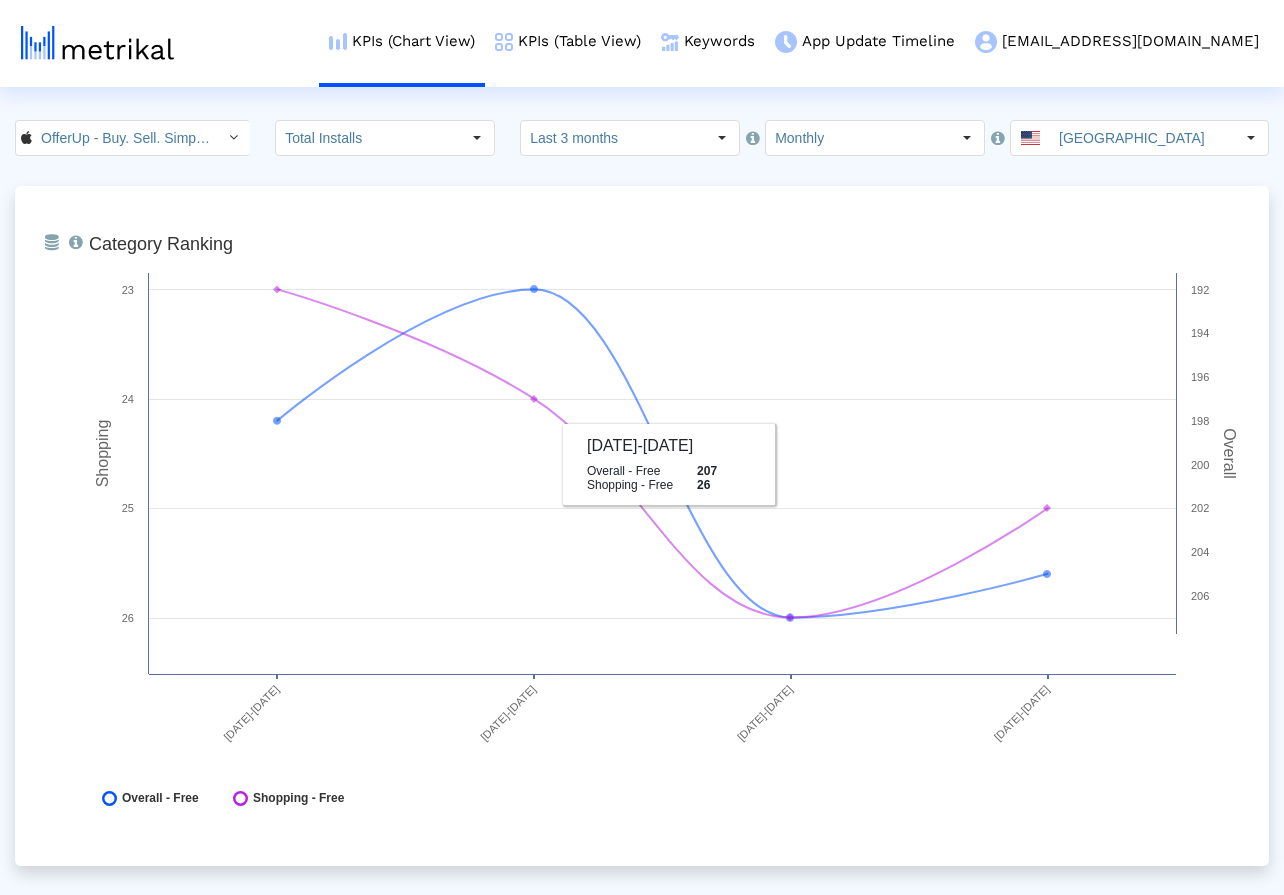 click on "OfferUp - Buy. Sell. Simple. < 468996152 > Total Installs  Select how far back from today you would like to view the data below.  Last 3 months  Select how would like to group the data below.  Monthly United States  From Database   Ranking of the app in the Overall and Category Charts.  Created with Highcharts 8.1.2 Shopping Overall Category Ranking 03/01/25-03/31/25 04/01/25-04/30/25 05/01/25-05/31/25 06/01/25-06/30/25 23 24 25 26 192 194 196 198 200 202 204 206
Overall - Free
Shopping - Free
05/01/25-05/31/25
Overall - Free
207
Shopping - Free
26
From Database  Total Installs 0 250k" 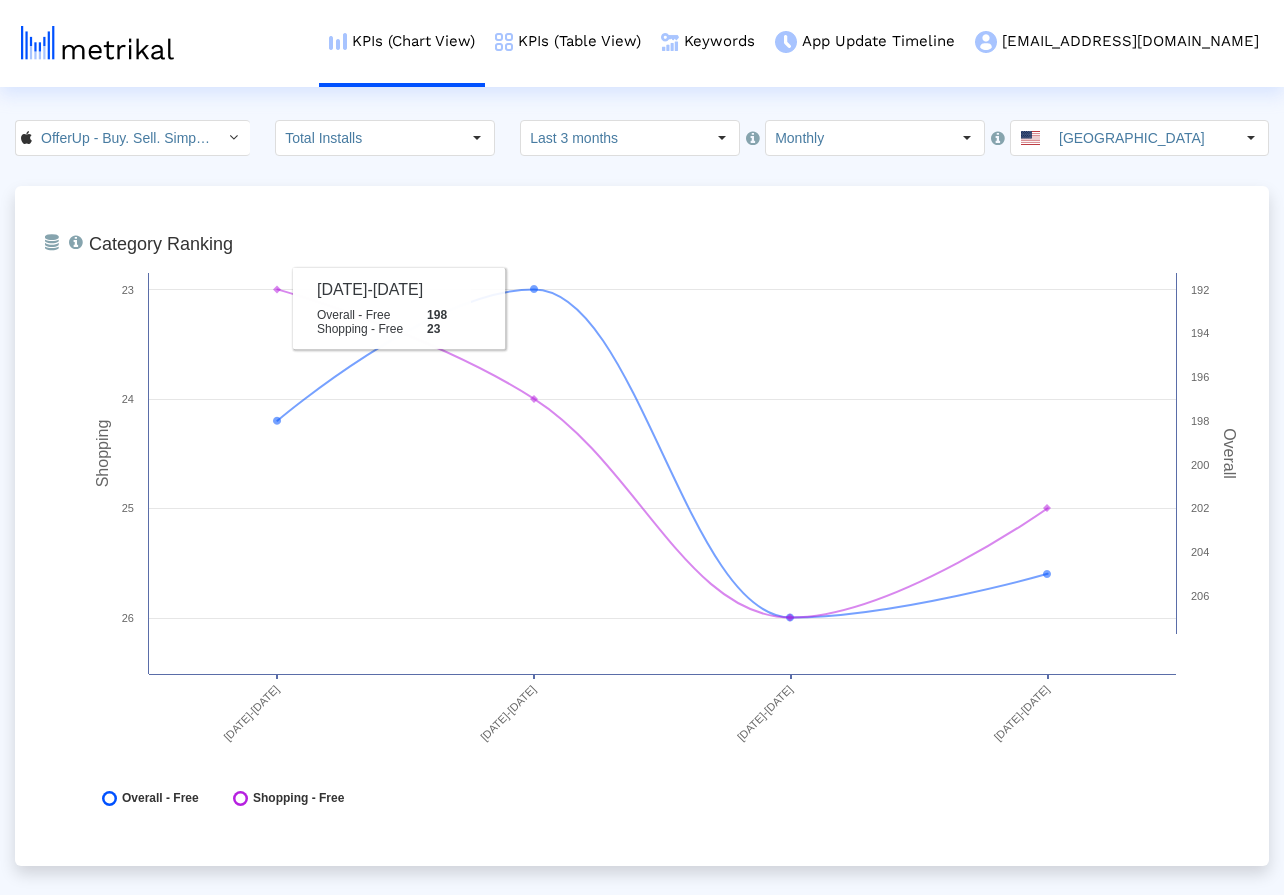 click on "Monthly" 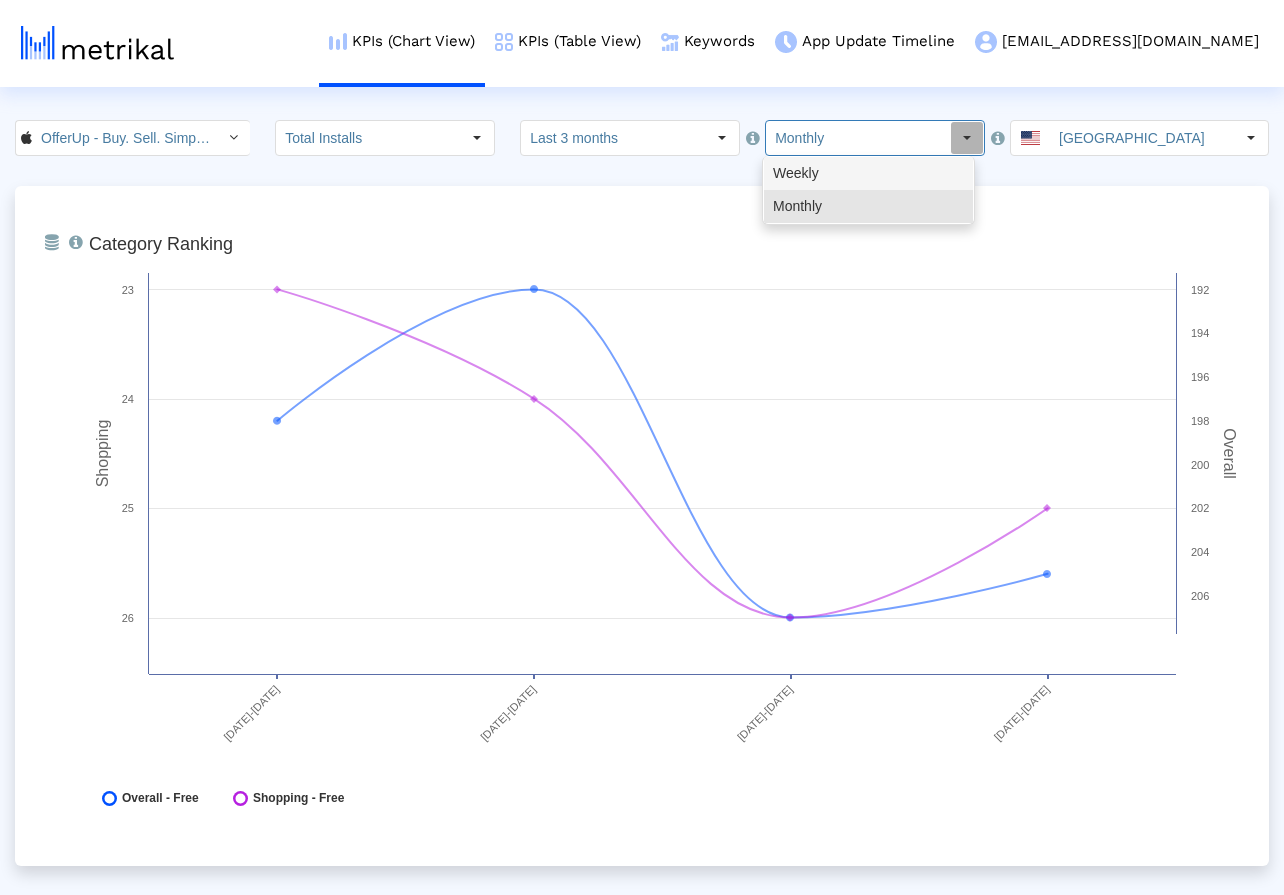 click on "Weekly" at bounding box center (868, 173) 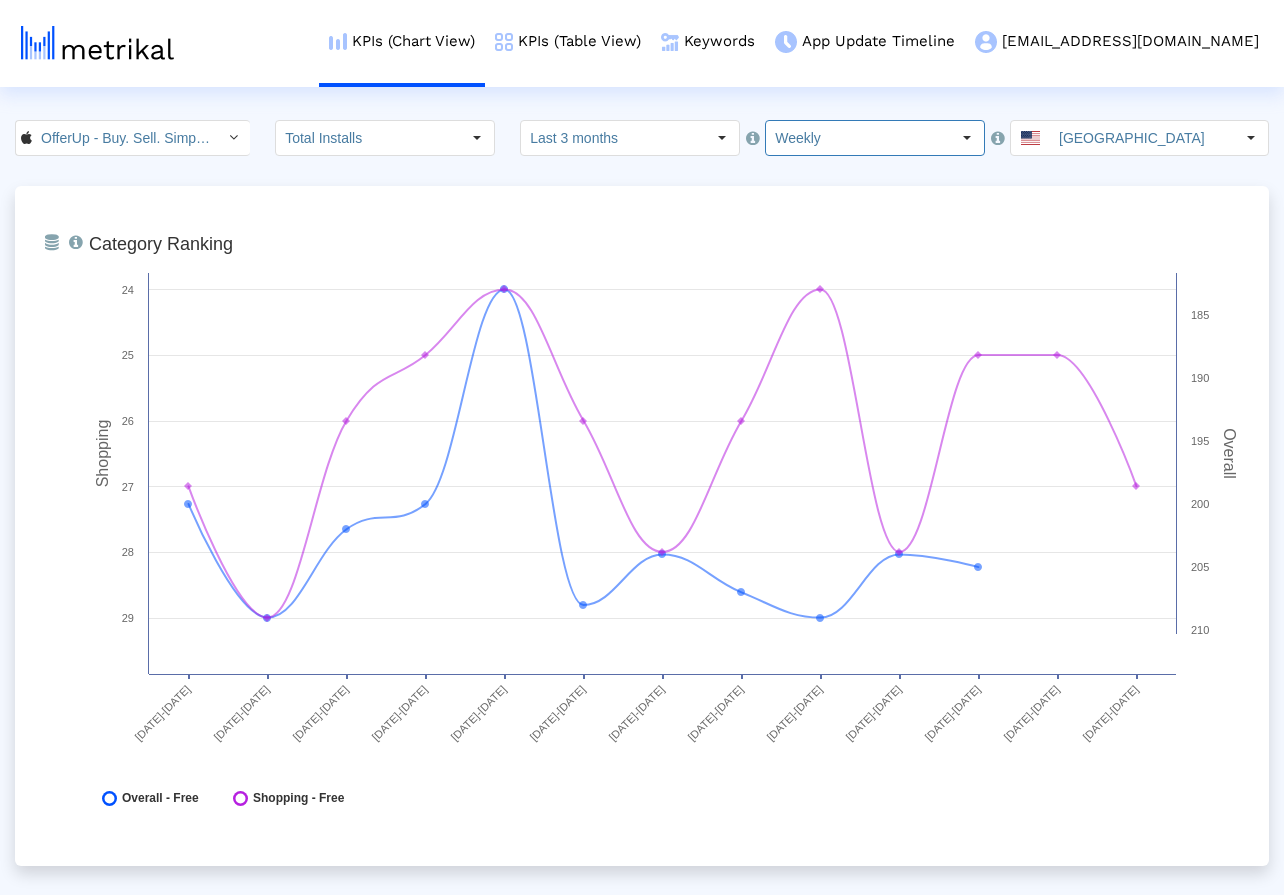 click on "OfferUp - Buy. Sell. Simple. < 468996152 > Total Installs  Select how far back from today you would like to view the data below.  Last 3 months  Select how would like to group the data below.  Weekly Pull down to refresh... Release to refresh... Refreshing... Weekly Monthly Loading... United States  From Database   Ranking of the app in the Overall and Category Charts.  Created with Highcharts 8.1.2 Shopping Overall Category Ranking 04/06/25-04/12/25 04/13/25-04/19/25 04/20/25-04/26/25 04/27/25-05/03/25 05/04/25-05/10/25 05/11/25-05/17/25 05/18/25-05/24/25 05/25/25-05/31/25 06/01/25-06/07/25 06/08/25-06/14/25 06/15/25-06/21/25 06/22/25-06/28/25 06/29/25-07/05/25 24 25 26 27 28 29 185 190 195 200 205 210
Overall - Free
Shopping - Free" 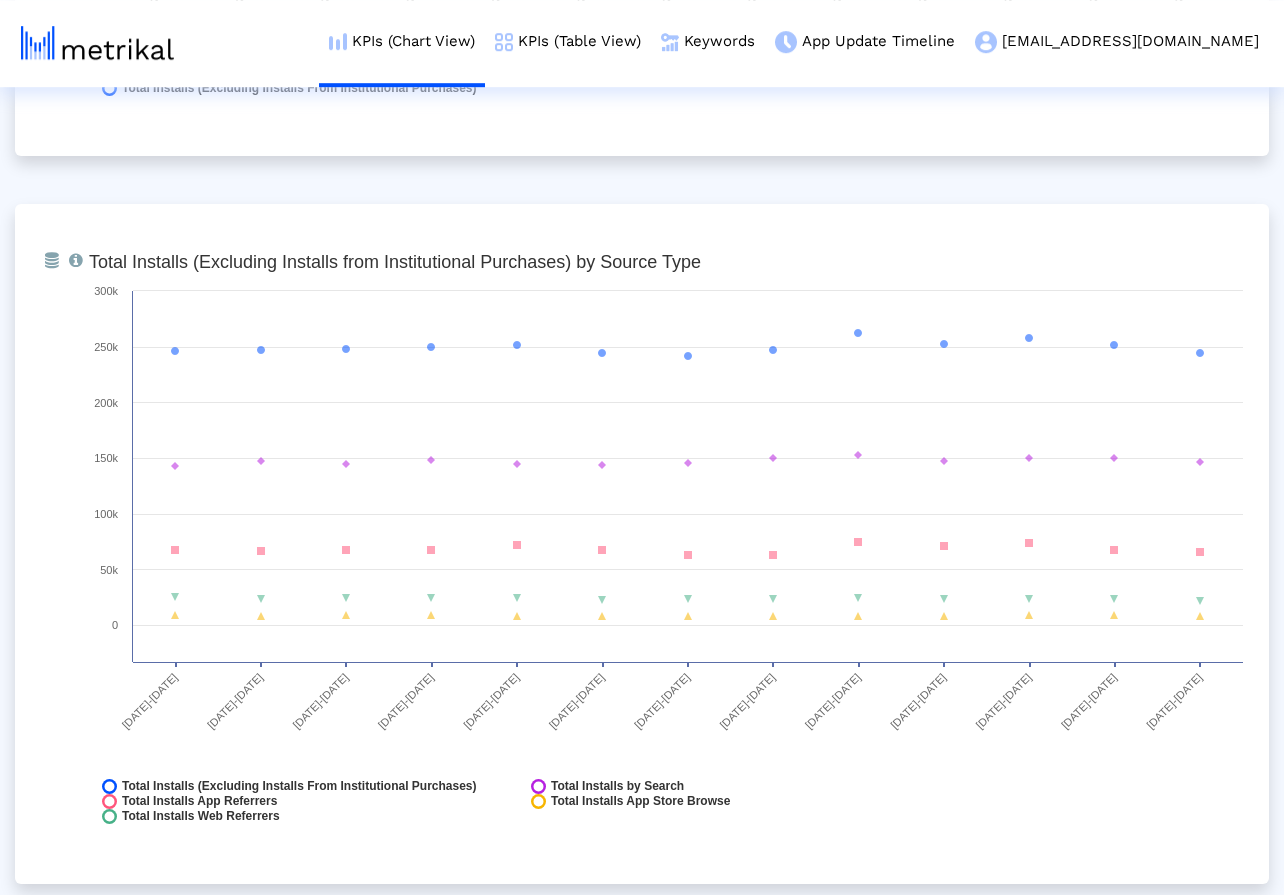 scroll, scrollTop: 2165, scrollLeft: 0, axis: vertical 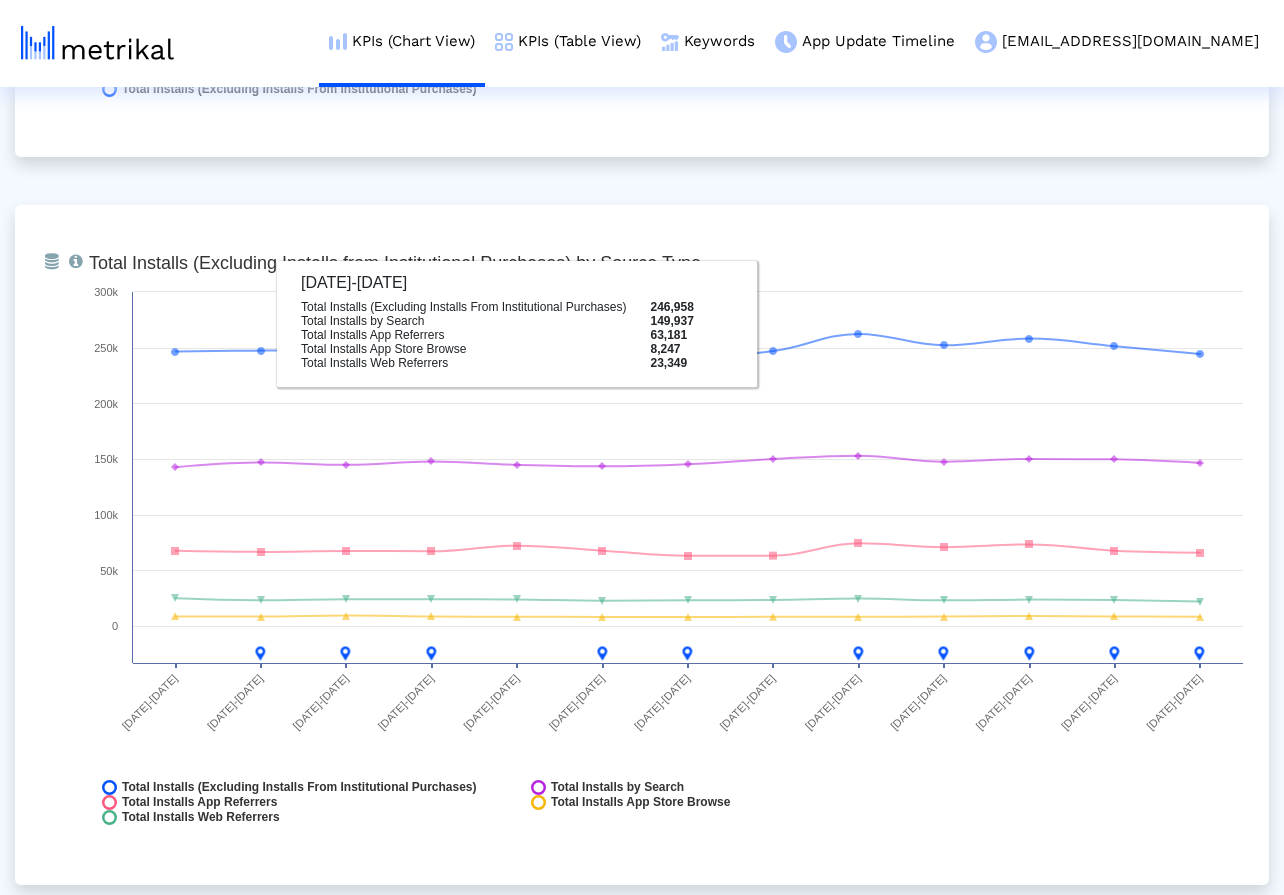 click on "From Database   Ranking of the app in the Overall and Category Charts.  Created with Highcharts 8.1.2 Shopping Overall Category Ranking 04/06/25-04/12/25 04/13/25-04/19/25 04/20/25-04/26/25 04/27/25-05/03/25 05/04/25-05/10/25 05/11/25-05/17/25 05/18/25-05/24/25 05/25/25-05/31/25 06/01/25-06/07/25 06/08/25-06/14/25 06/15/25-06/21/25 06/22/25-06/28/25 06/29/25-07/05/25 24 25 26 27 28 29 185 190 195 200 205 210
Overall - Free
Shopping - Free
06/01/25-06/07/25
Overall - Free
209
Shopping - Free
24
From Database  Created with Highcharts 8.1.2 Total Installs 04/06/25-04/12/25 0 50k 100k 0" 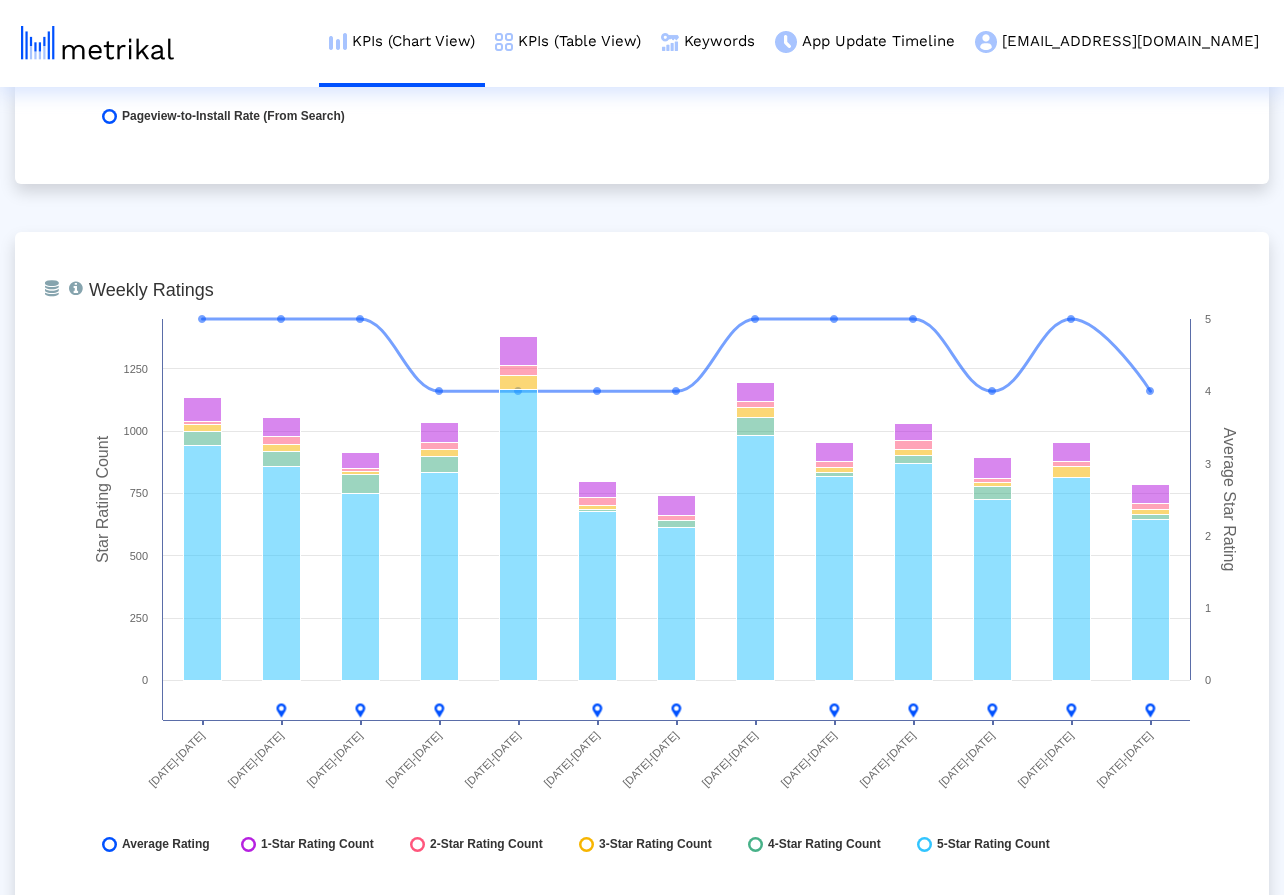 scroll, scrollTop: 5109, scrollLeft: 0, axis: vertical 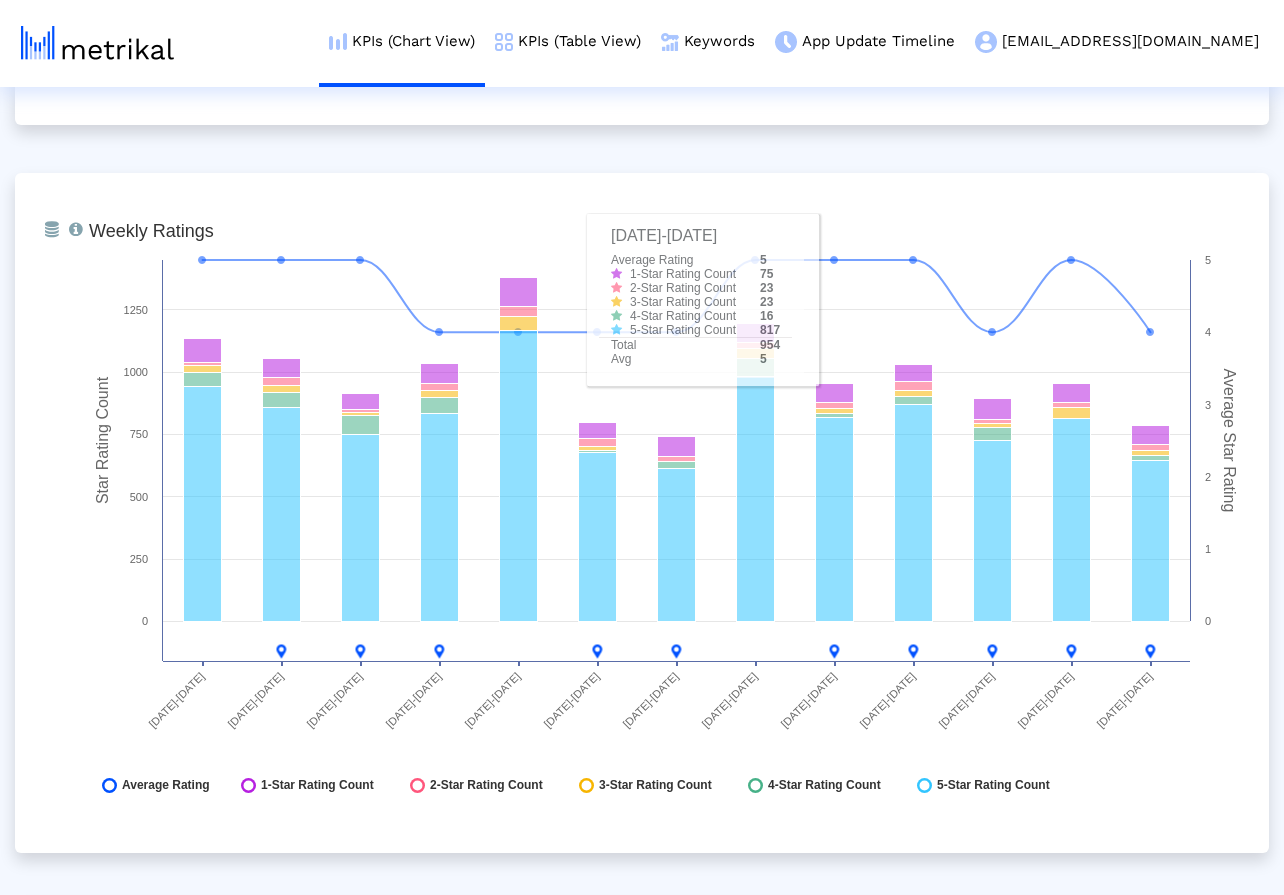 click on "From Database   Ranking of the app in the Overall and Category Charts.  Created with Highcharts 8.1.2 Shopping Overall Category Ranking 04/06/25-04/12/25 04/13/25-04/19/25 04/20/25-04/26/25 04/27/25-05/03/25 05/04/25-05/10/25 05/11/25-05/17/25 05/18/25-05/24/25 05/25/25-05/31/25 06/01/25-06/07/25 06/08/25-06/14/25 06/15/25-06/21/25 06/22/25-06/28/25 06/29/25-07/05/25 24 25 26 27 28 29 185 190 195 200 205 210
Overall - Free
Shopping - Free
06/01/25-06/07/25
Overall - Free
209
Shopping - Free
24
From Database  Created with Highcharts 8.1.2 Total Installs 04/06/25-04/12/25 0 50k 100k 0" 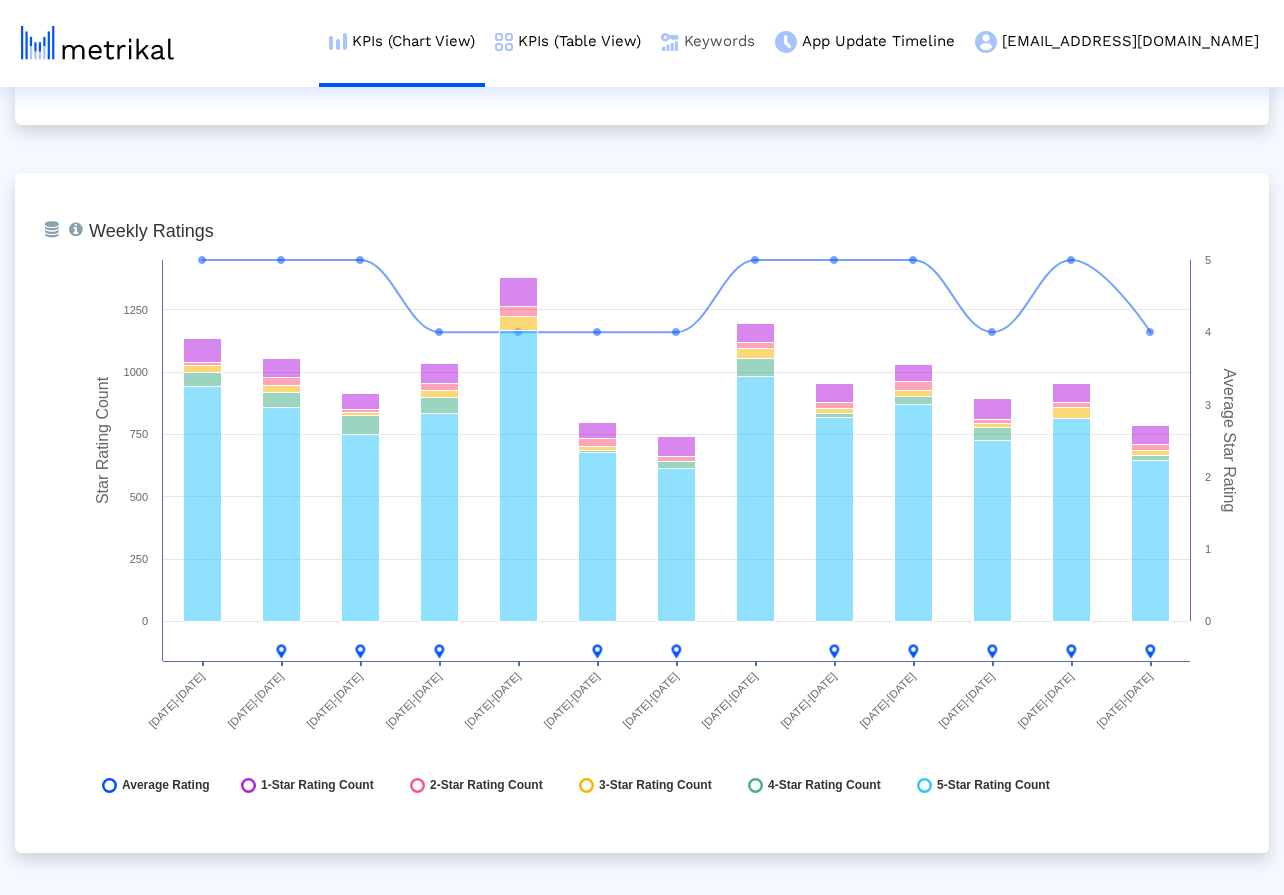 click on "Keywords" at bounding box center [708, 41] 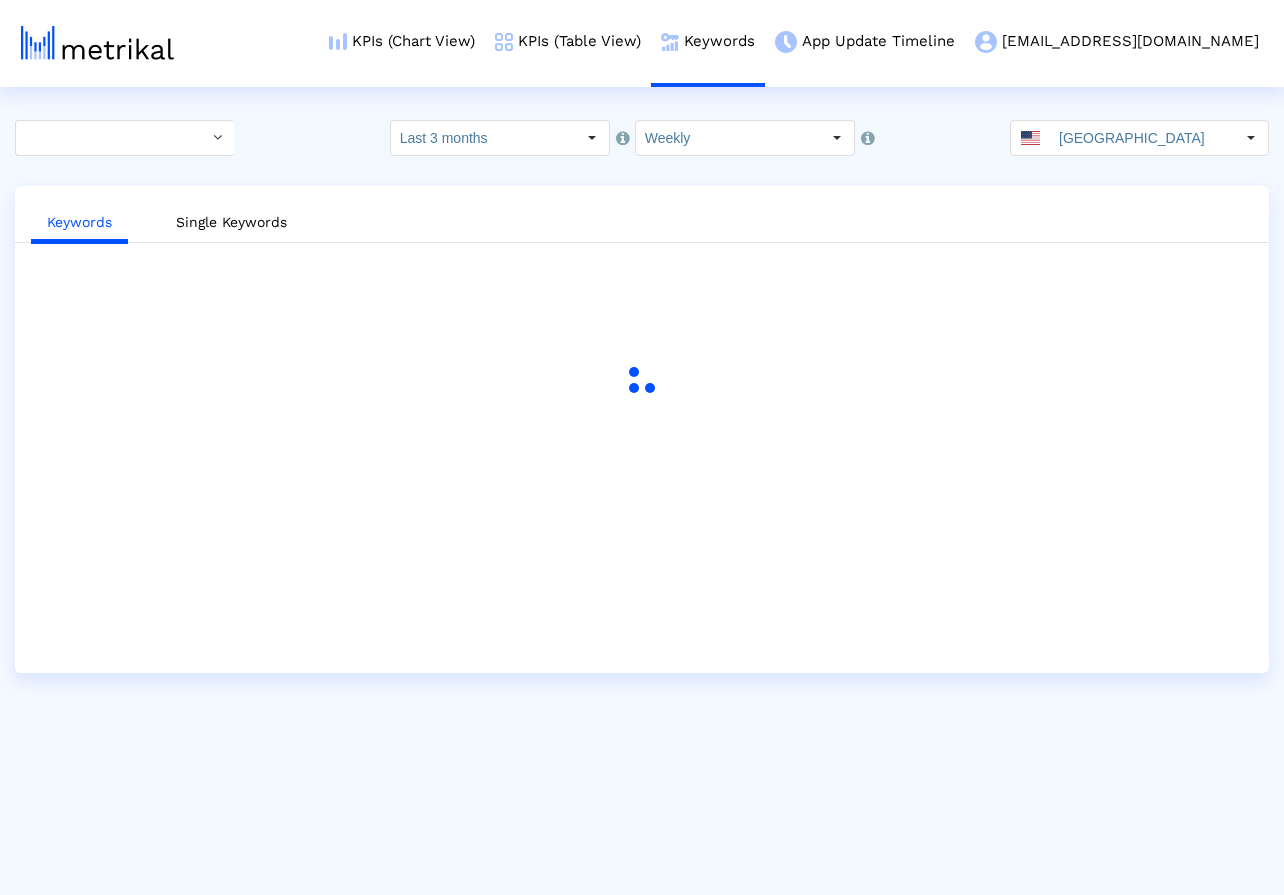 scroll, scrollTop: 0, scrollLeft: 0, axis: both 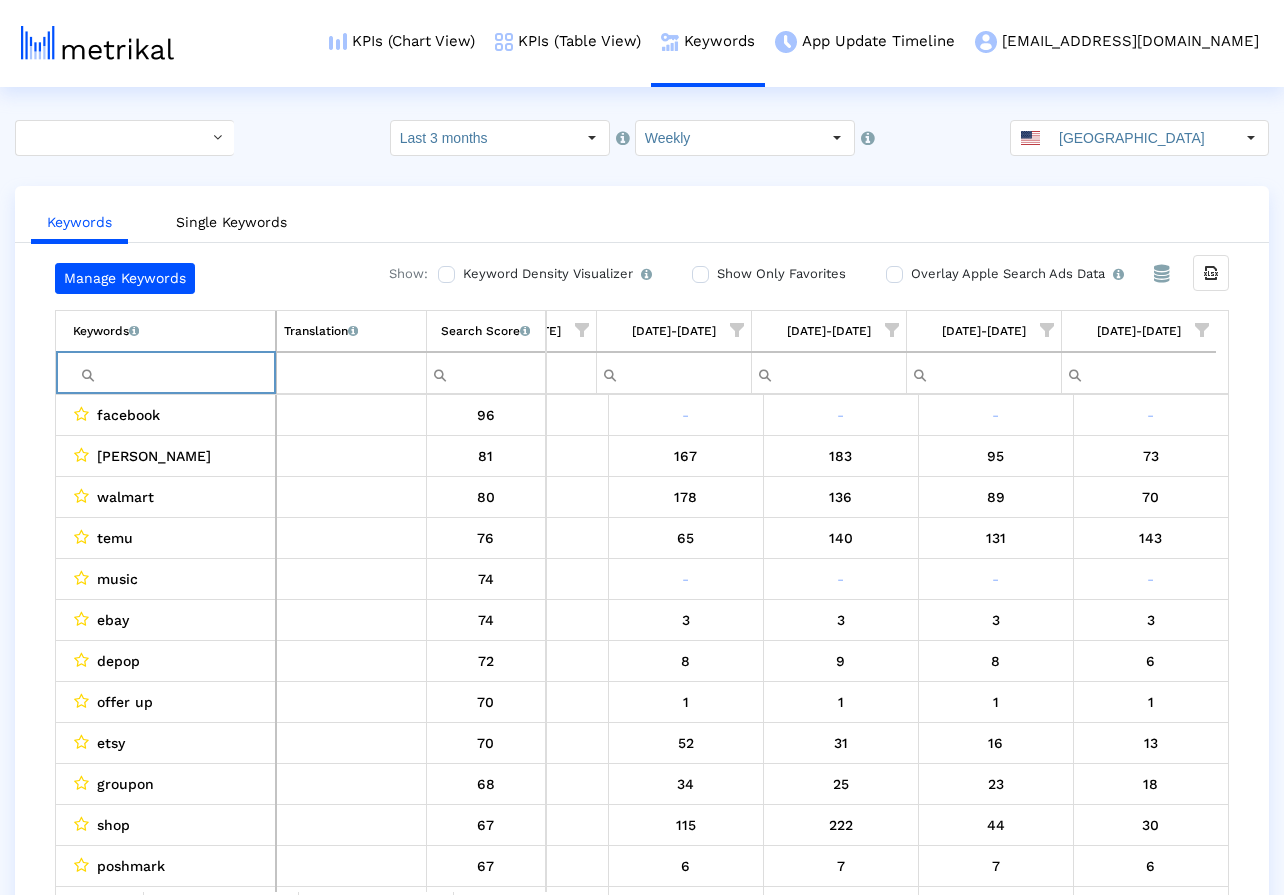 click at bounding box center [174, 373] 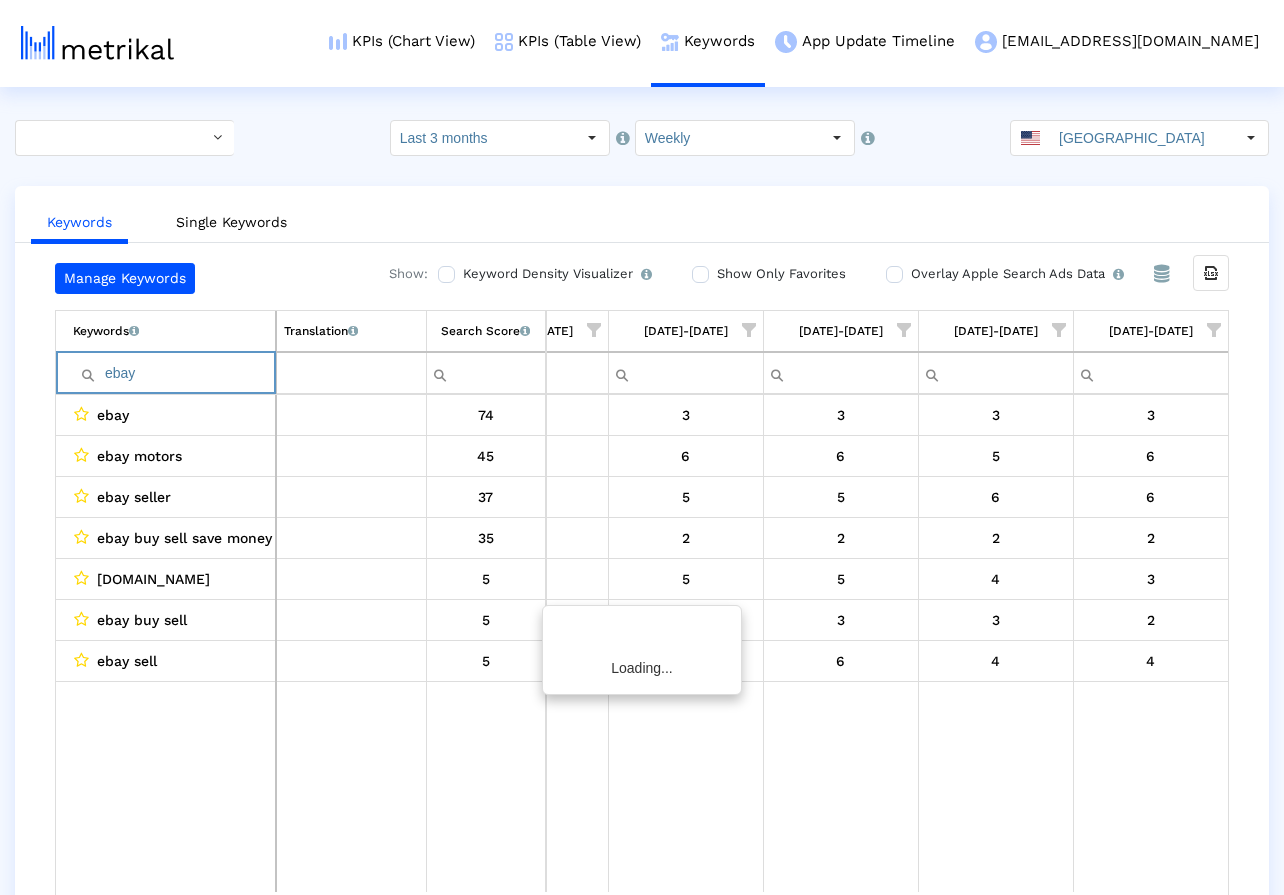 scroll, scrollTop: 0, scrollLeft: 1333, axis: horizontal 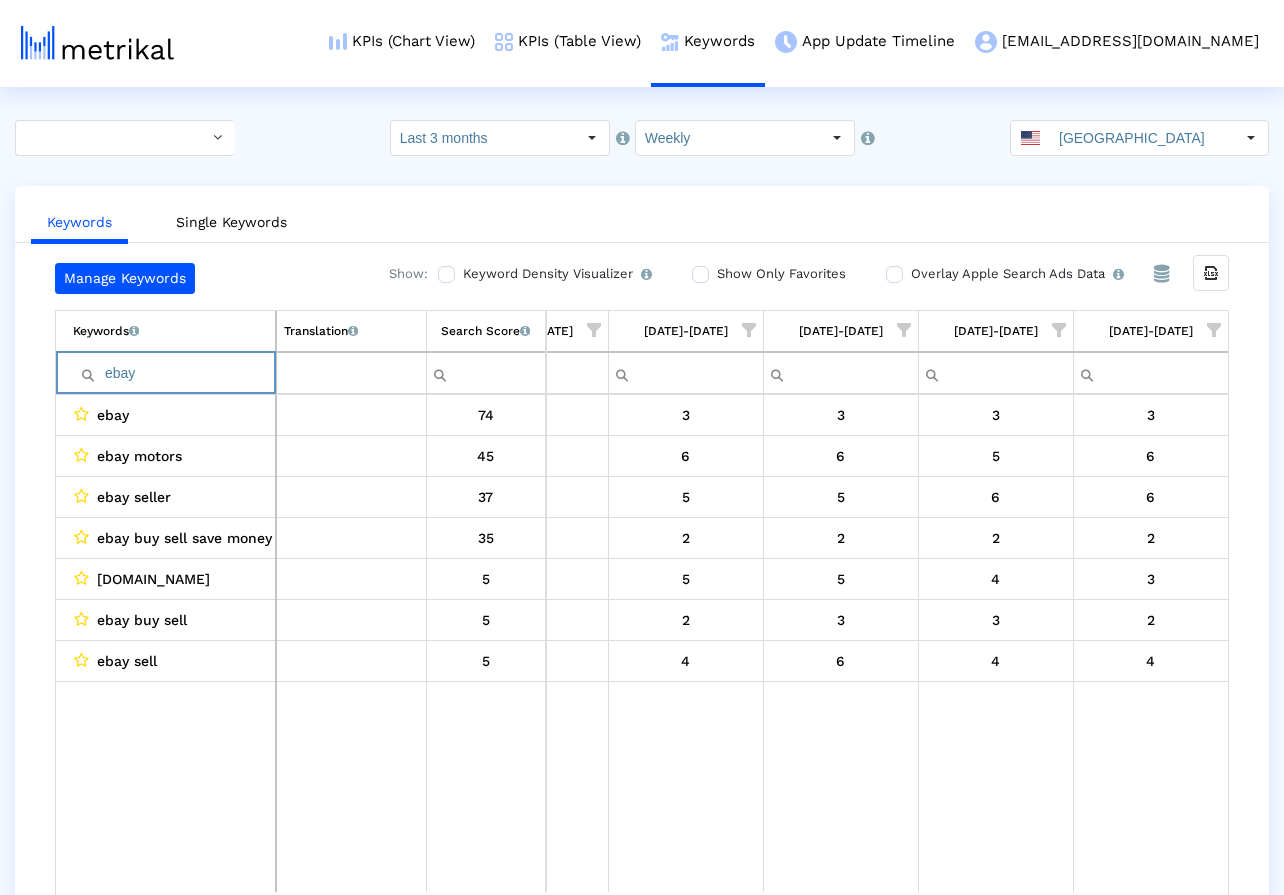 paste on "poshmark" 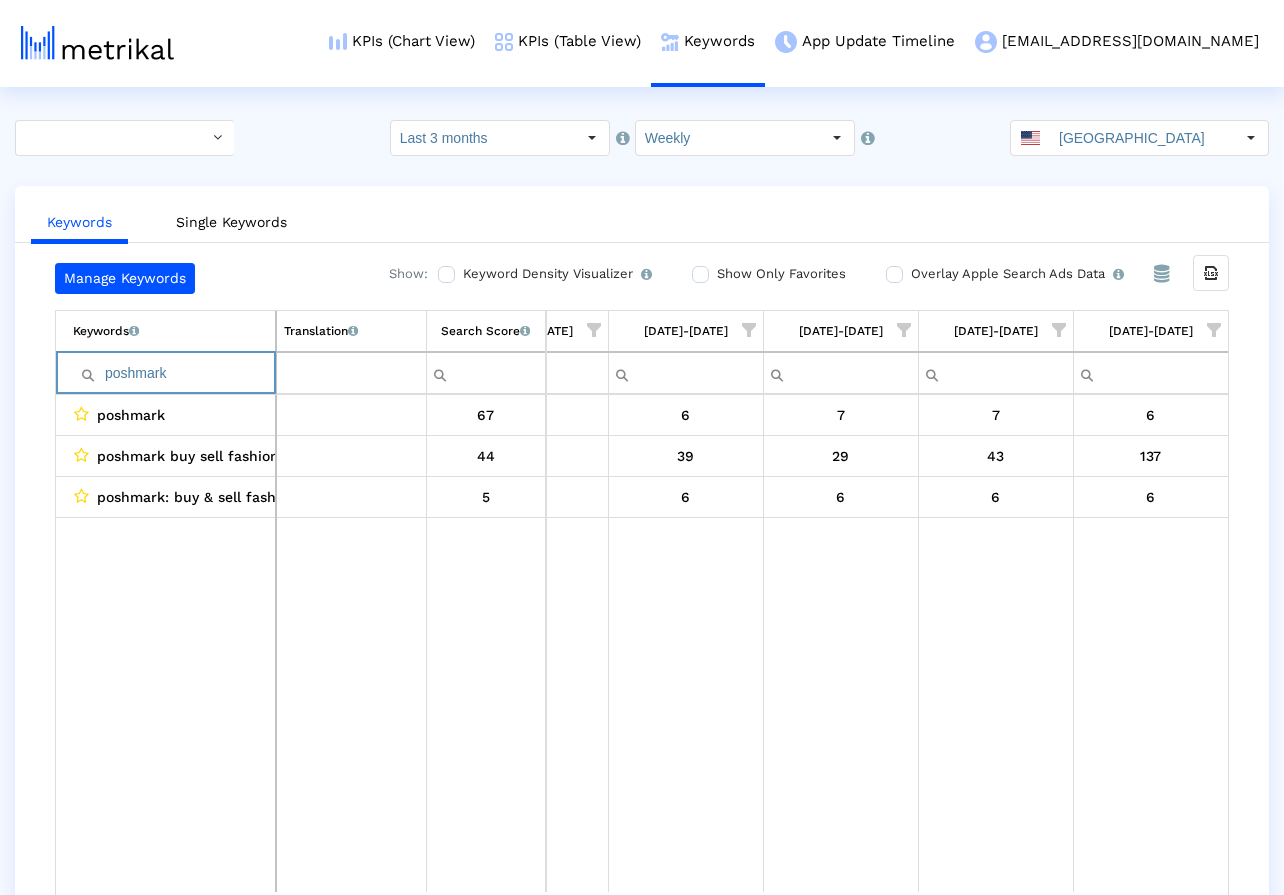 paste on "mercari" 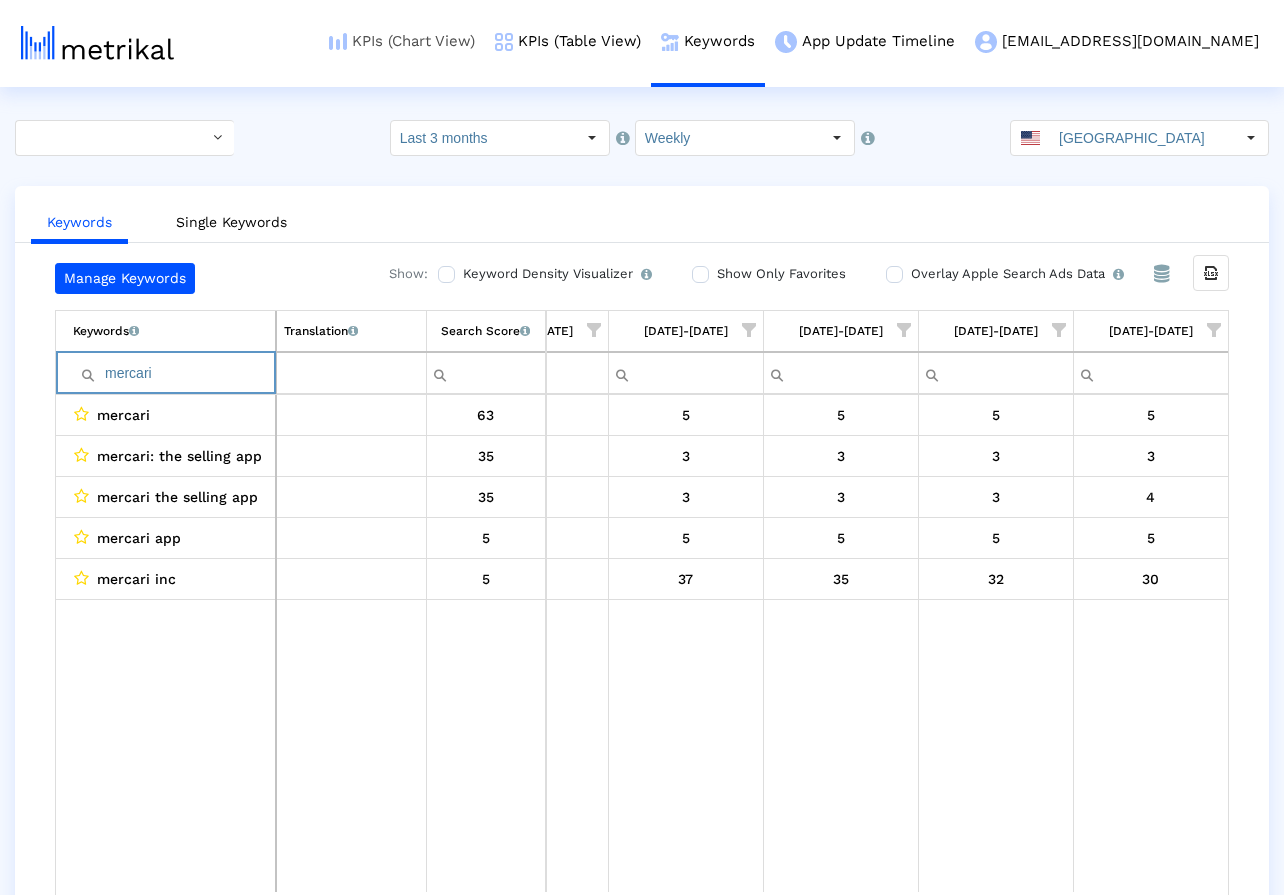 paste on "craigslist" 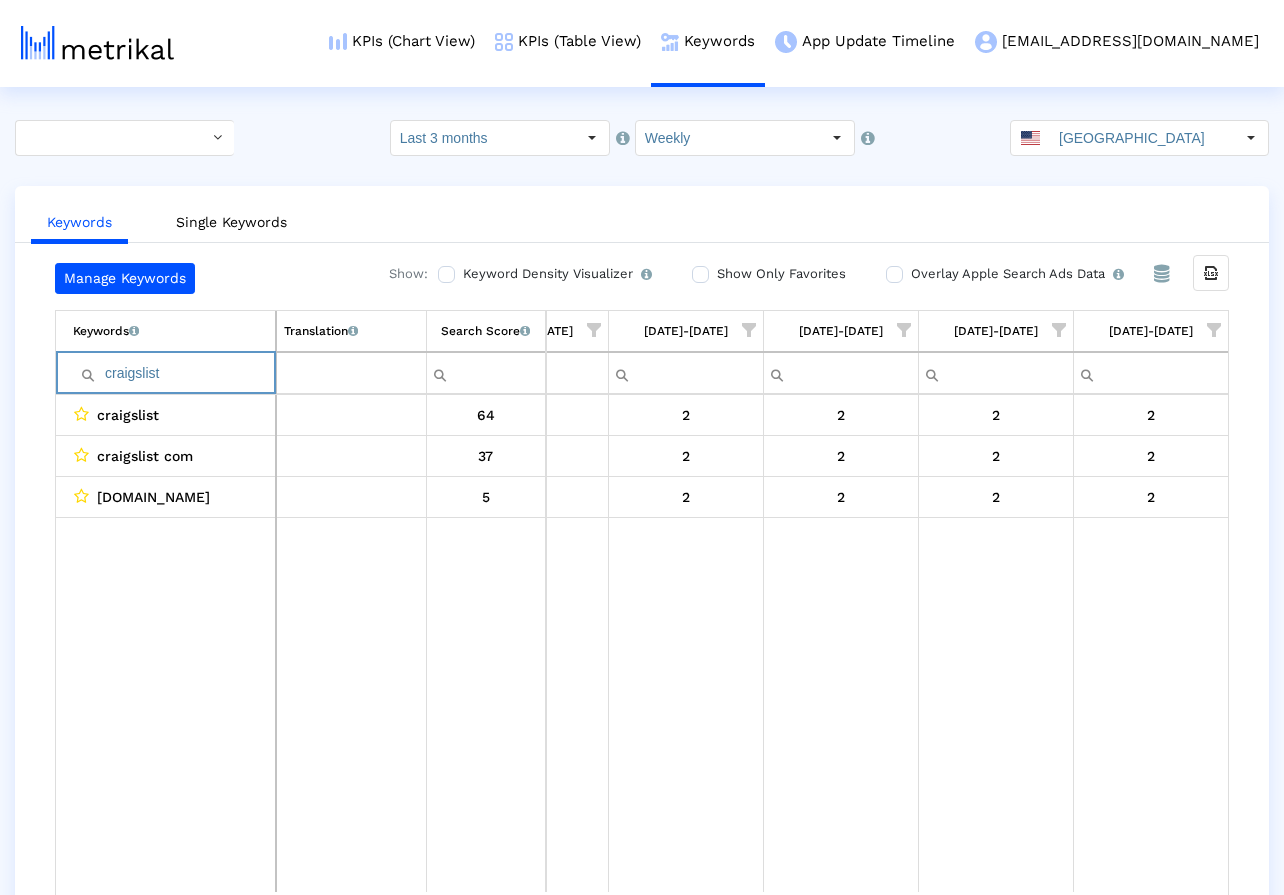paste on "marketplace" 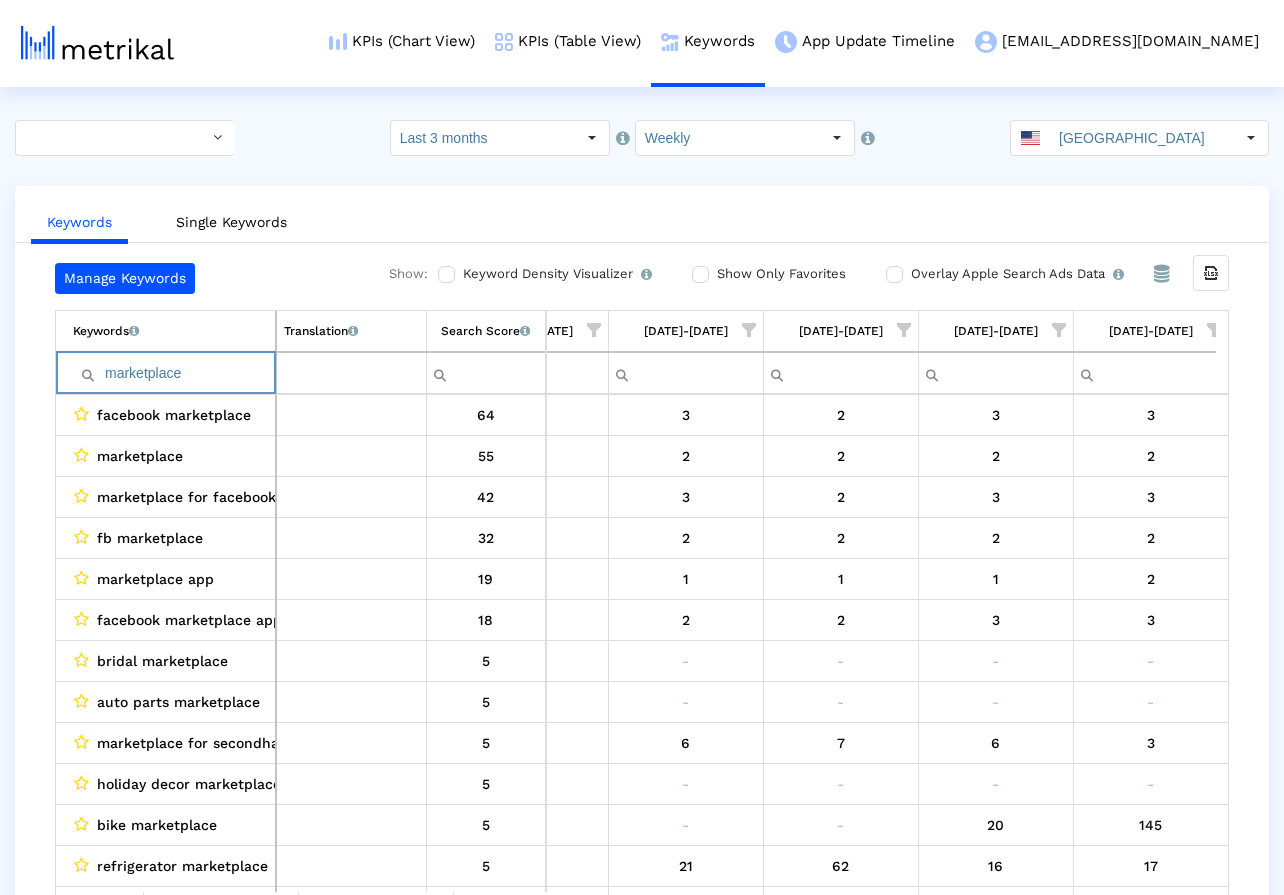 paste on "letgo" 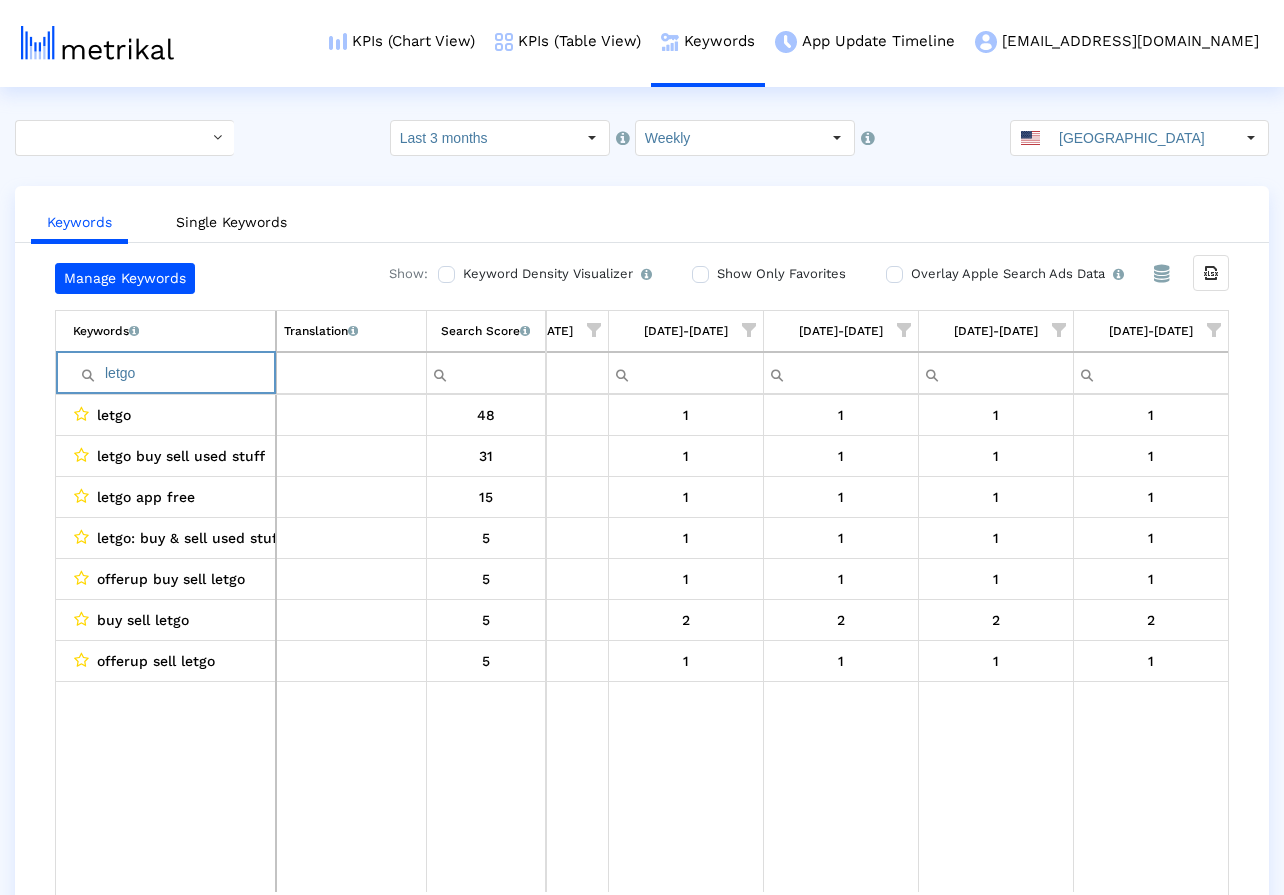 paste on "sell" 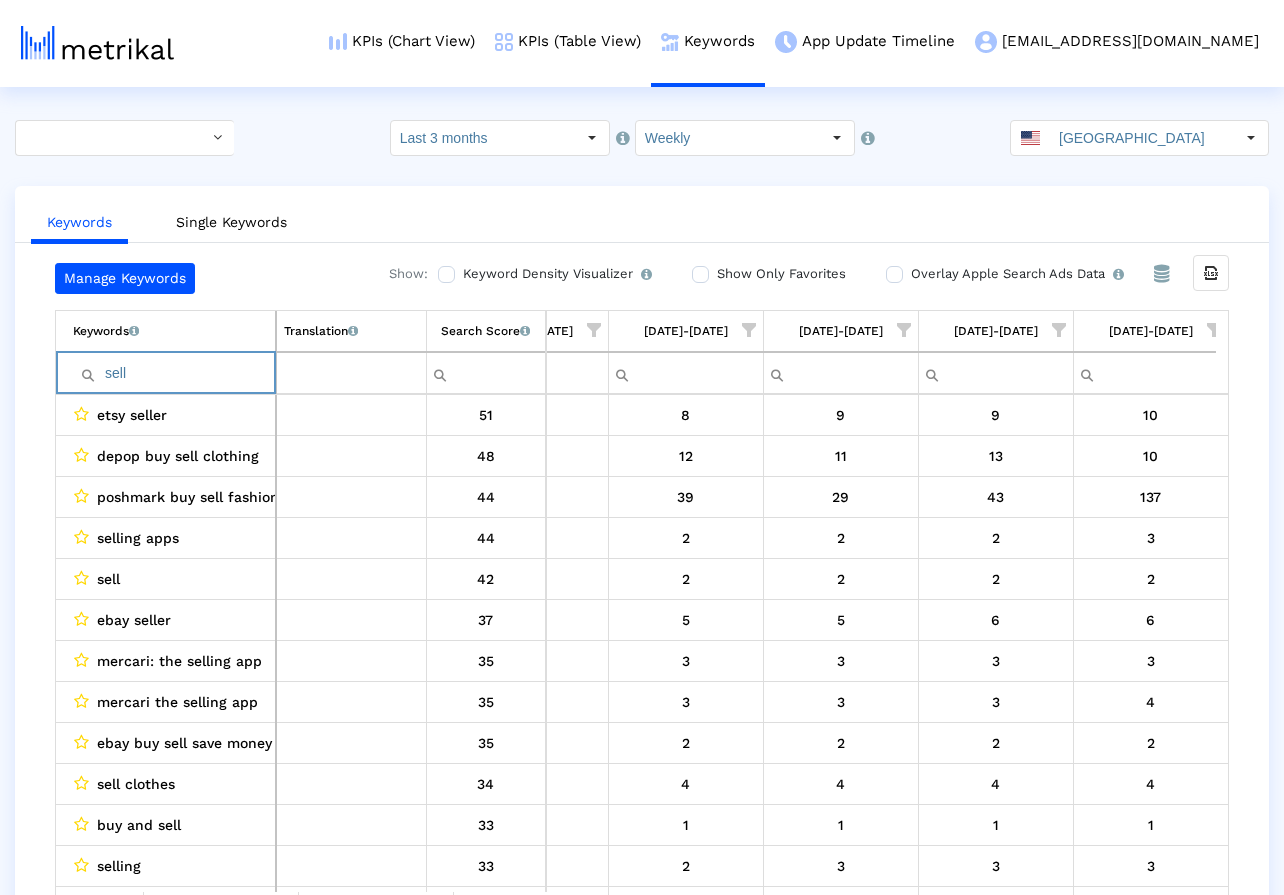 paste on "thredup" 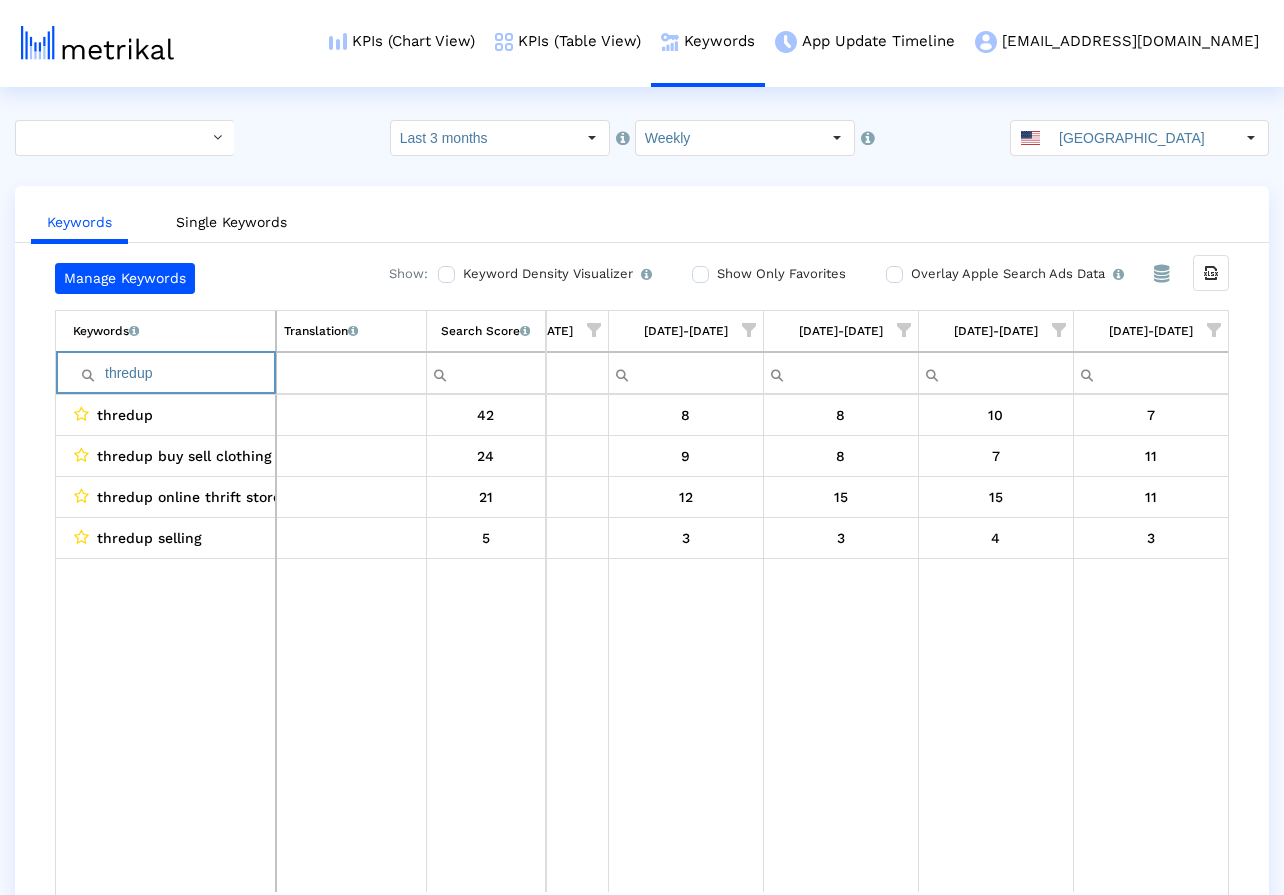 paste on "buy" 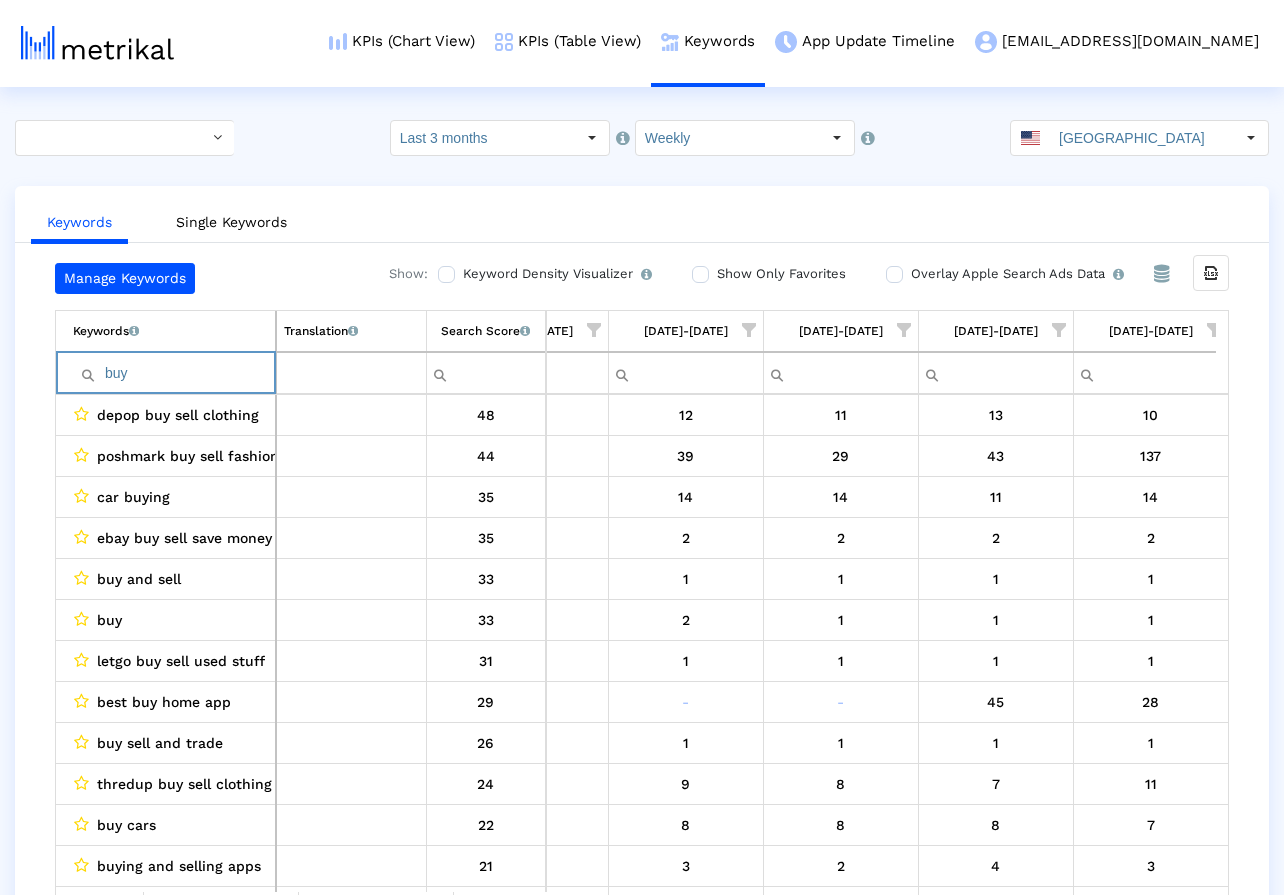 type on "buy" 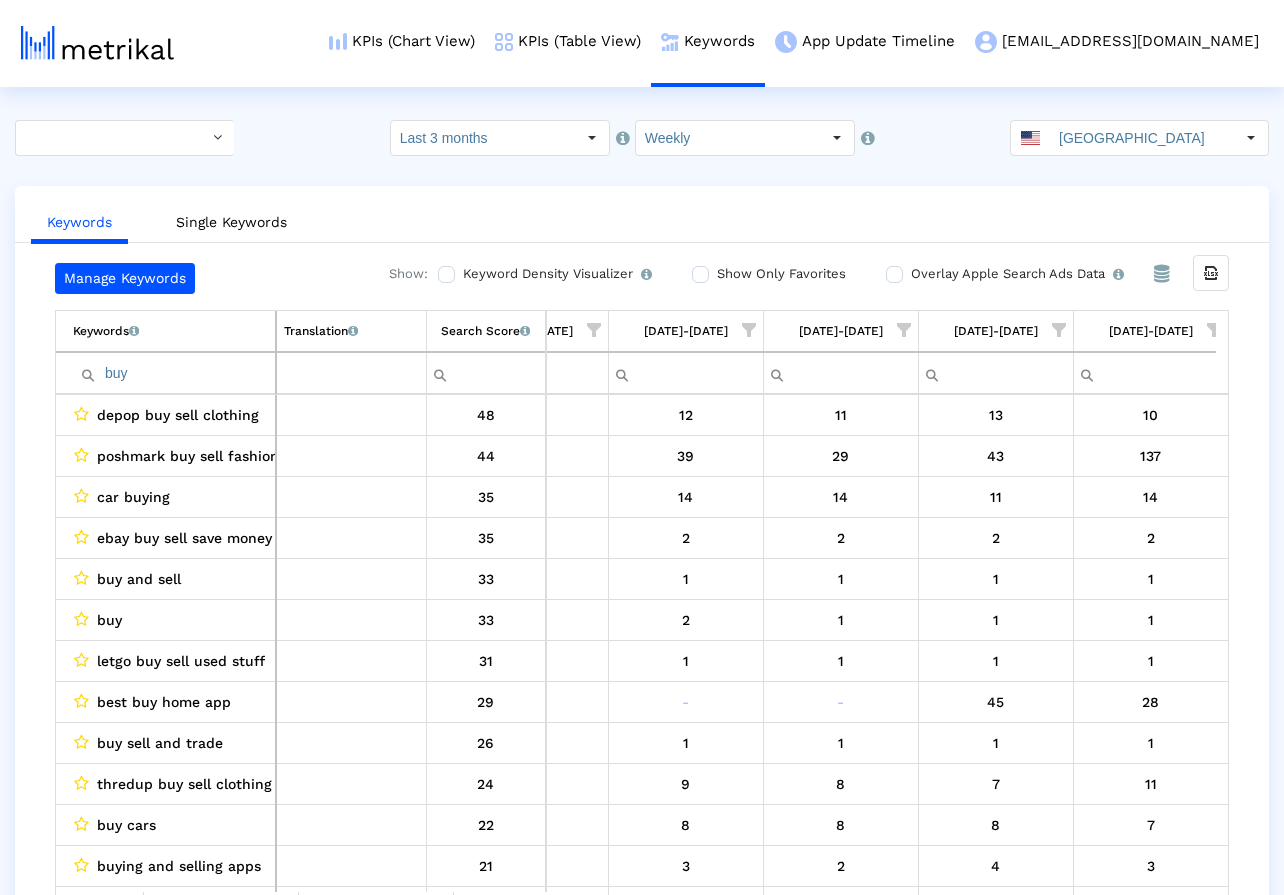 click on "Select how far back from today you would like to view the data below.  Last 3 months  Select how would like to group the data below.  Weekly United States" 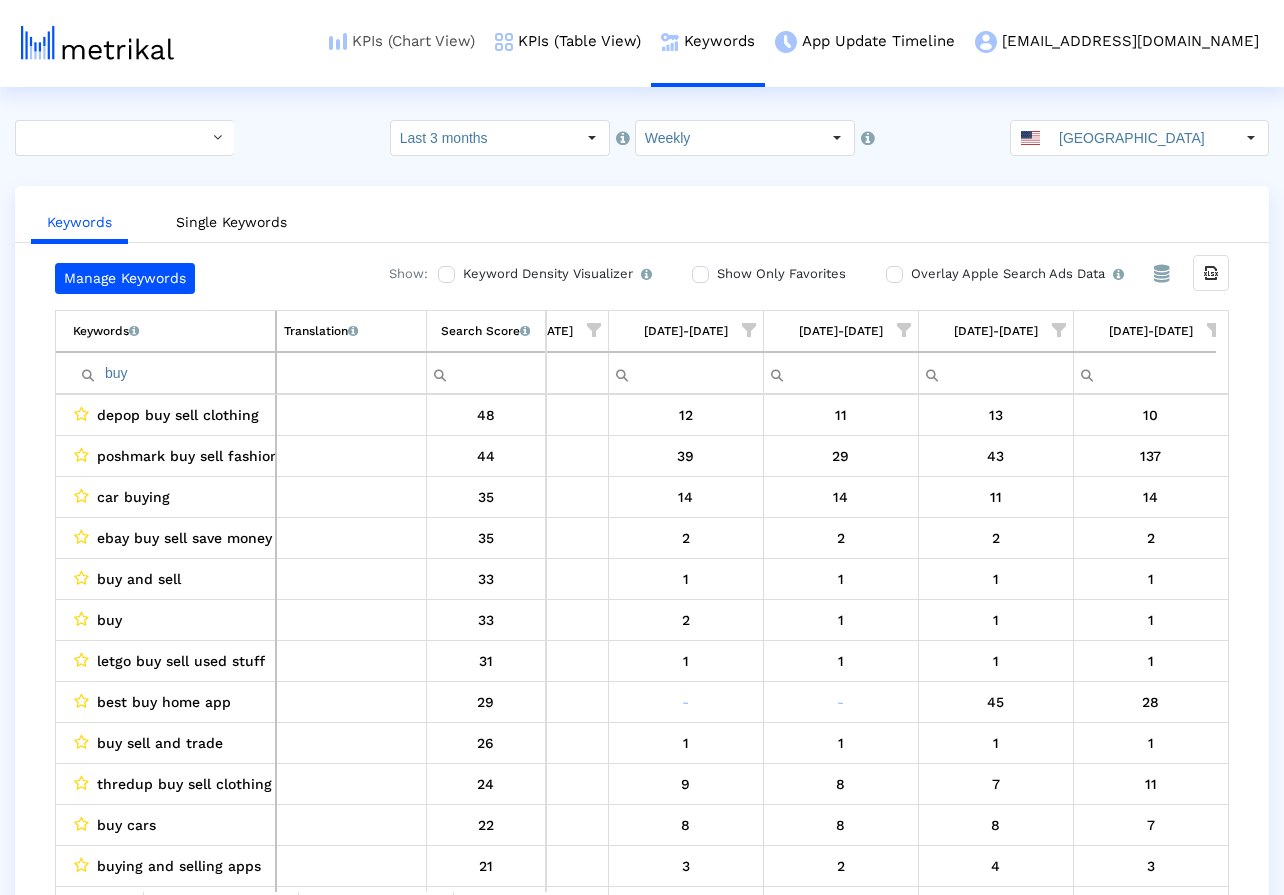 click on "KPIs (Chart View)" at bounding box center [402, 41] 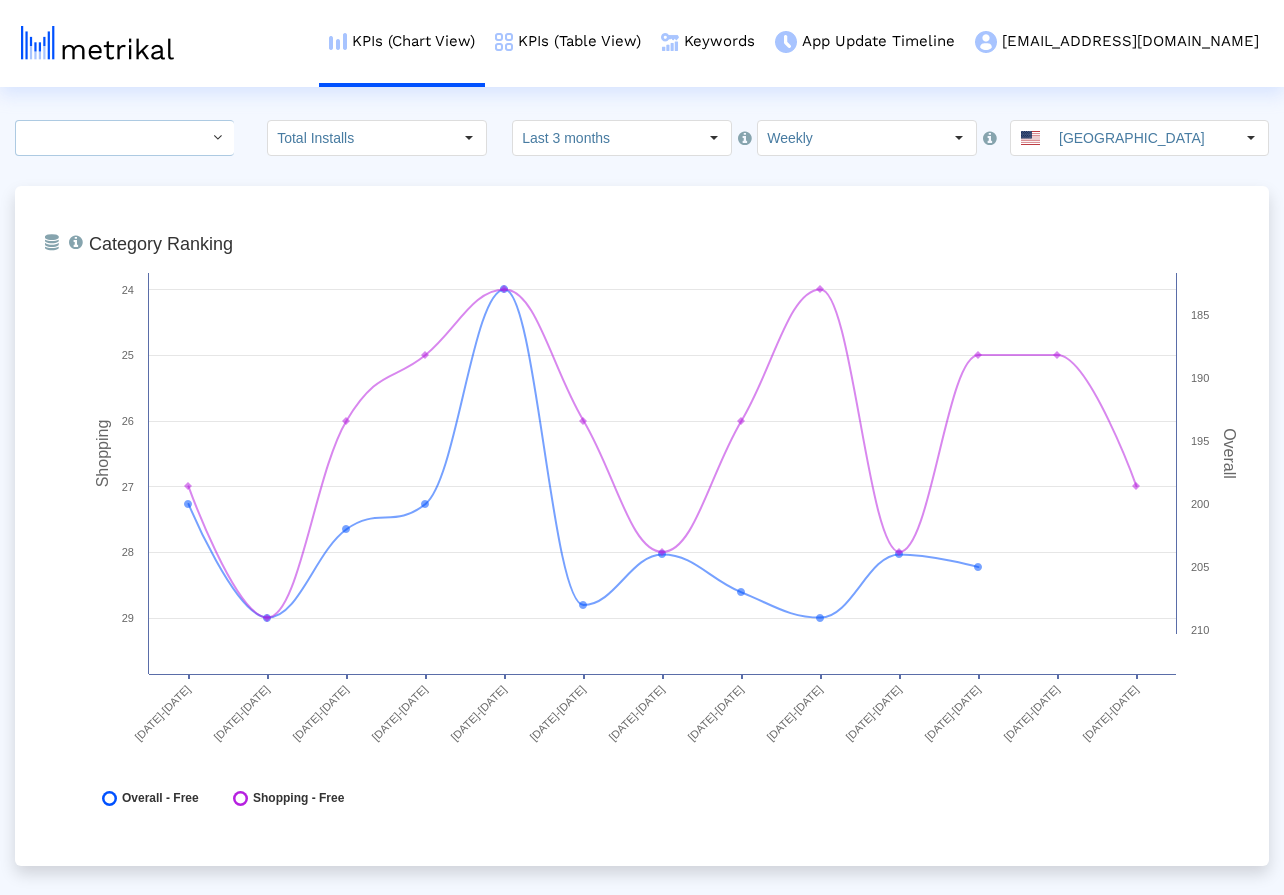 click 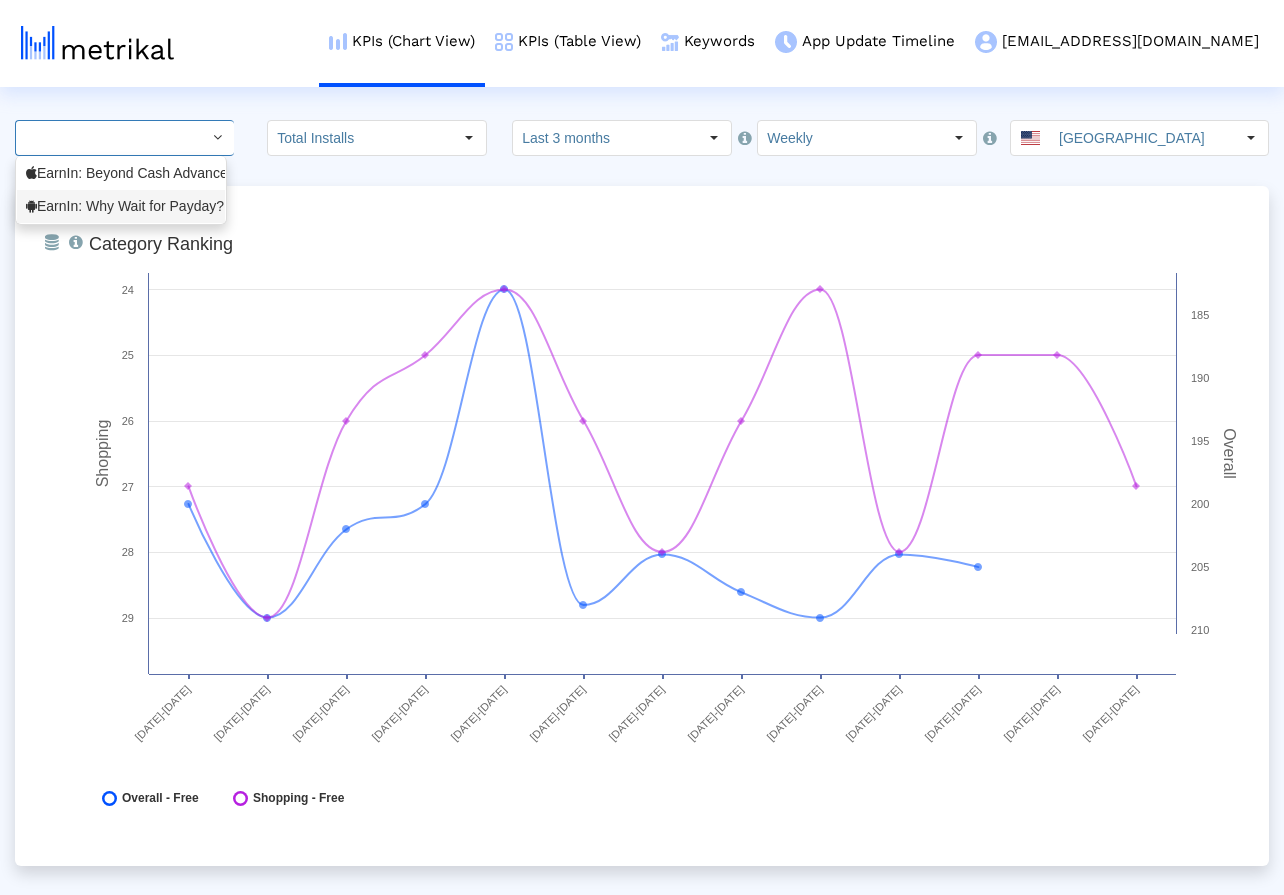 click on "EarnIn: Why Wait for Payday? <com.activehours>" at bounding box center [121, 206] 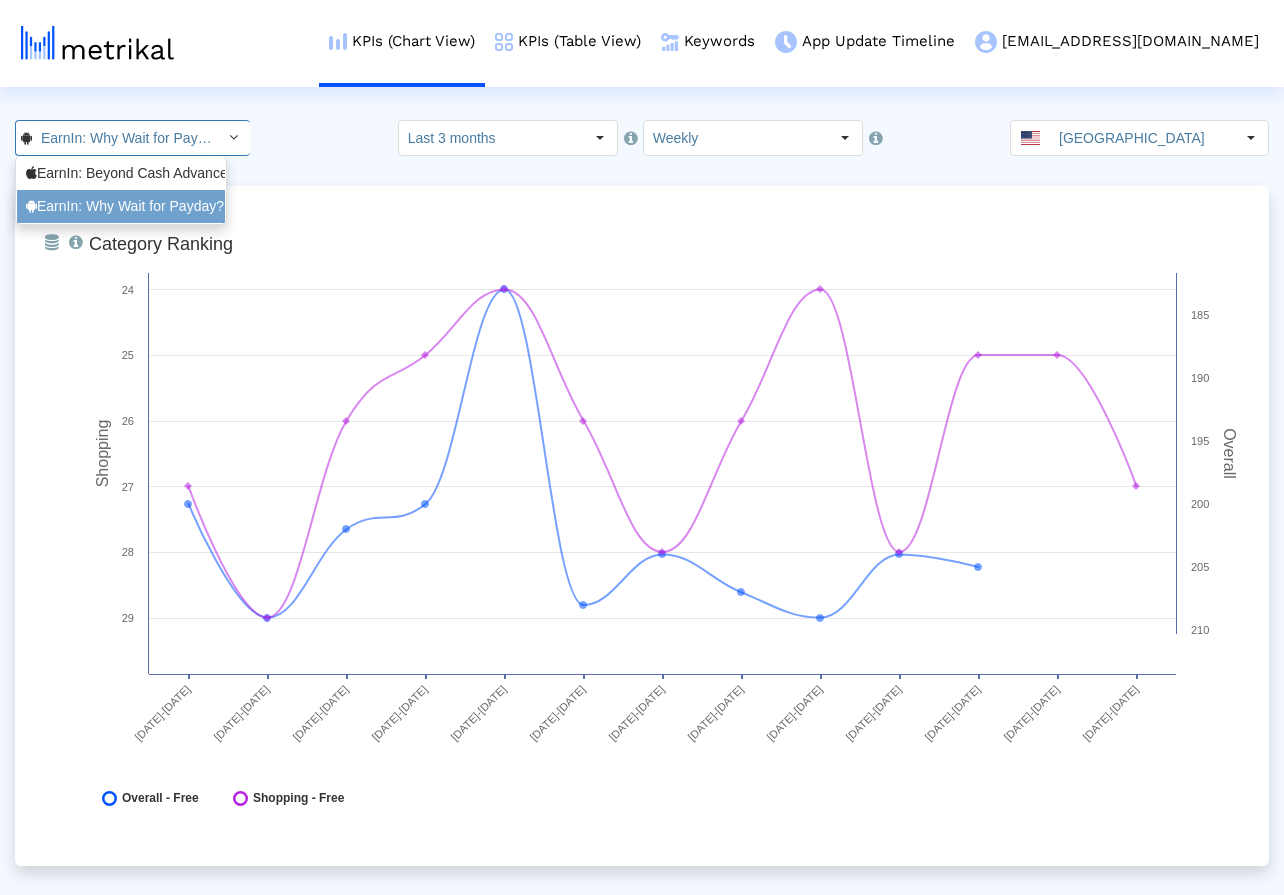scroll, scrollTop: 0, scrollLeft: 158, axis: horizontal 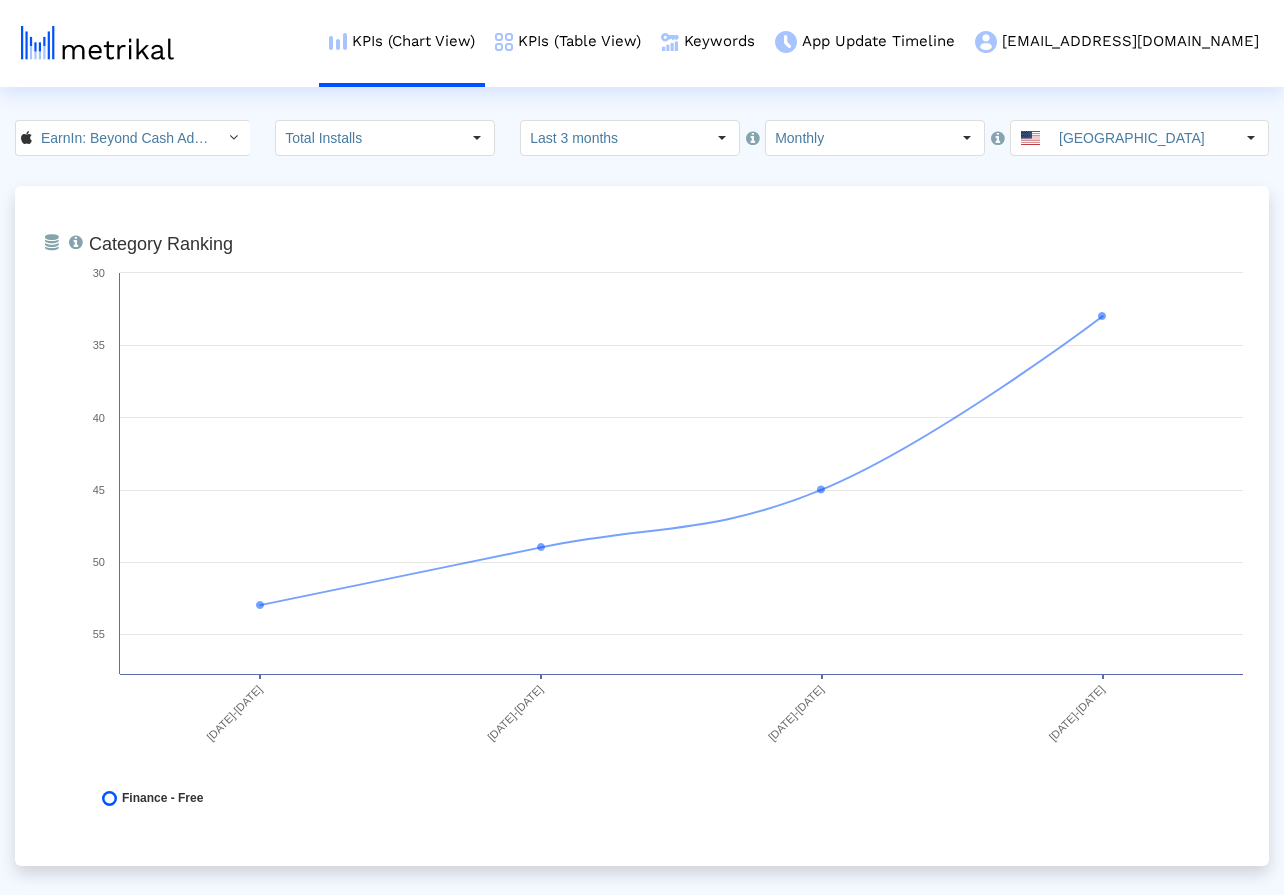 click on "From Database   Ranking of the app in the Overall and Category Charts.  Created with Highcharts 8.1.2 Category Ranking 03/01/25-03/31/25 04/01/25-04/30/25 05/01/25-05/31/25 06/01/25-06/30/25 30 35 40 45 50 55
Finance - Free
05/01/25-05/31/25
Finance - Free
45" at bounding box center (642, 526) 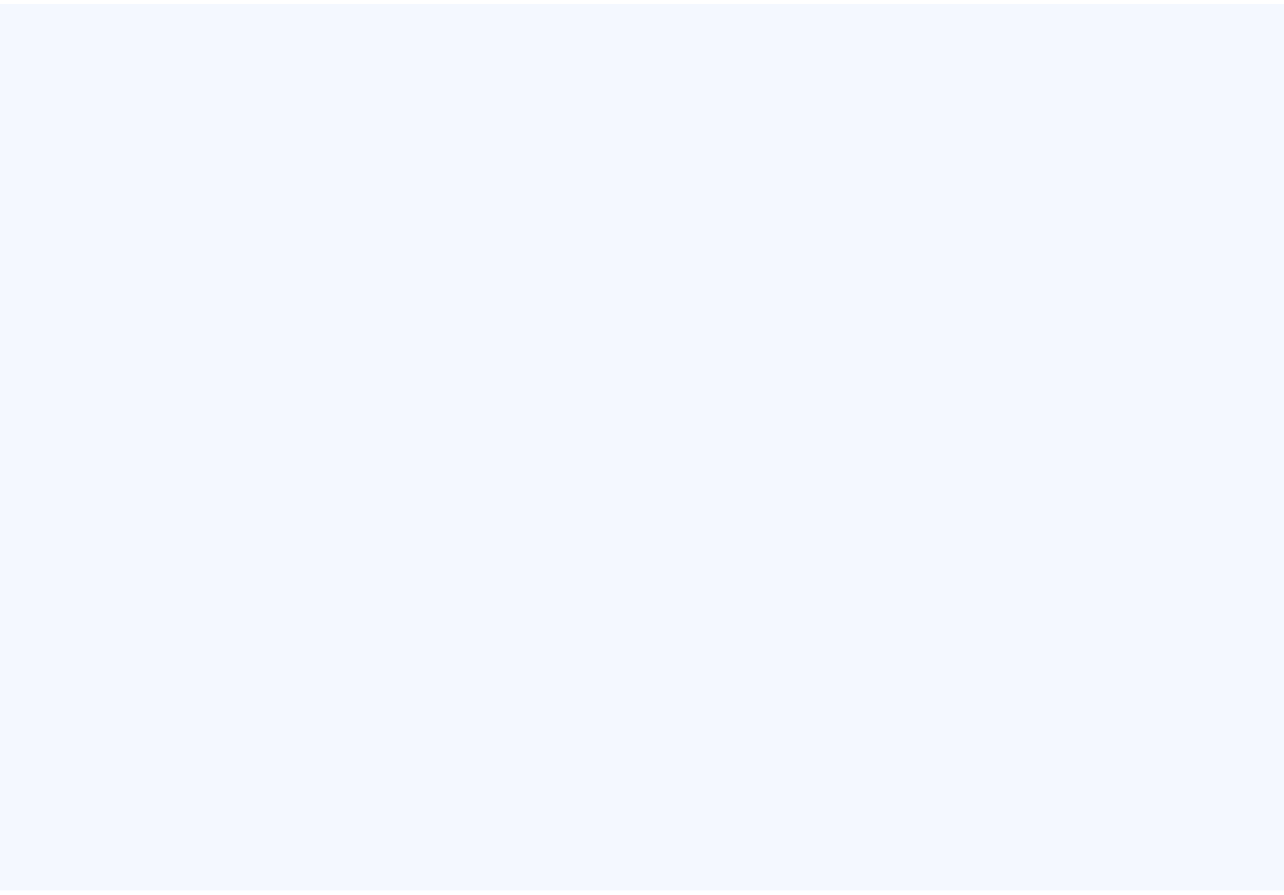 scroll, scrollTop: 0, scrollLeft: 0, axis: both 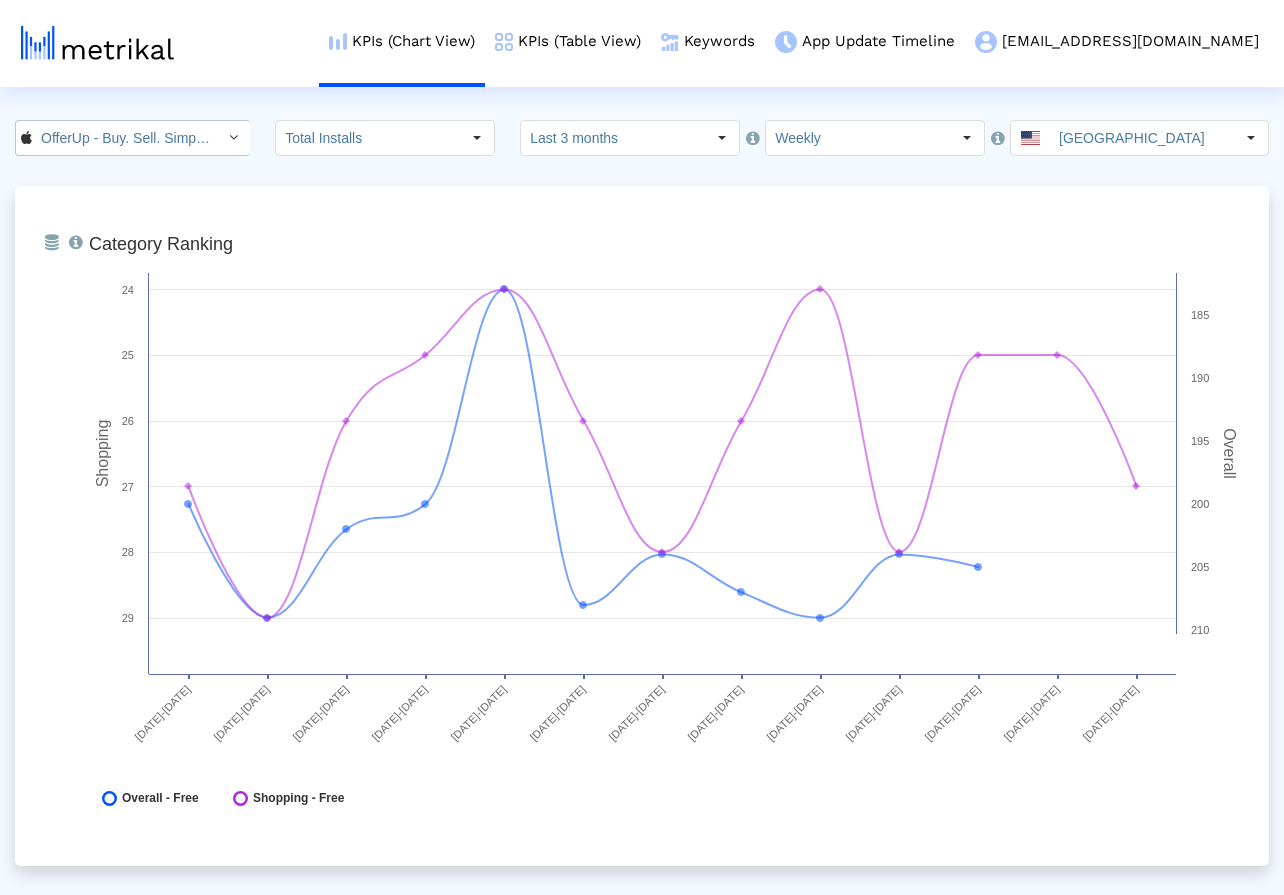 click 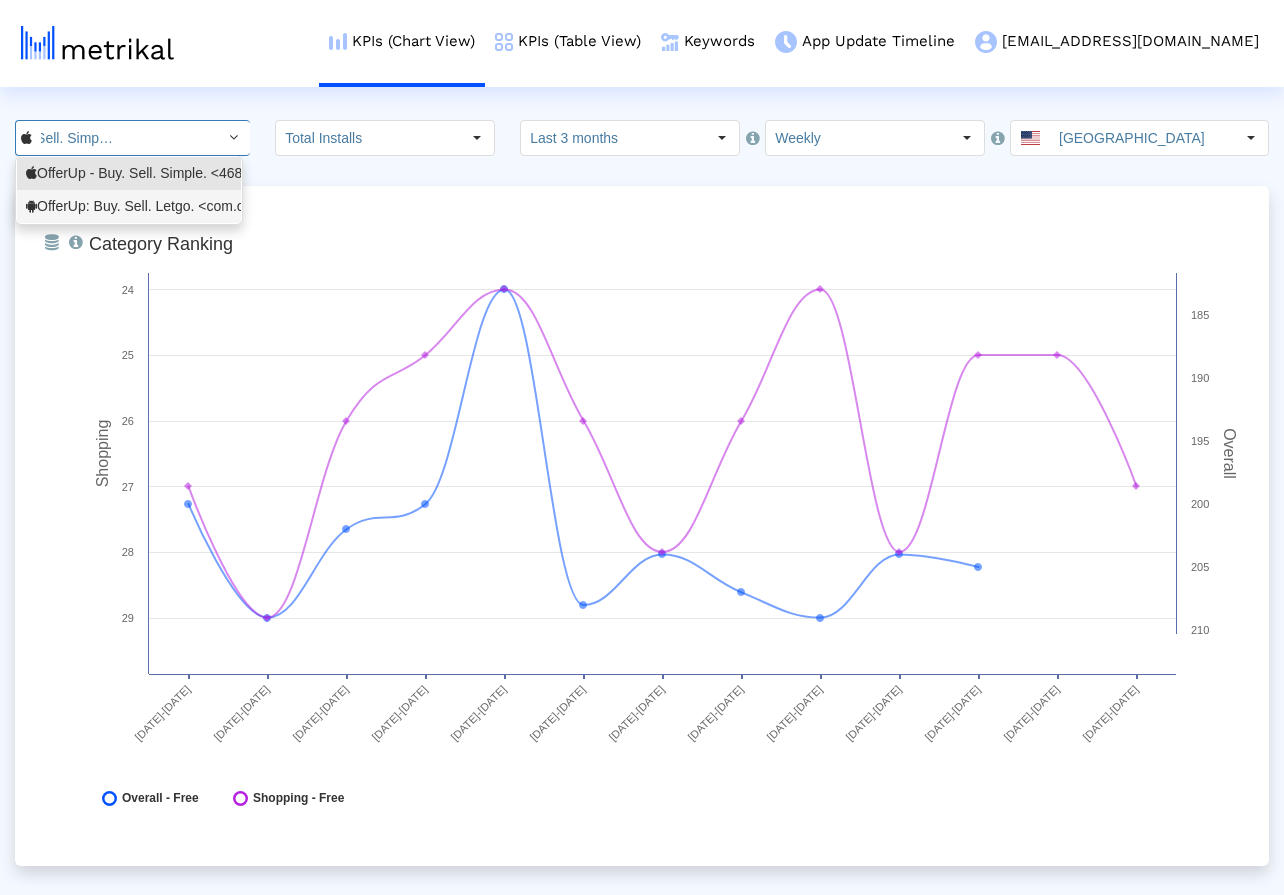 click on "OfferUp: Buy. Sell. Letgo. <com.offerup>" at bounding box center (129, 206) 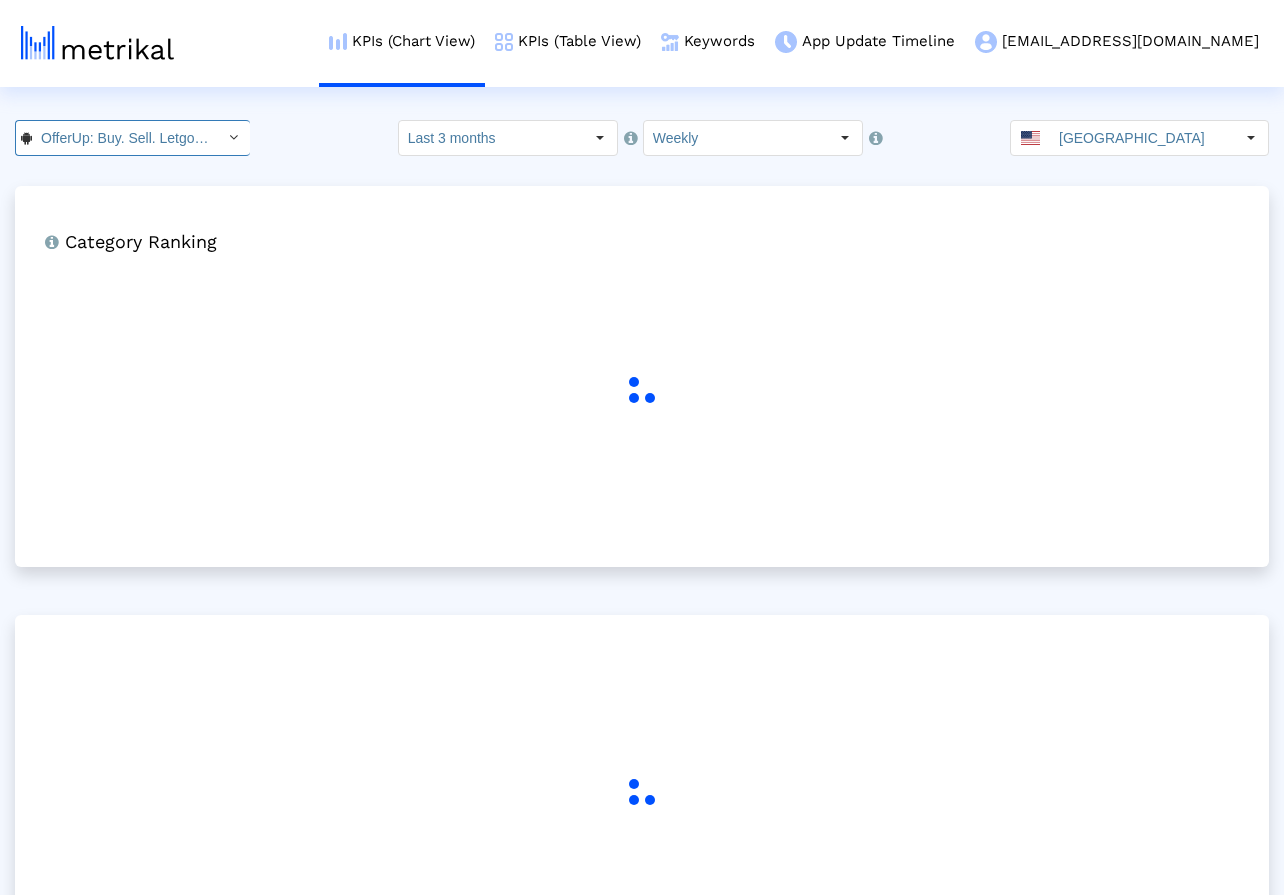 scroll, scrollTop: 0, scrollLeft: 102, axis: horizontal 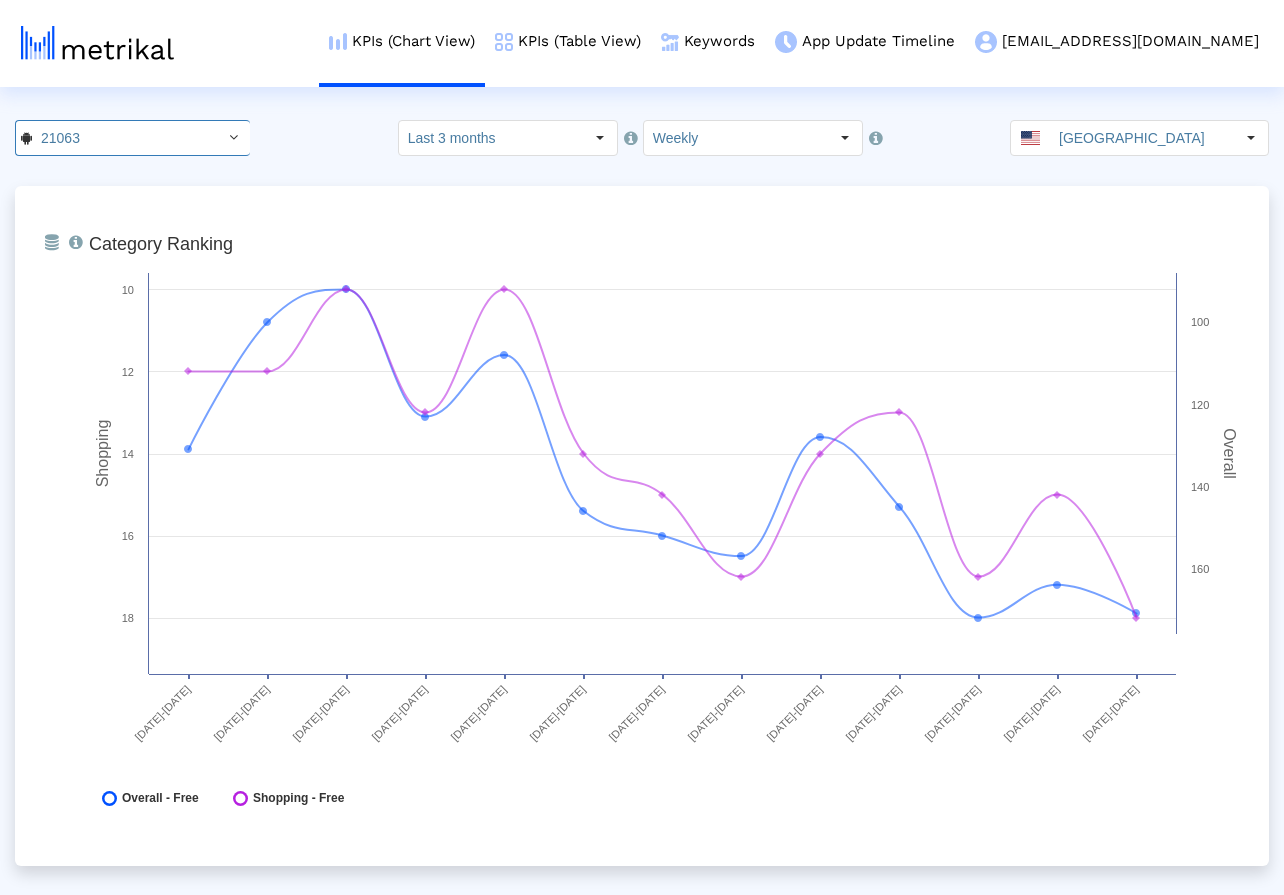 click on "21063 Pull down to refresh... Release to refresh... Refreshing...  OfferUp - Buy. Sell. Simple. <468996152>   OfferUp: Buy. Sell. Letgo. <com.offerup>  Loading...  Select how far back from today you would like to view the data below.  Last 3 months  Select how would like to group the data below.  Weekly United States  From Database   Ranking of the app in the Overall and Category Charts.  Created with Highcharts 8.1.2 Shopping Overall Category Ranking 04/06/25-04/12/25 04/13/25-04/19/25 04/20/25-04/26/25 04/27/25-05/03/25 05/04/25-05/10/25 05/11/25-05/17/25 05/18/25-05/24/25 05/25/25-05/31/25 06/01/25-06/07/25 06/08/25-06/14/25 06/15/25-06/21/25 06/22/25-06/28/25 06/29/25-07/05/25 10 12 14 16 18 100 120 140 160
Overall - Free
Shopping - Free
From Database  Created with Highcharts 8.1.2 Total Installs 04/06/25-04/12/25 0 50k 100k 0" 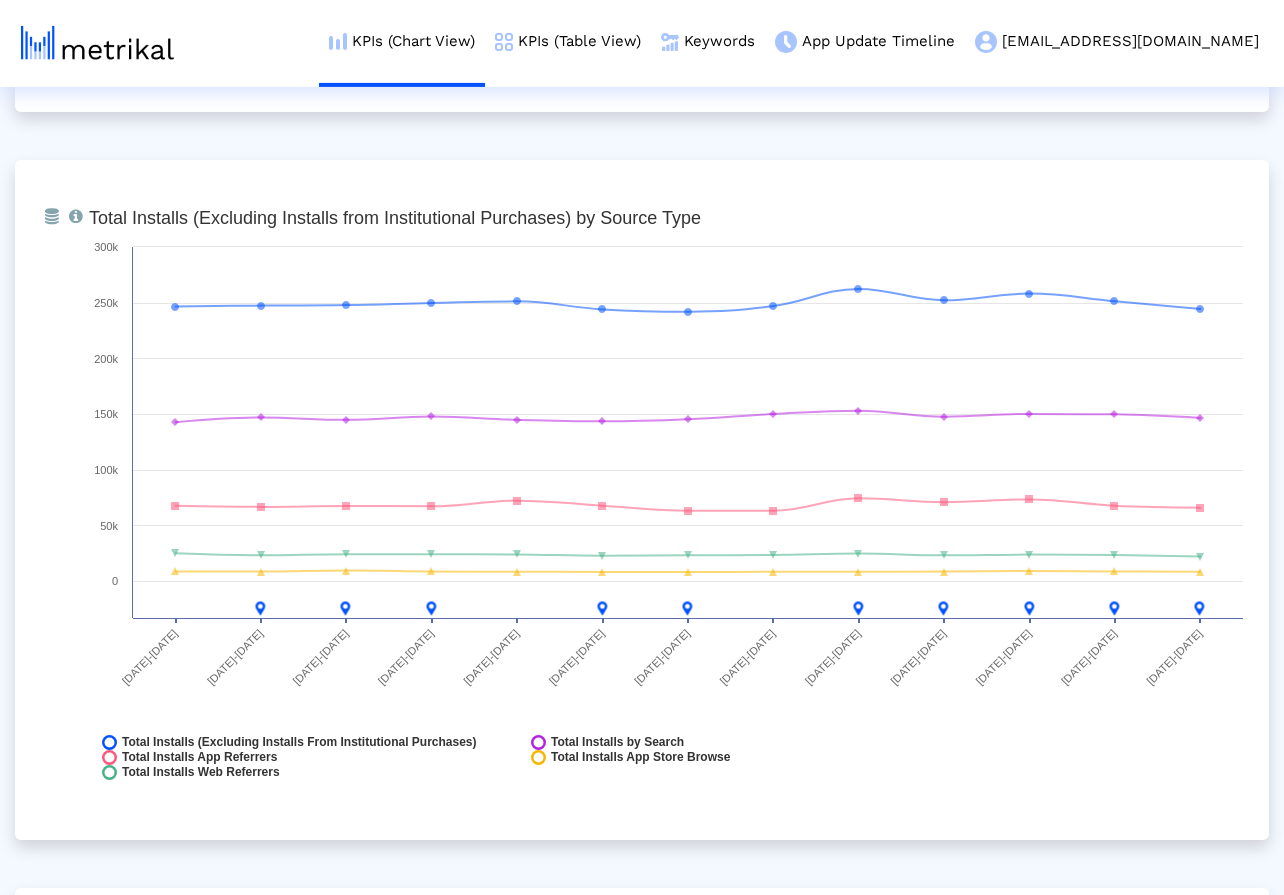 scroll, scrollTop: 2256, scrollLeft: 0, axis: vertical 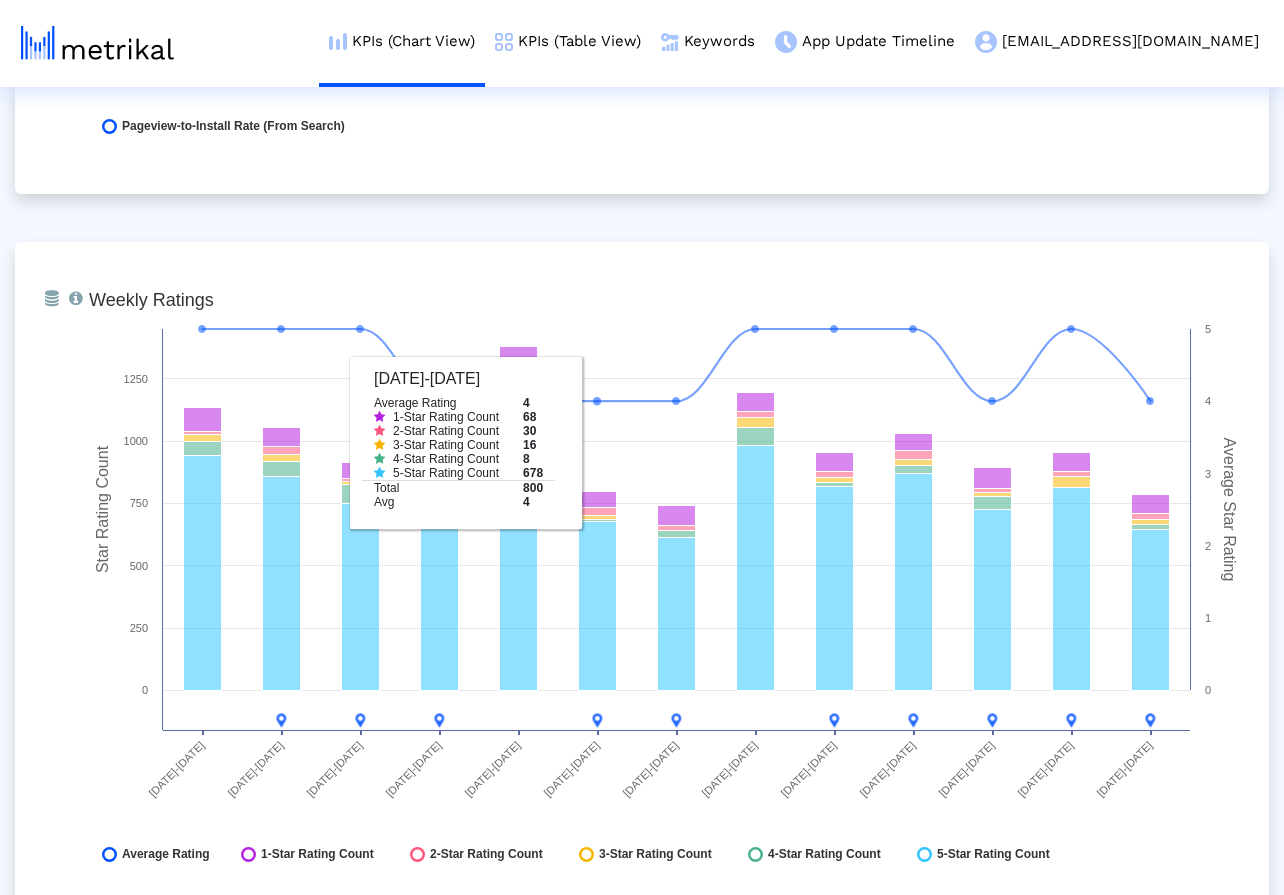 click on "From Database   Ranking of the app in the Overall and Category Charts.  Created with Highcharts 8.1.2 Shopping Overall Category Ranking 04/06/25-04/12/25 04/13/25-04/19/25 04/20/25-04/26/25 04/27/25-05/03/25 05/04/25-05/10/25 05/11/25-05/17/25 05/18/25-05/24/25 05/25/25-05/31/25 06/01/25-06/07/25 06/08/25-06/14/25 06/15/25-06/21/25 06/22/25-06/28/25 06/29/25-07/05/25 10 12 14 16 18 100 120 140 160
Overall - Free
Shopping - Free
05/11/25-05/17/25
Overall - Free
146
Shopping - Free
14
From Database   Total installs that the app received from all sources, reported by App Store Connect." 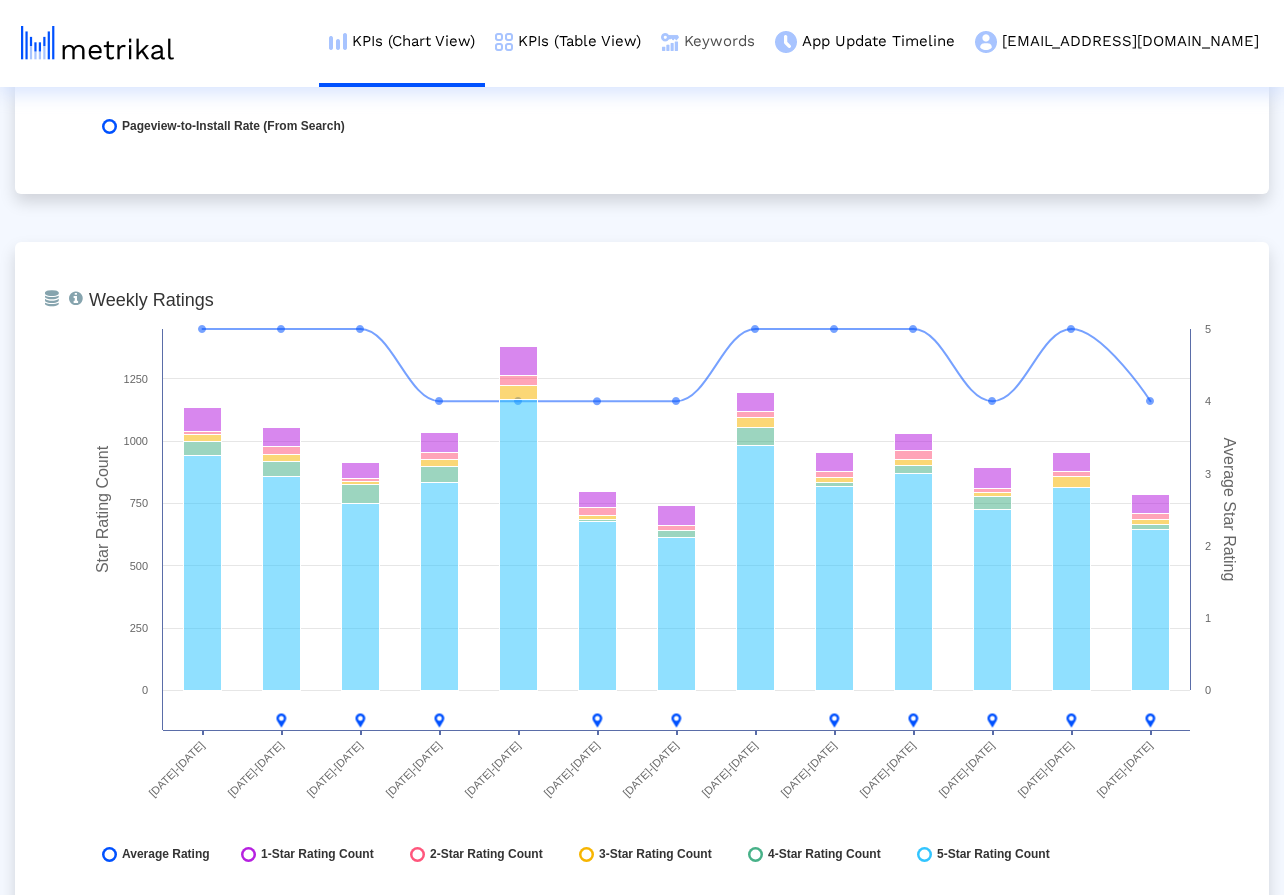 click on "Keywords" at bounding box center (708, 41) 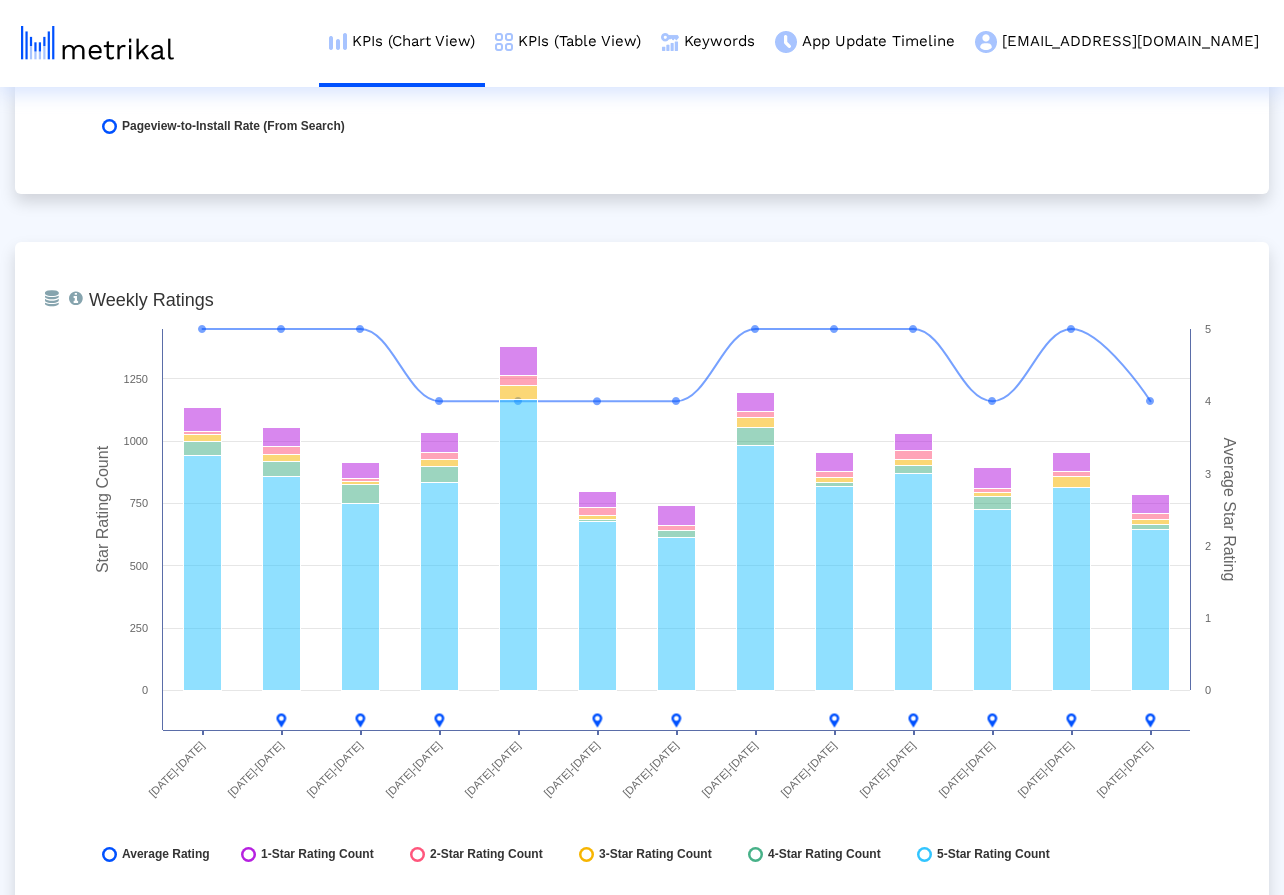 scroll, scrollTop: 4409, scrollLeft: 0, axis: vertical 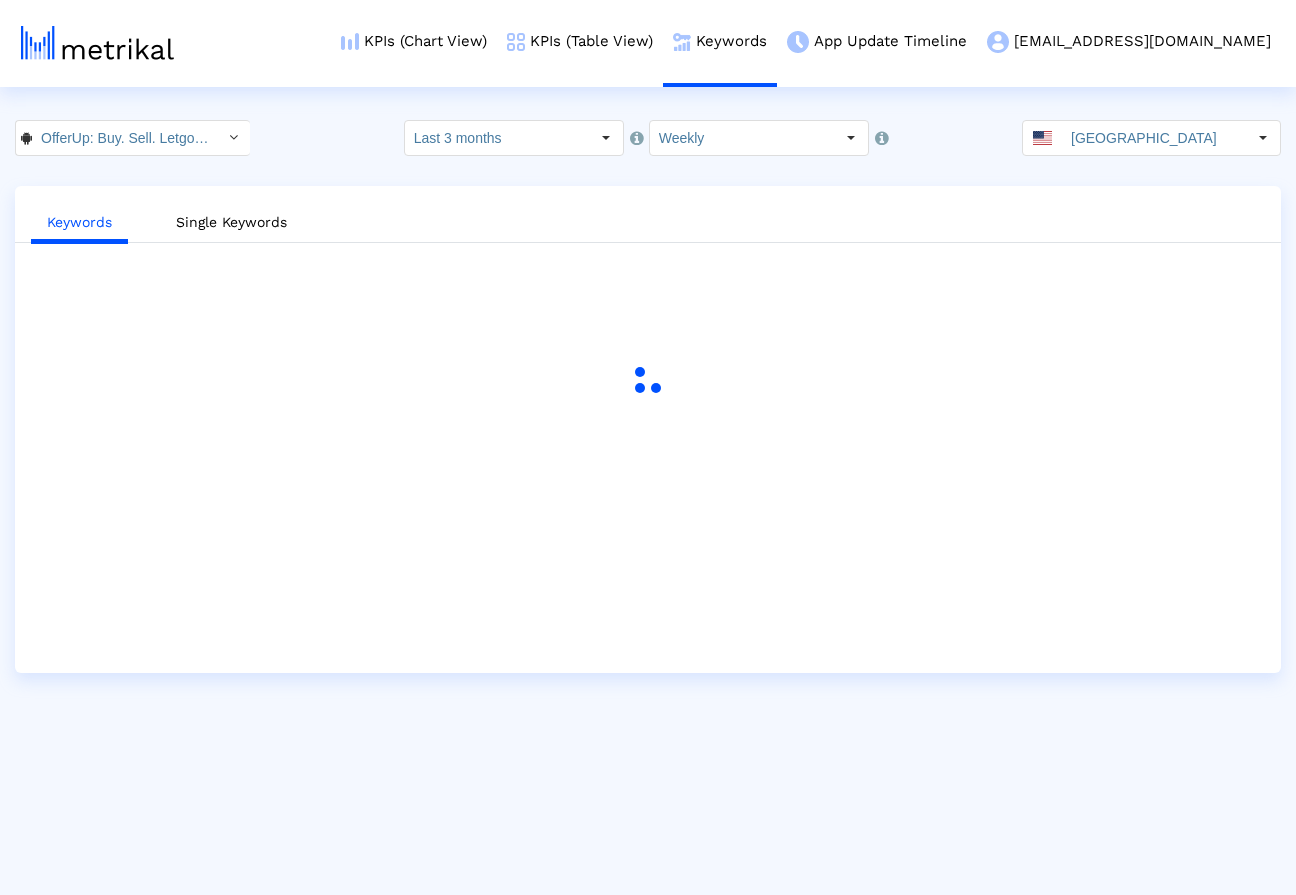 click on "KPIs (Chart View)  KPIs (Table View)  Keywords   App Update Timeline  offerup@shyftup.com   Keyword Manager  Customer Settings  Admin  Documentation  Logout OfferUp: Buy. Sell. Letgo. < com.offerup >  Select how far back from today you would like to view the data below.  Last 3 months  Select how would like to group the data below.  Weekly United States  Keywords   Single Keywords" at bounding box center [648, 336] 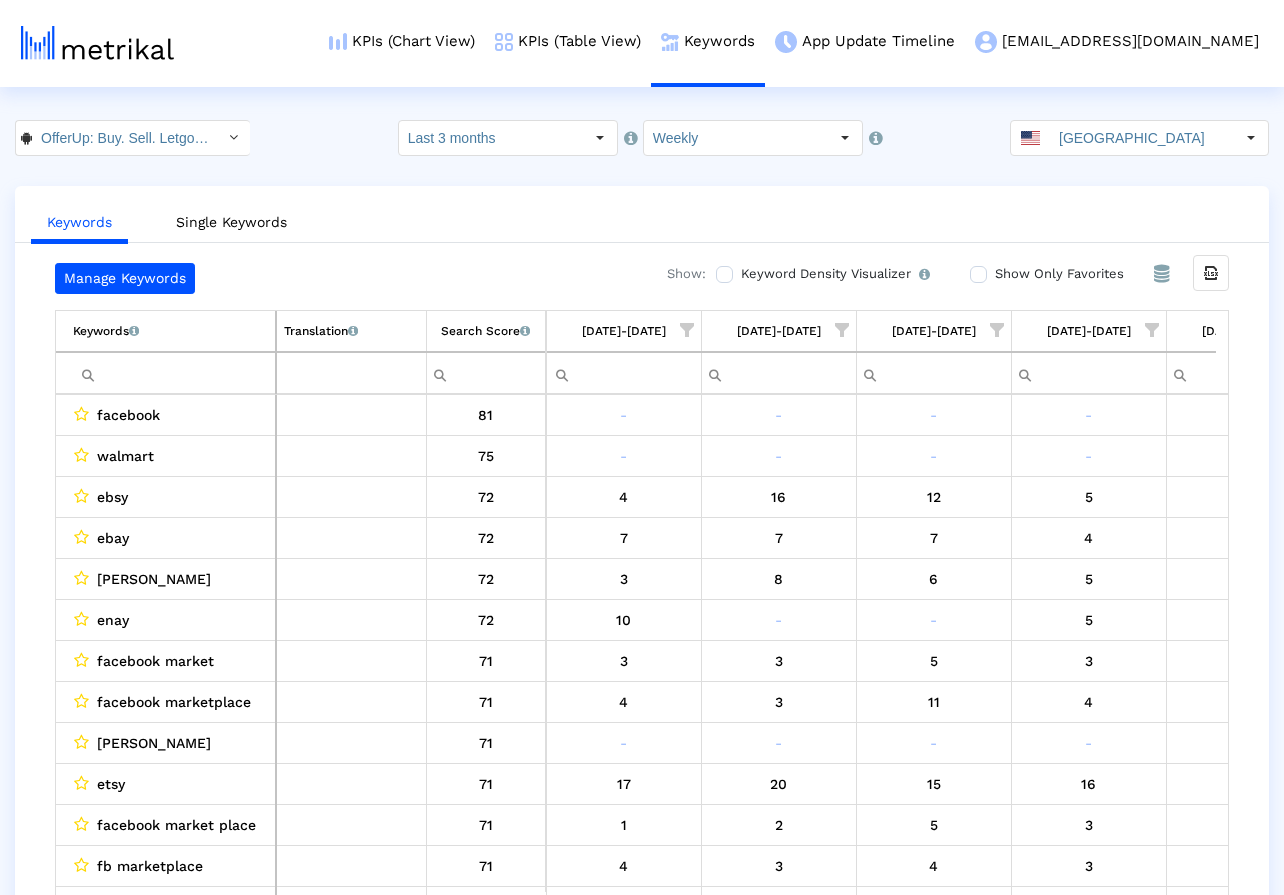 scroll, scrollTop: 0, scrollLeft: 1345, axis: horizontal 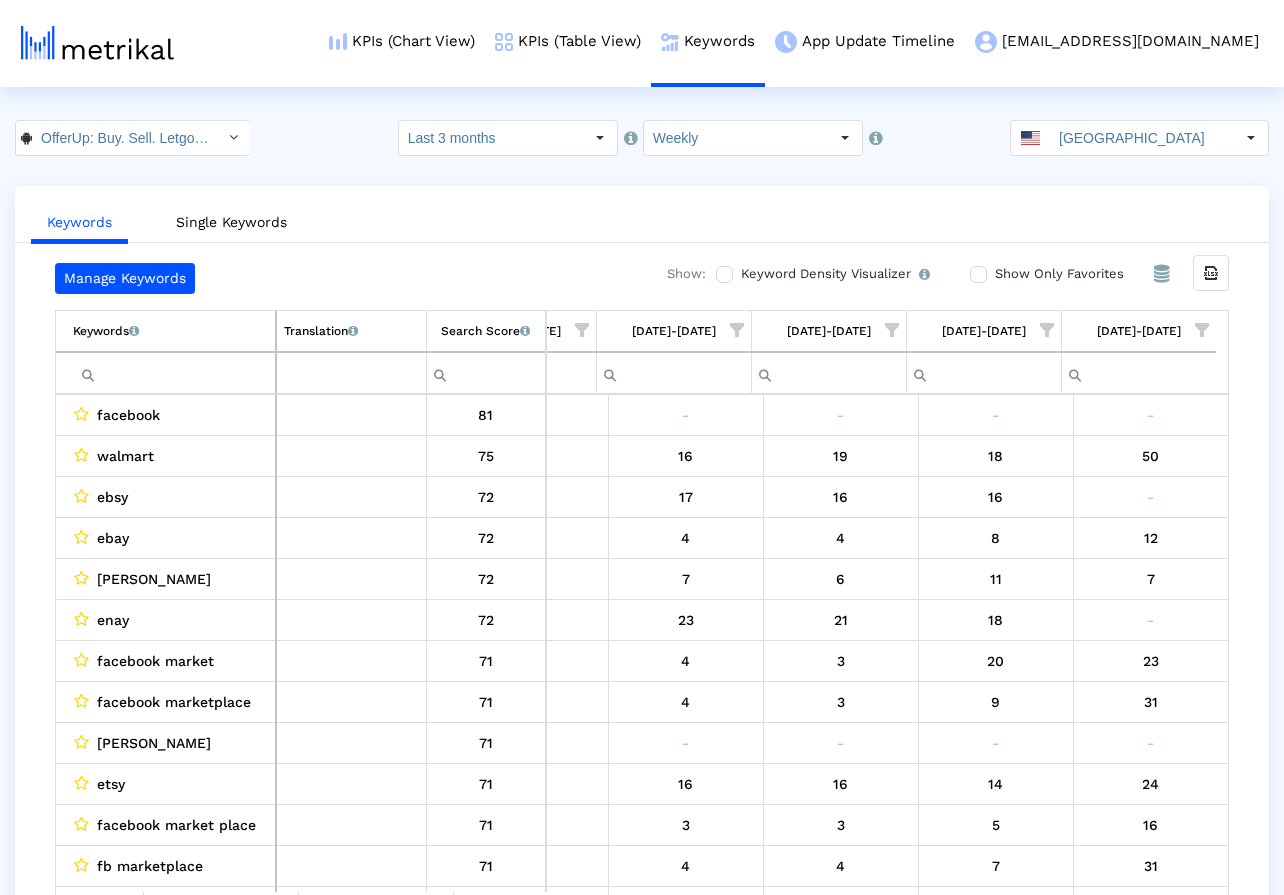 click on "OfferUp: Buy. Sell. Letgo. < com.offerup >  Select how far back from today you would like to view the data below.  Last 3 months  Select how would like to group the data below.  Weekly United States" 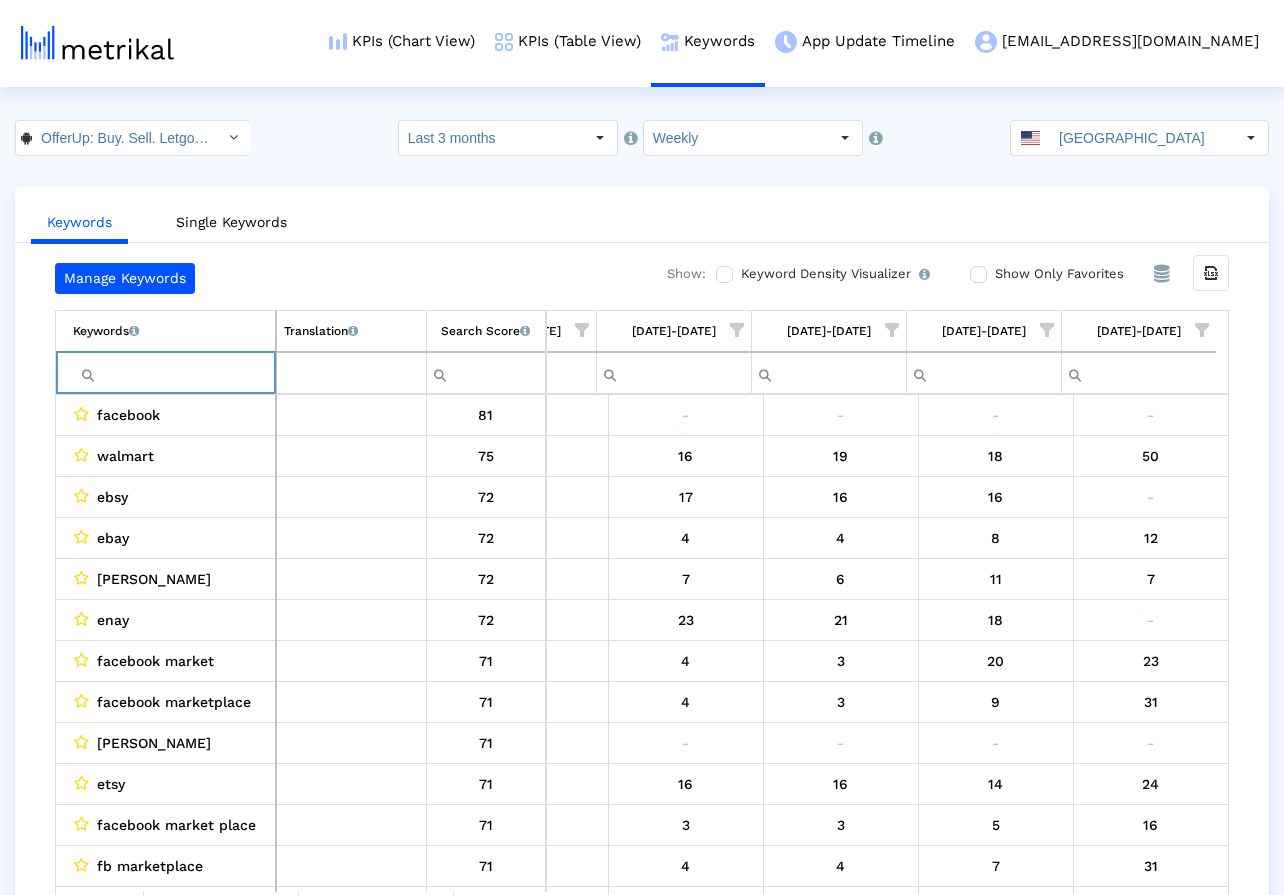 click at bounding box center (174, 373) 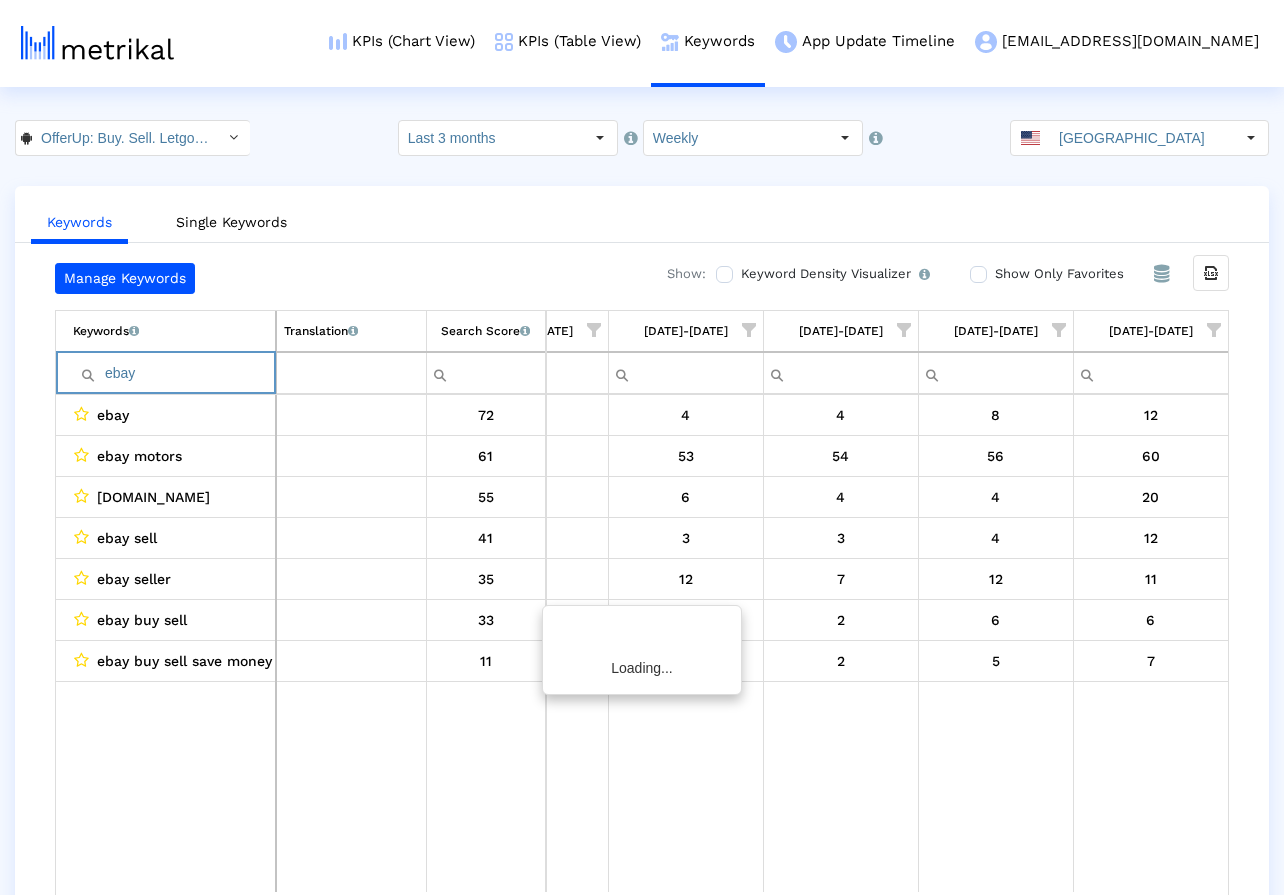 scroll, scrollTop: 0, scrollLeft: 1333, axis: horizontal 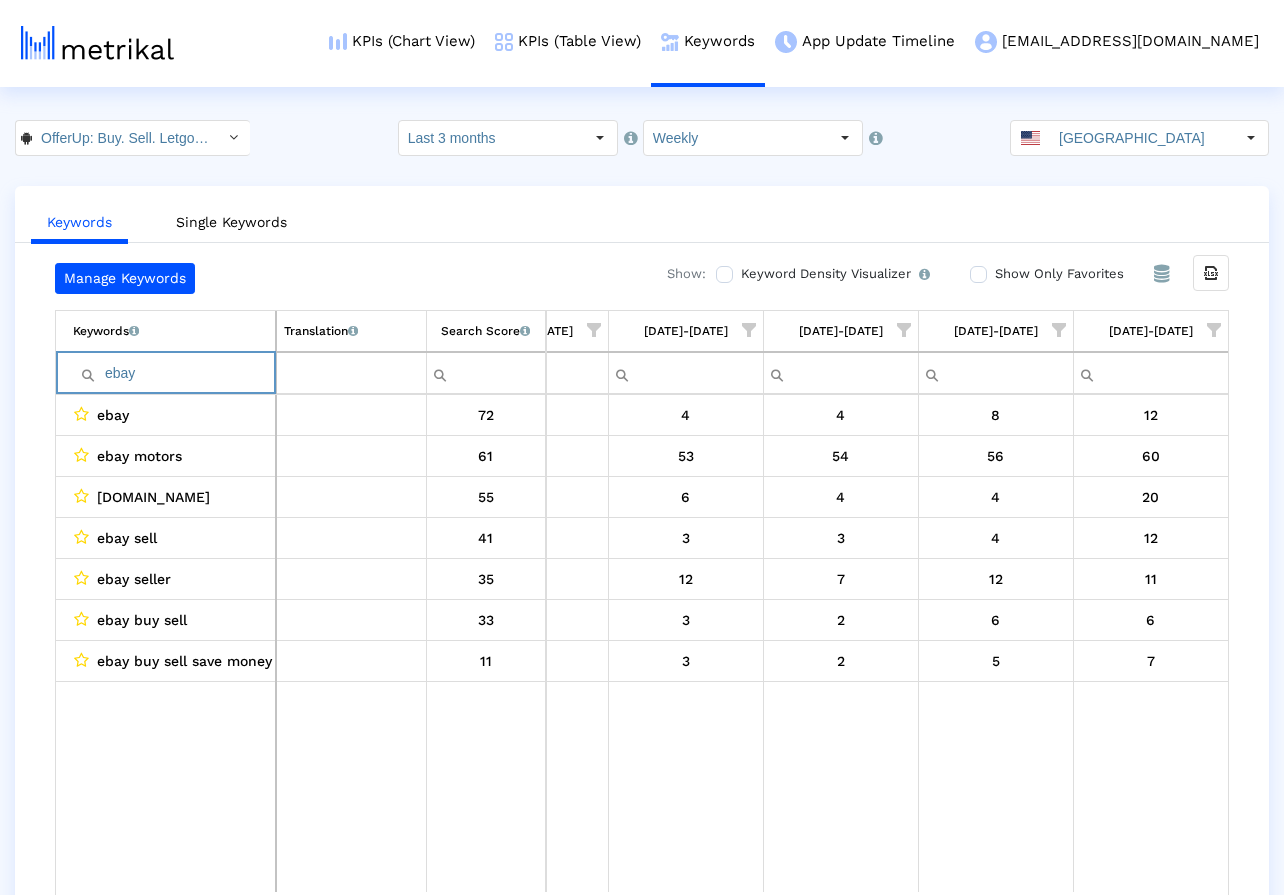 paste on "poshmark" 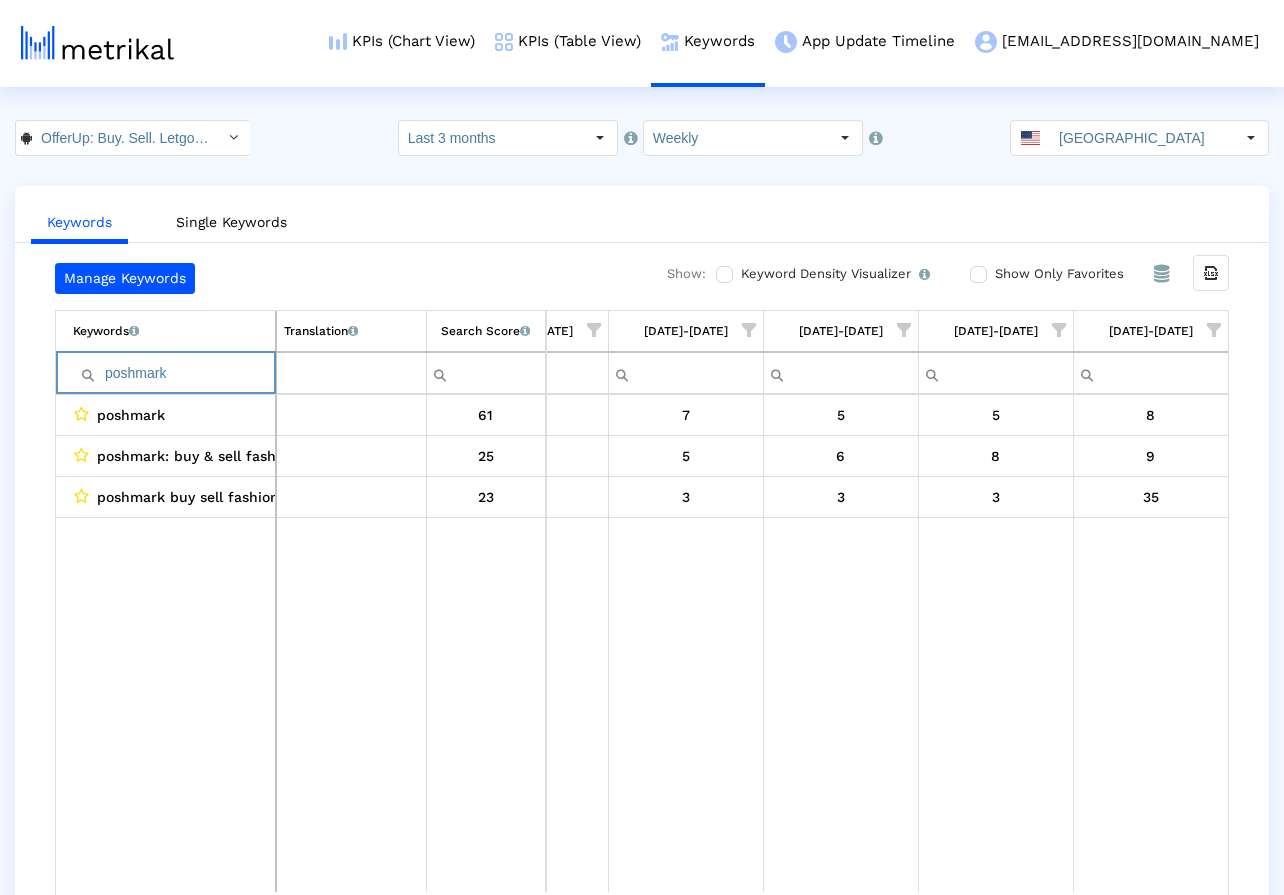 paste on "mercari" 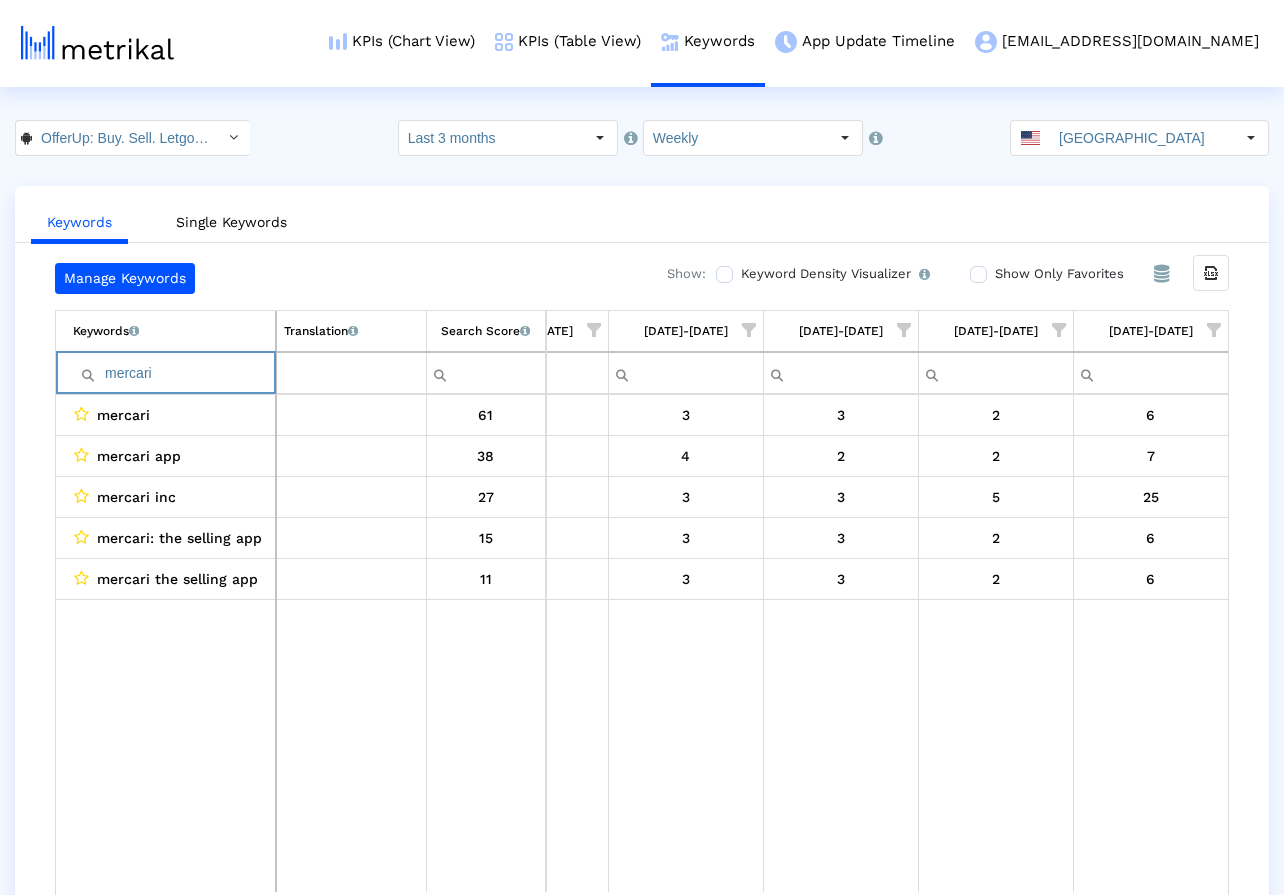 paste on "craigslist" 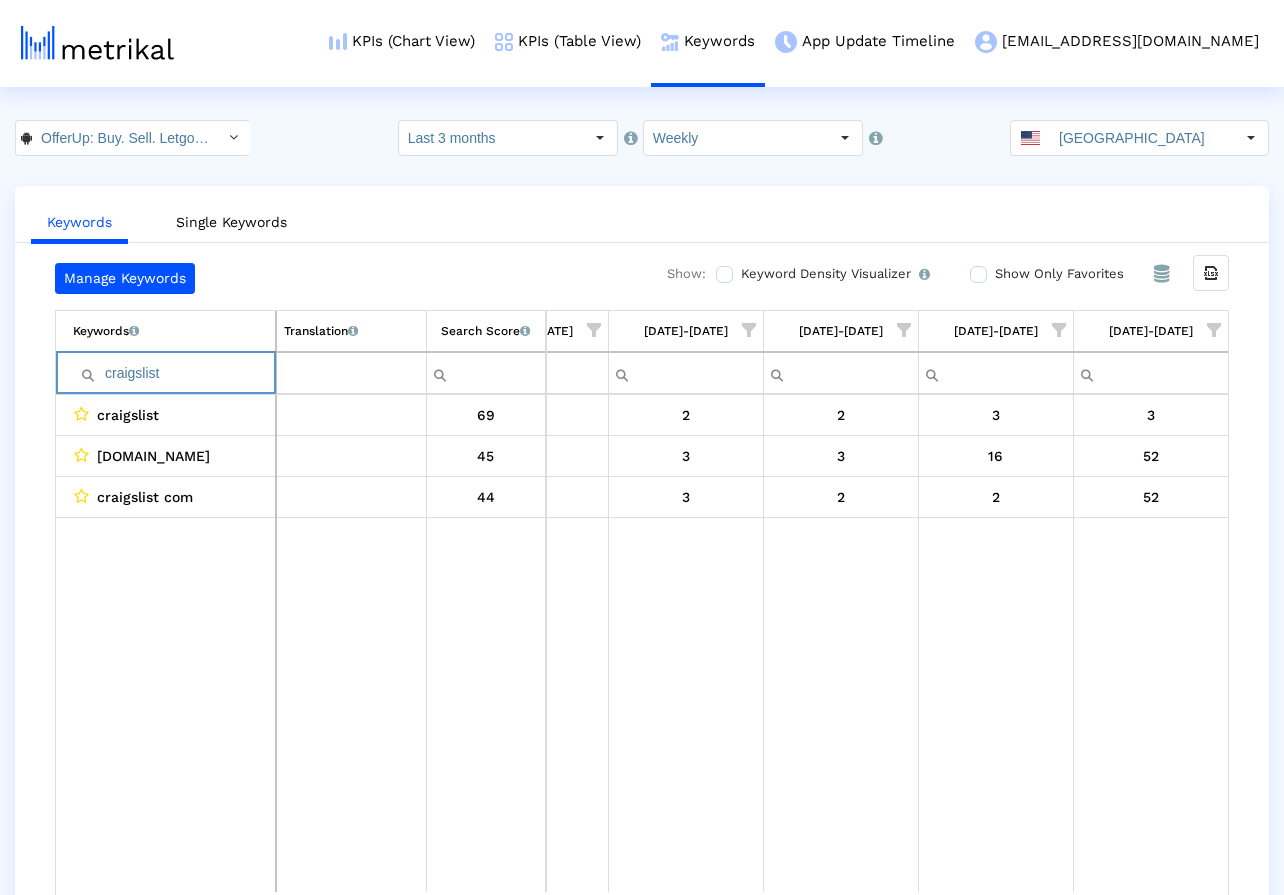paste on "marketplace" 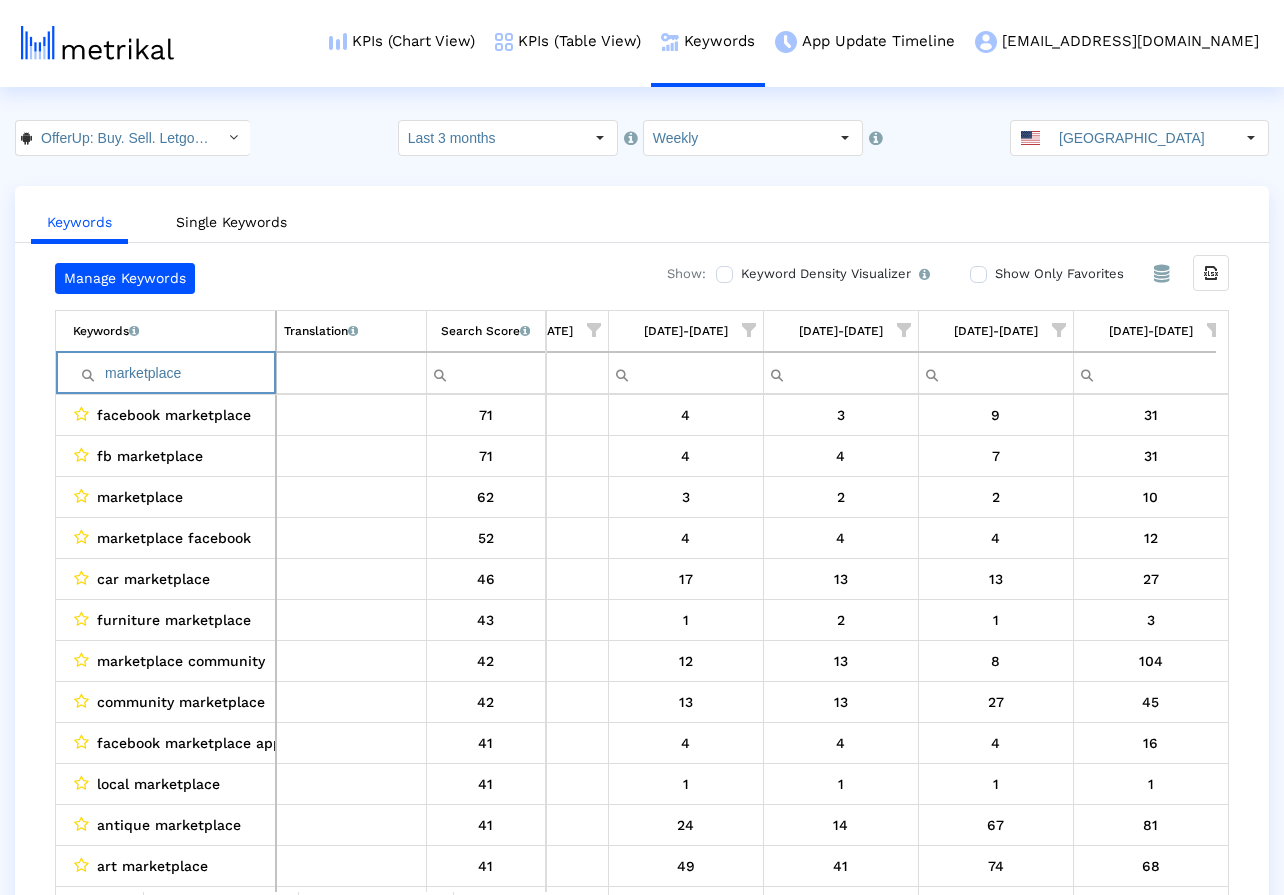 paste on "letgo" 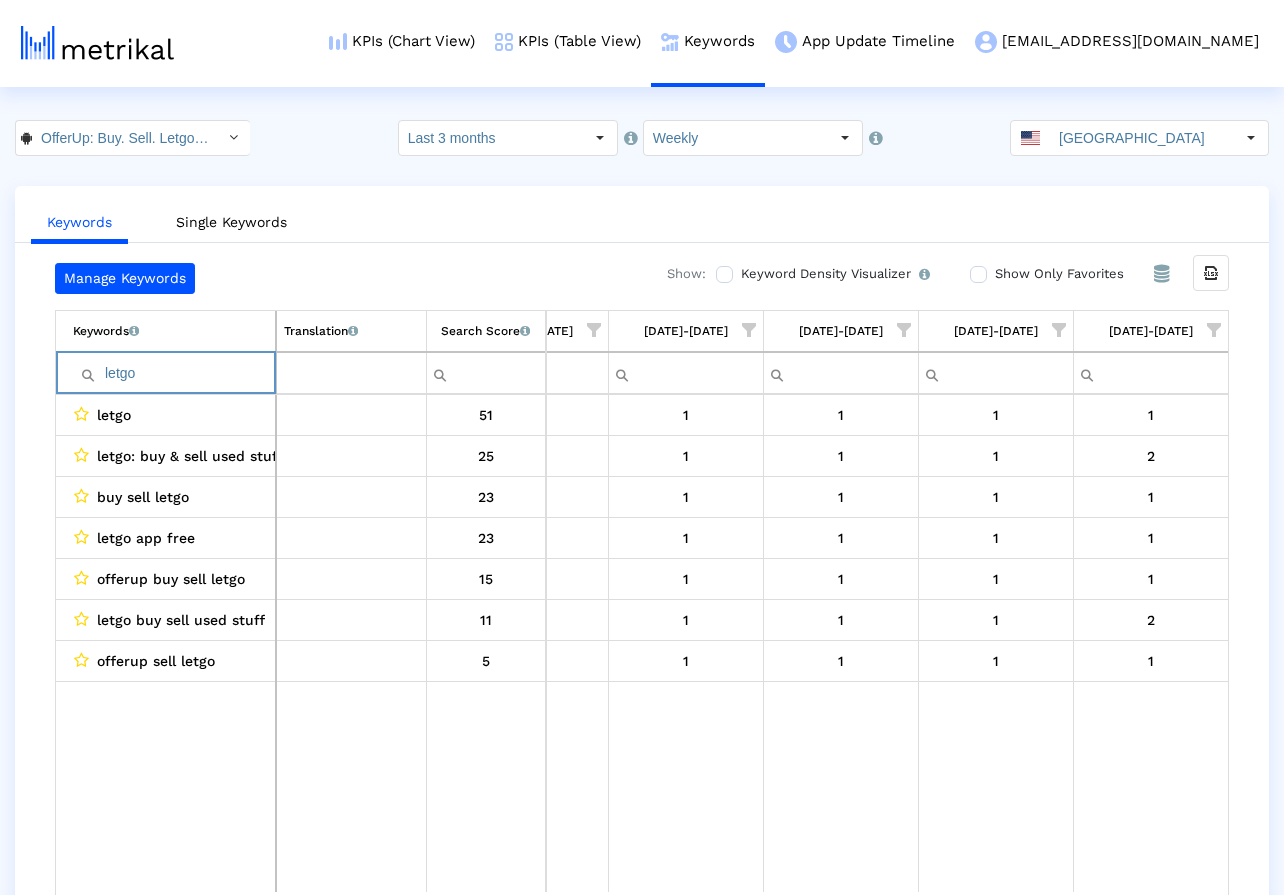 paste on "sell" 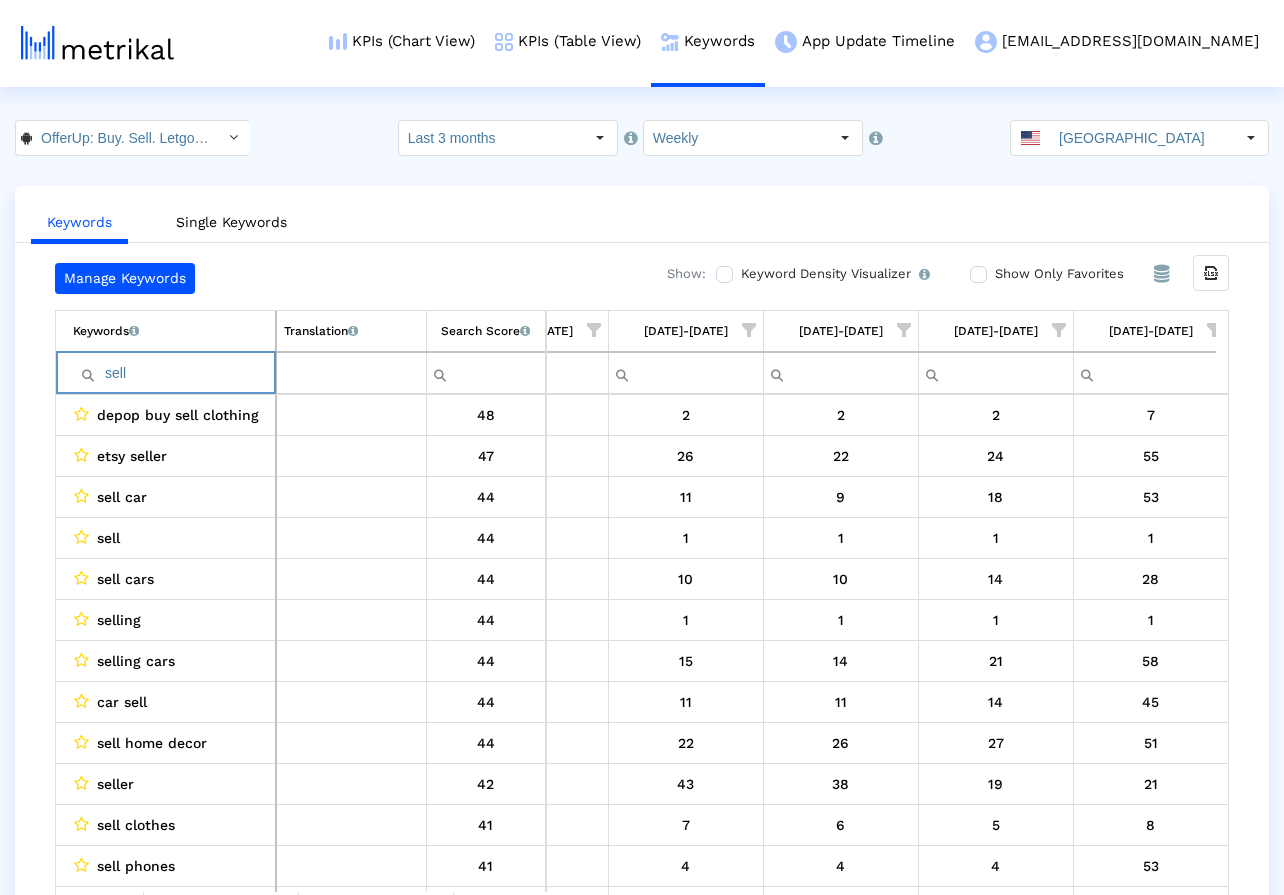 paste on "thredup" 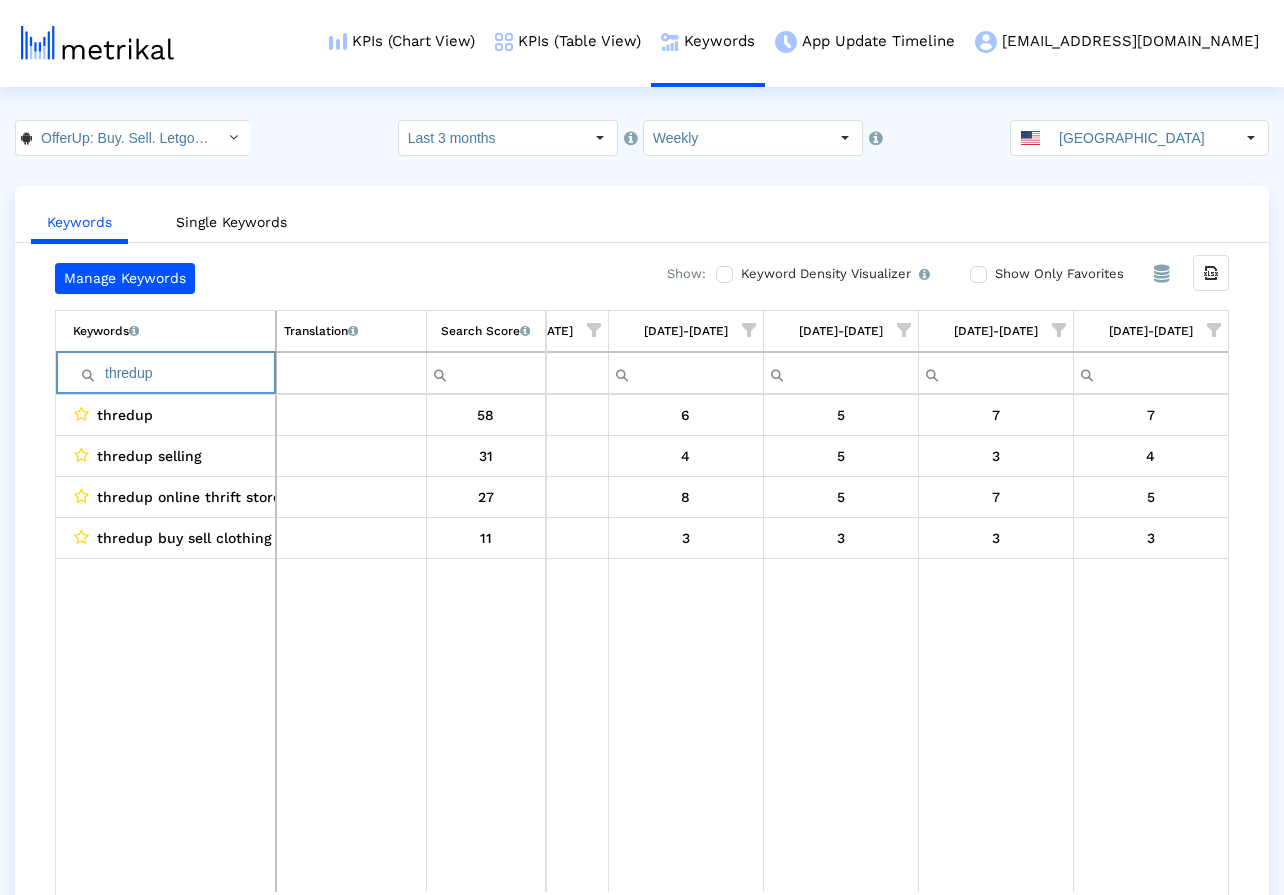 paste on "buy" 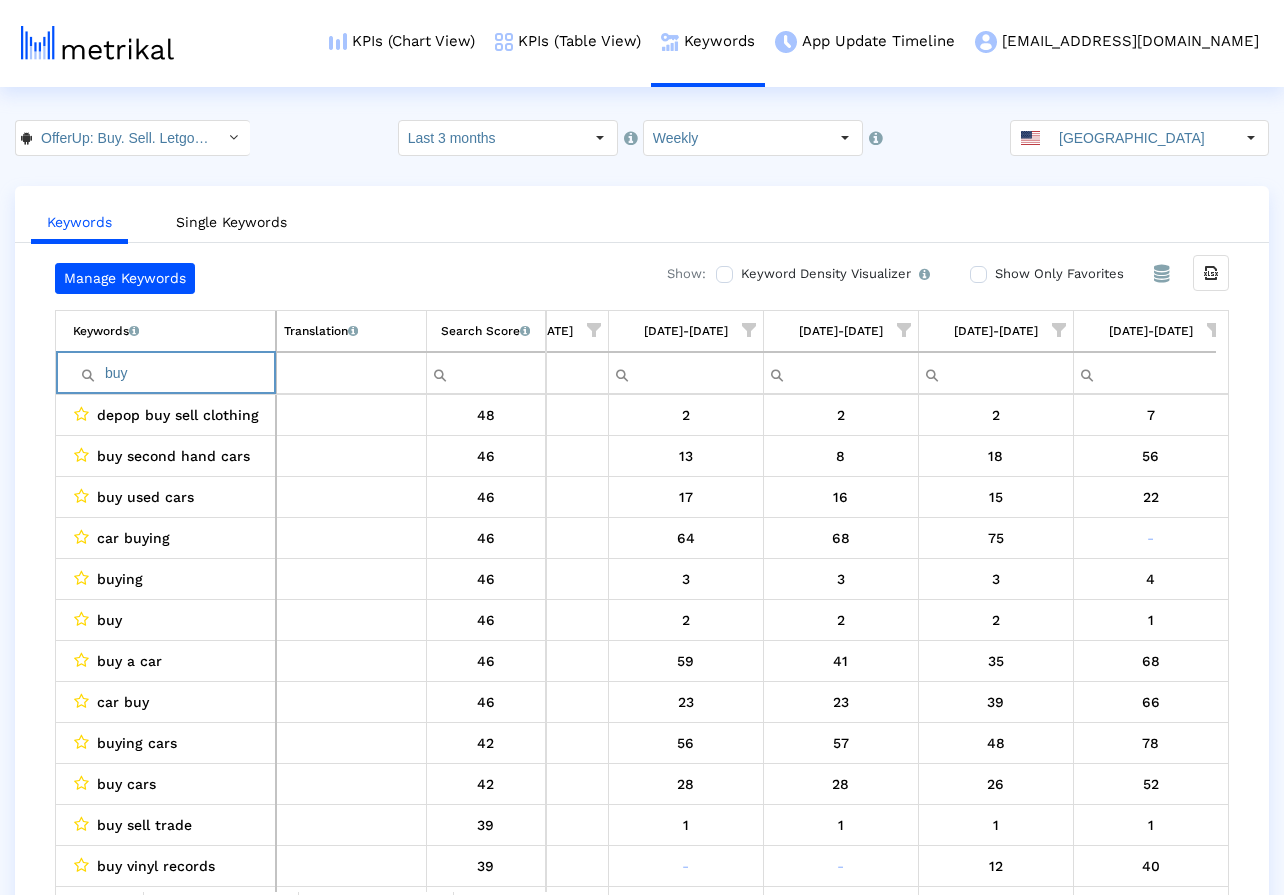 type on "buy" 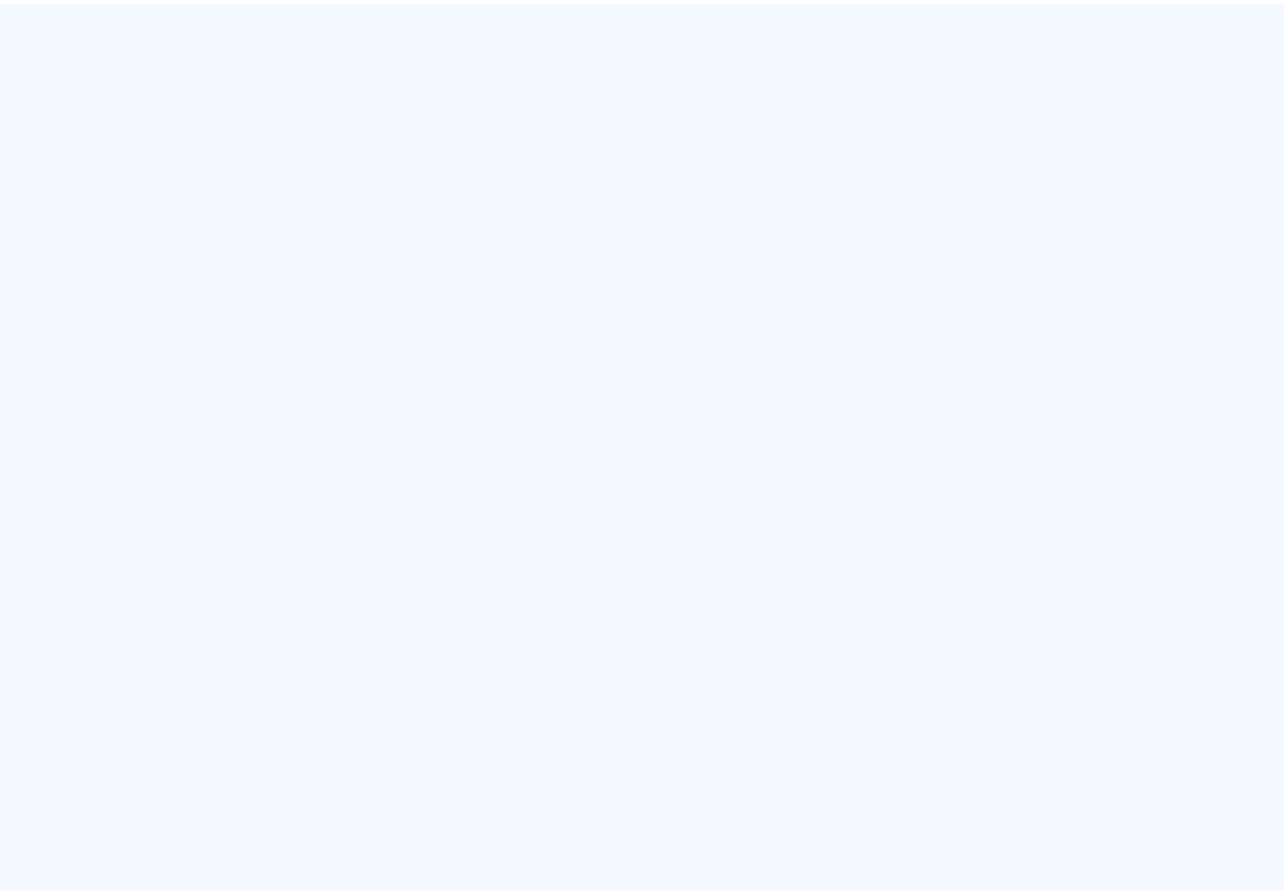 scroll, scrollTop: 0, scrollLeft: 0, axis: both 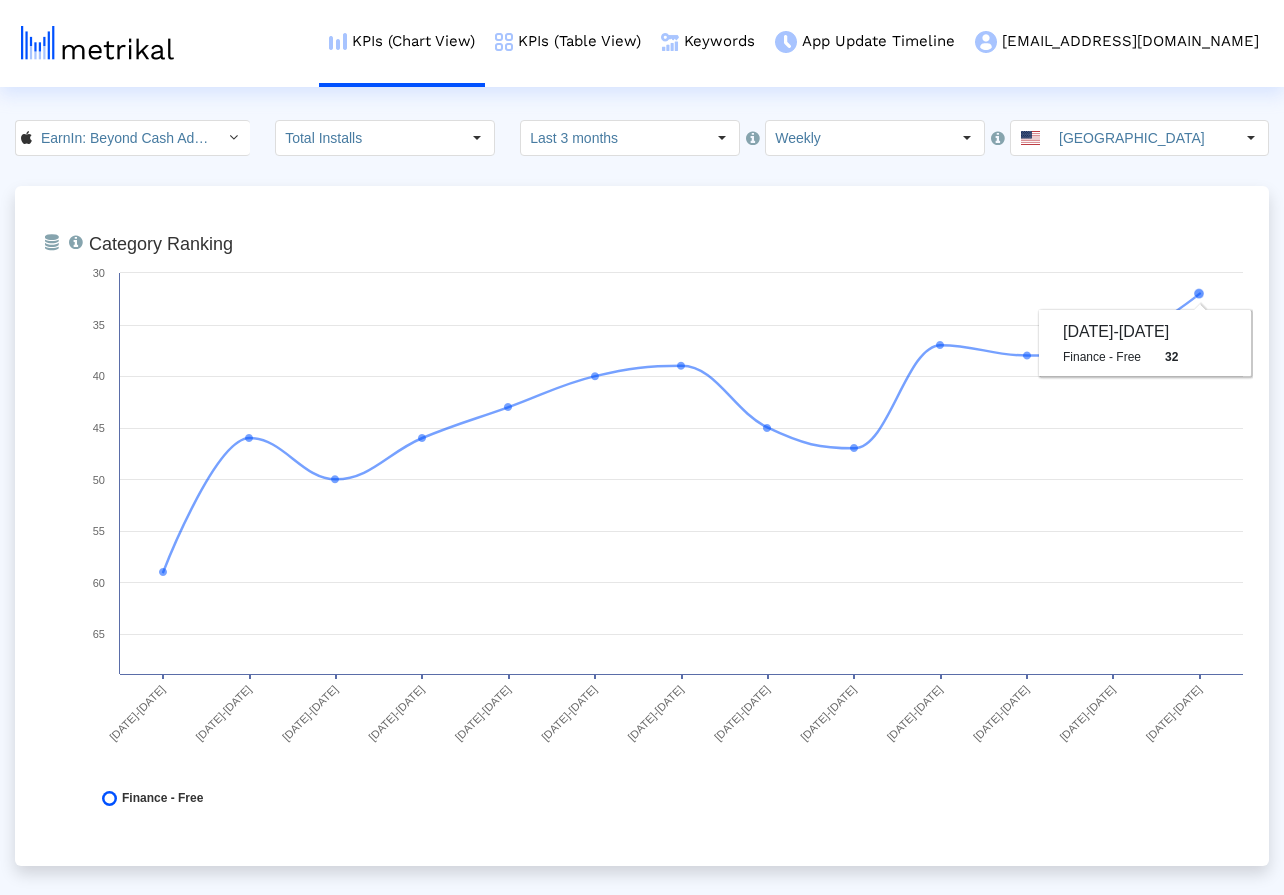 click on "EarnIn: Beyond Cash Advance < 723815926 > Total Installs  Select how far back from [DATE] you would like to view the data below.  Last 3 months  Select how would like to group the data below.  Weekly United States  From Database   Ranking of the app in the Overall and Category Charts.  Created with Highcharts 8.1.2 Category Ranking [DATE]-[DATE] [DATE]-[DATE] [DATE]-[DATE] [DATE]-[DATE] [DATE]-[DATE] [DATE]-[DATE] [DATE]-[DATE] [DATE]-[DATE] [DATE]-[DATE] [DATE]-[DATE] [DATE]-[DATE] [DATE]-[DATE] [DATE]-[DATE] 30 35 40 45 50 55 60 65
Finance - Free
[DATE]-[DATE]
Finance - Free
32
From Database   Total installs that the app received from all sources, reported by App Store Connect.  Created with Highcharts 8.1.2 0 100k 25k 0" 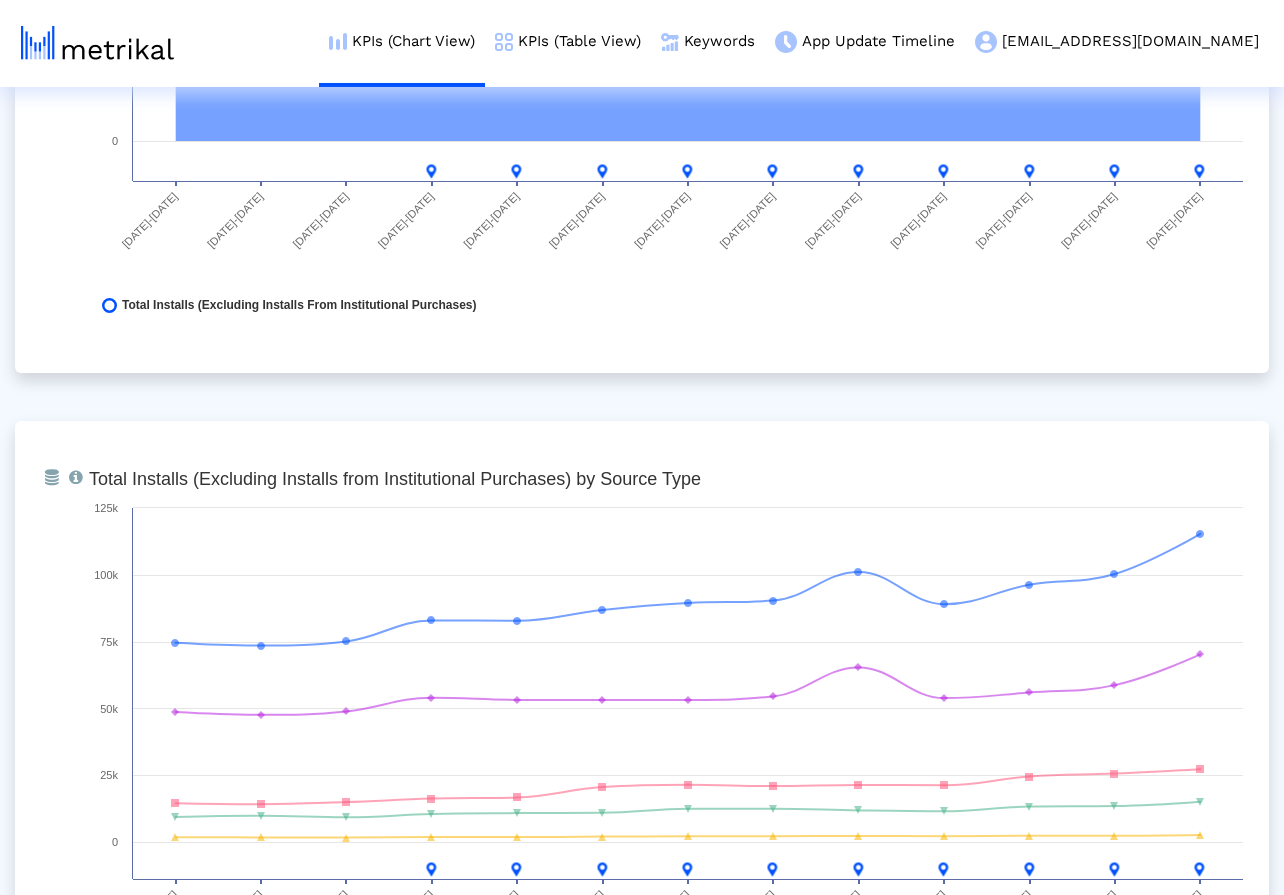 scroll, scrollTop: 2176, scrollLeft: 0, axis: vertical 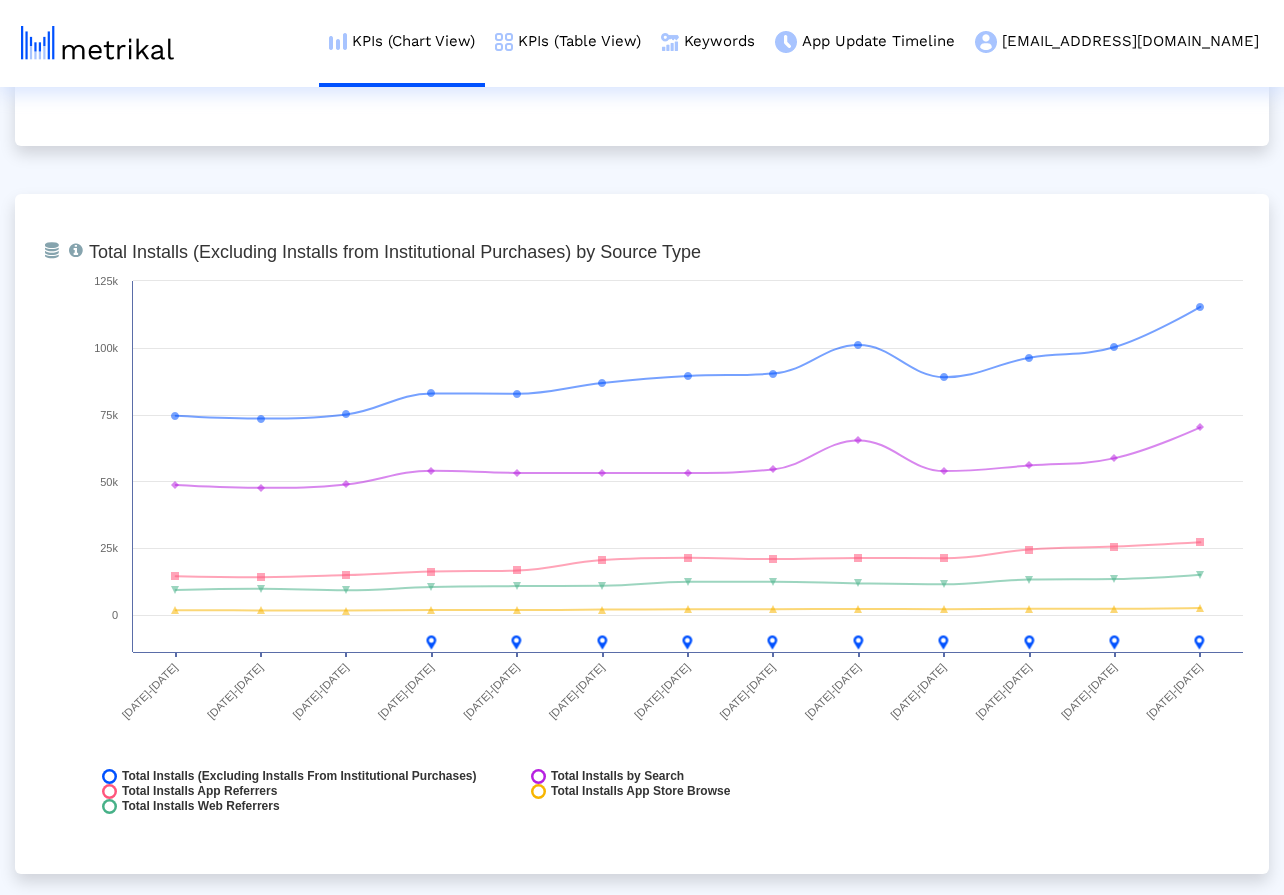 click on "From Database   Ranking of the app in the Overall and Category Charts.  Created with Highcharts 8.1.2 Category Ranking [DATE]-[DATE] [DATE]-[DATE] [DATE]-[DATE] [DATE]-[DATE] [DATE]-[DATE] [DATE]-[DATE] [DATE]-[DATE] [DATE]-[DATE] [DATE]-[DATE] [DATE]-[DATE] [DATE]-[DATE] [DATE]-[DATE] [DATE]-[DATE] 30 35 40 45 50 55 60 65
Finance - Free
[DATE]-[DATE]
Finance - Free
47
From Database   Total installs that the app received from all sources, reported by App Store Connect.  Created with Highcharts 8.1.2 Total Installs [DATE]-[DATE] [DATE]-[DATE] [DATE]-[DATE] [DATE]-[DATE] [DATE]-[DATE] [DATE]-[DATE] [DATE]-[DATE] [DATE]-[DATE] [DATE]-[DATE] [DATE]-[DATE] [DATE]-[DATE] 0 100k 25k 0" 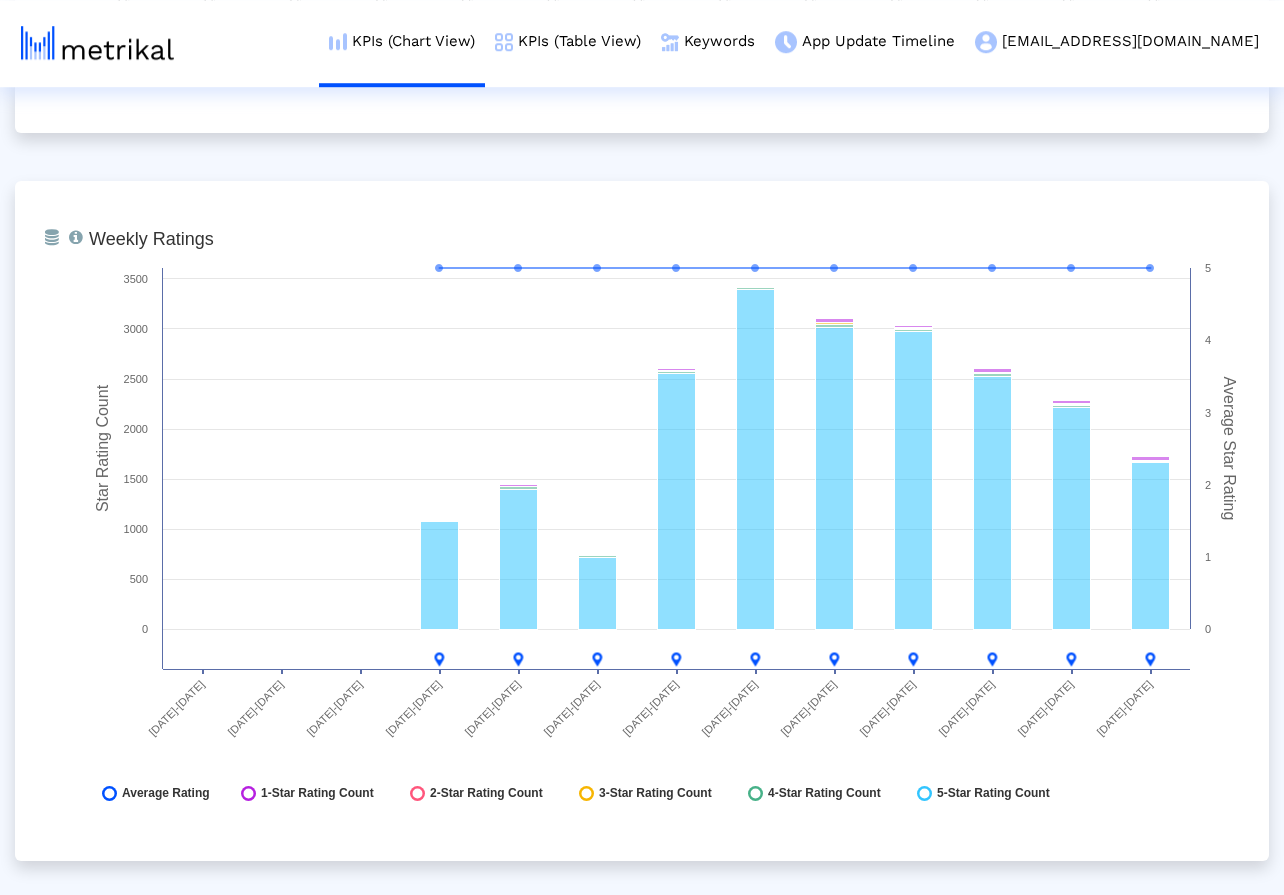 scroll, scrollTop: 5136, scrollLeft: 0, axis: vertical 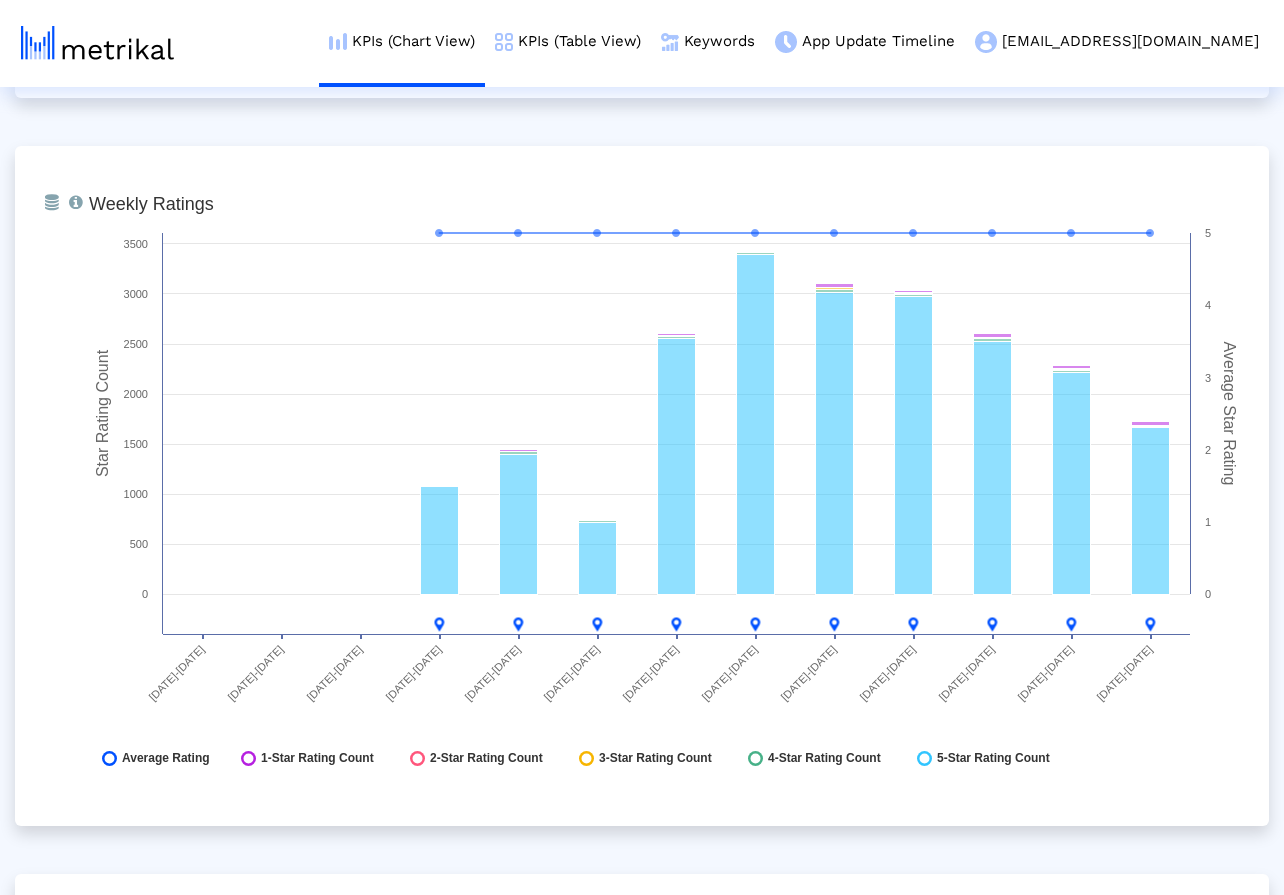 click on "From Database   Ranking of the app in the Overall and Category Charts.  Created with Highcharts 8.1.2 Category Ranking [DATE]-[DATE] [DATE]-[DATE] [DATE]-[DATE] [DATE]-[DATE] [DATE]-[DATE] [DATE]-[DATE] [DATE]-[DATE] [DATE]-[DATE] [DATE]-[DATE] [DATE]-[DATE] [DATE]-[DATE] [DATE]-[DATE] [DATE]-[DATE] 30 35 40 45 50 55 60 65
Finance - Free
[DATE]-[DATE]
Finance - Free
47
From Database   Total installs that the app received from all sources, reported by App Store Connect.  Created with Highcharts 8.1.2 Total Installs [DATE]-[DATE] [DATE]-[DATE] [DATE]-[DATE] [DATE]-[DATE] [DATE]-[DATE] [DATE]-[DATE] [DATE]-[DATE] [DATE]-[DATE] [DATE]-[DATE] [DATE]-[DATE] [DATE]-[DATE] 0 100k 25k 0" 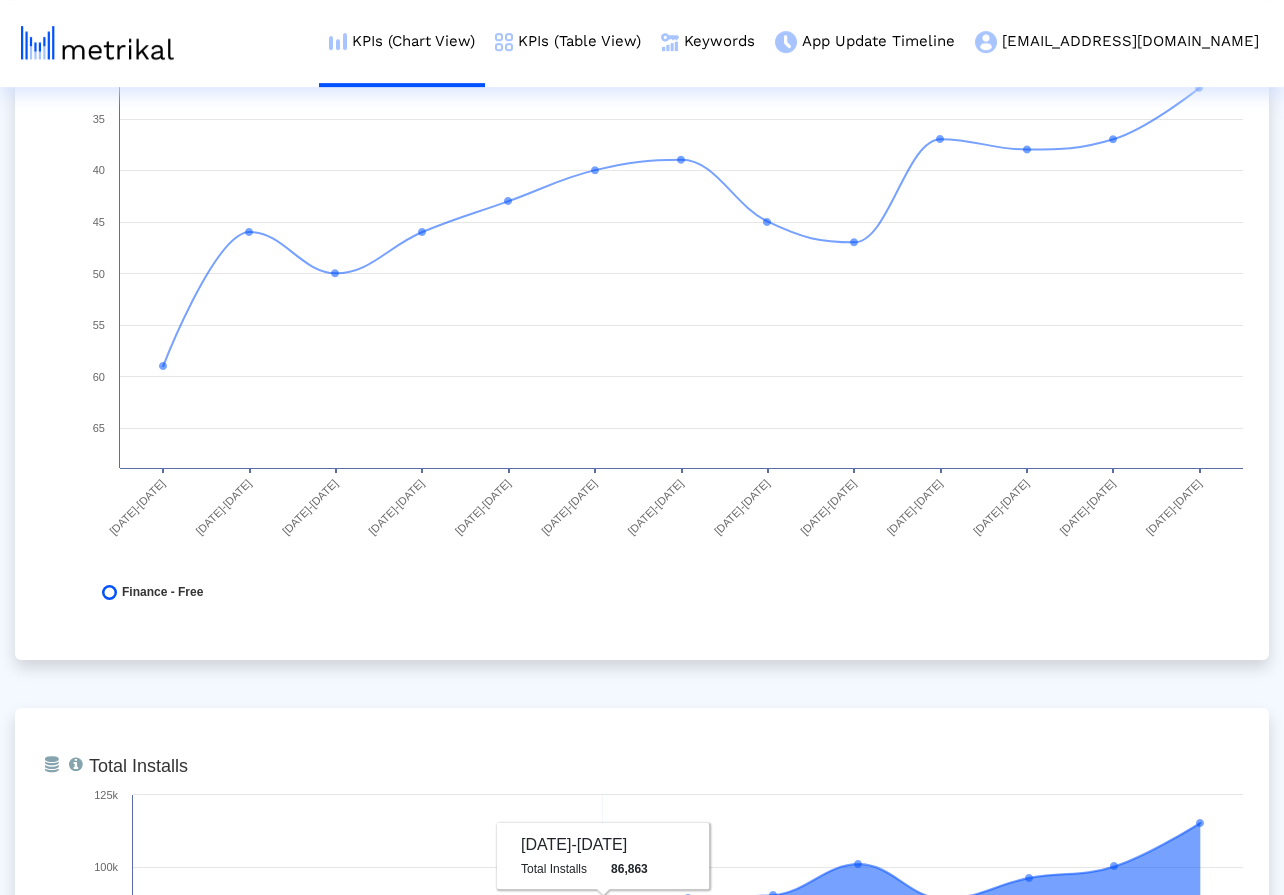 scroll, scrollTop: 0, scrollLeft: 0, axis: both 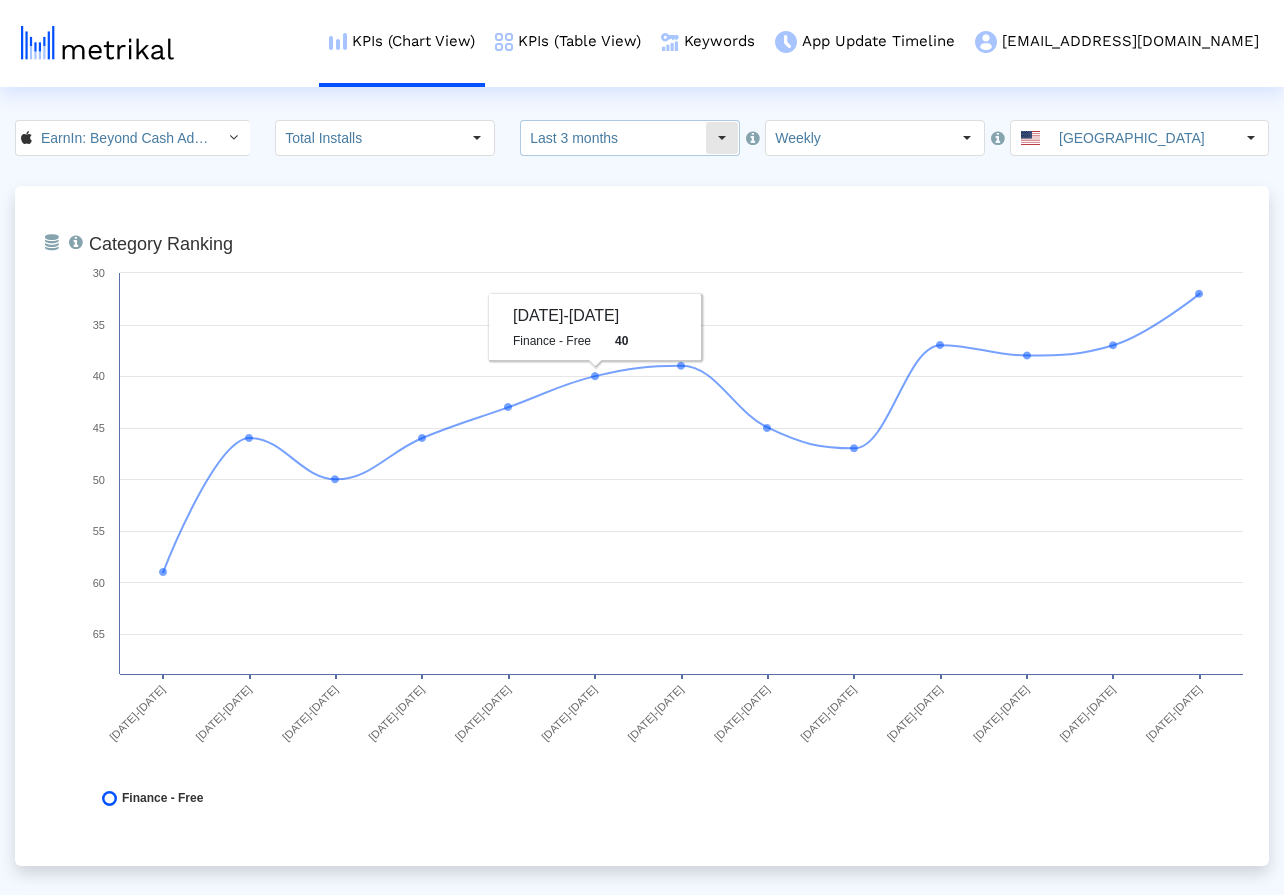 click on "Last 3 months" 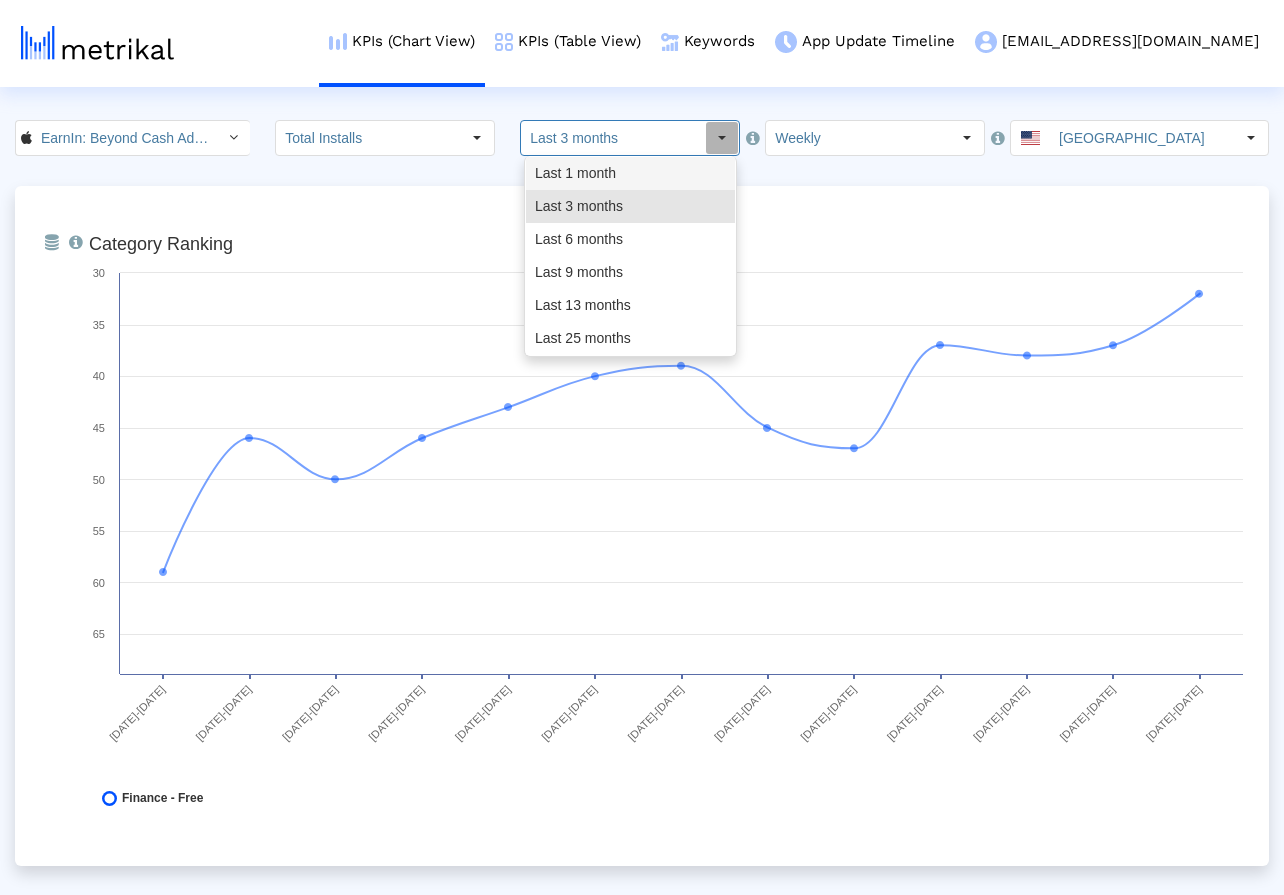 click on "Last 1 month" at bounding box center [630, 173] 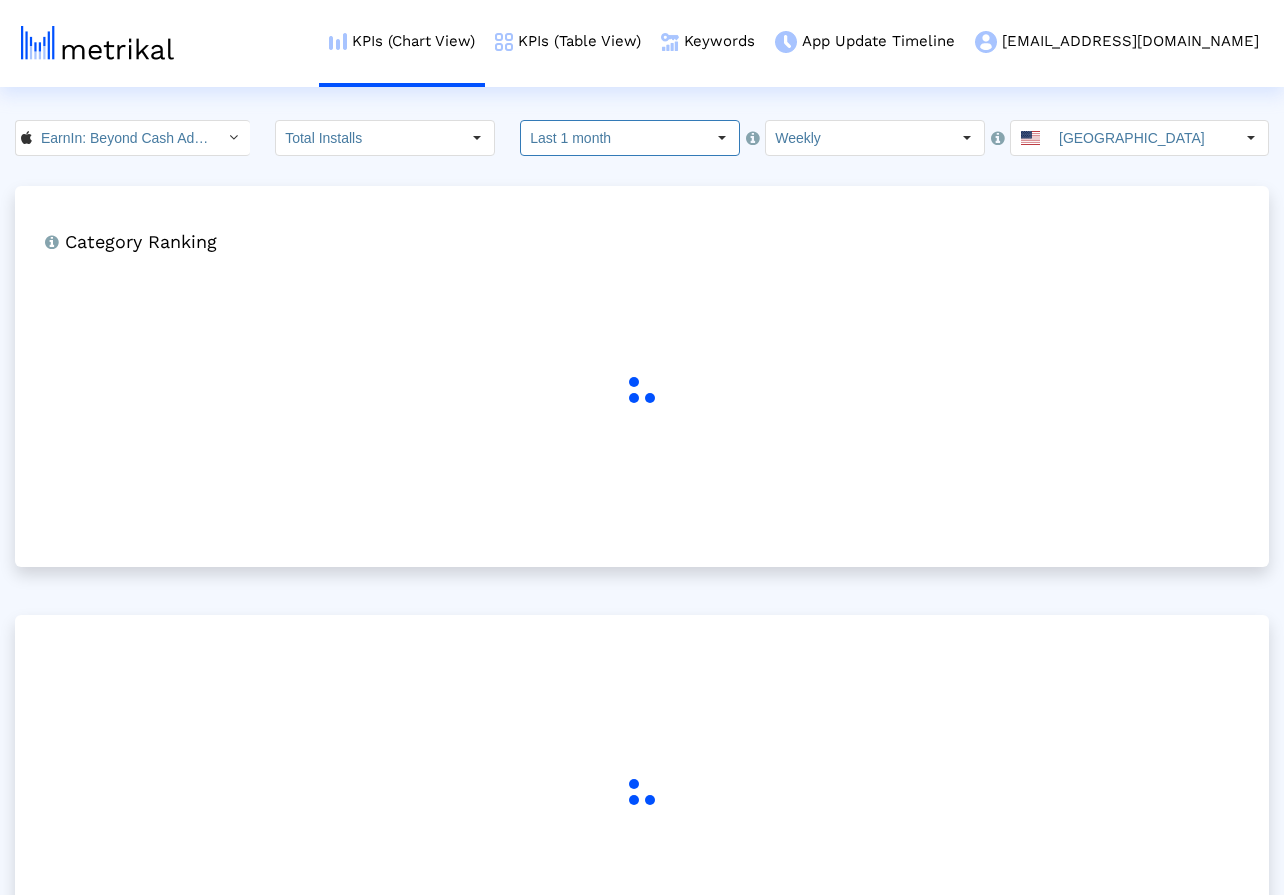 click on "EarnIn: Beyond Cash Advance < 723815926 > Total Installs  Select how far back from [DATE] you would like to view the data below.  Last 1 month Pull down to refresh... Release to refresh... Refreshing... Last 1 month Last 3 months Last 6 months Last 9 months Last 13 months Last 25 months Loading...  Select how would like to group the data below.  Weekly United States Category Ranking  Ranking of the app in the Overall and Category Charts." 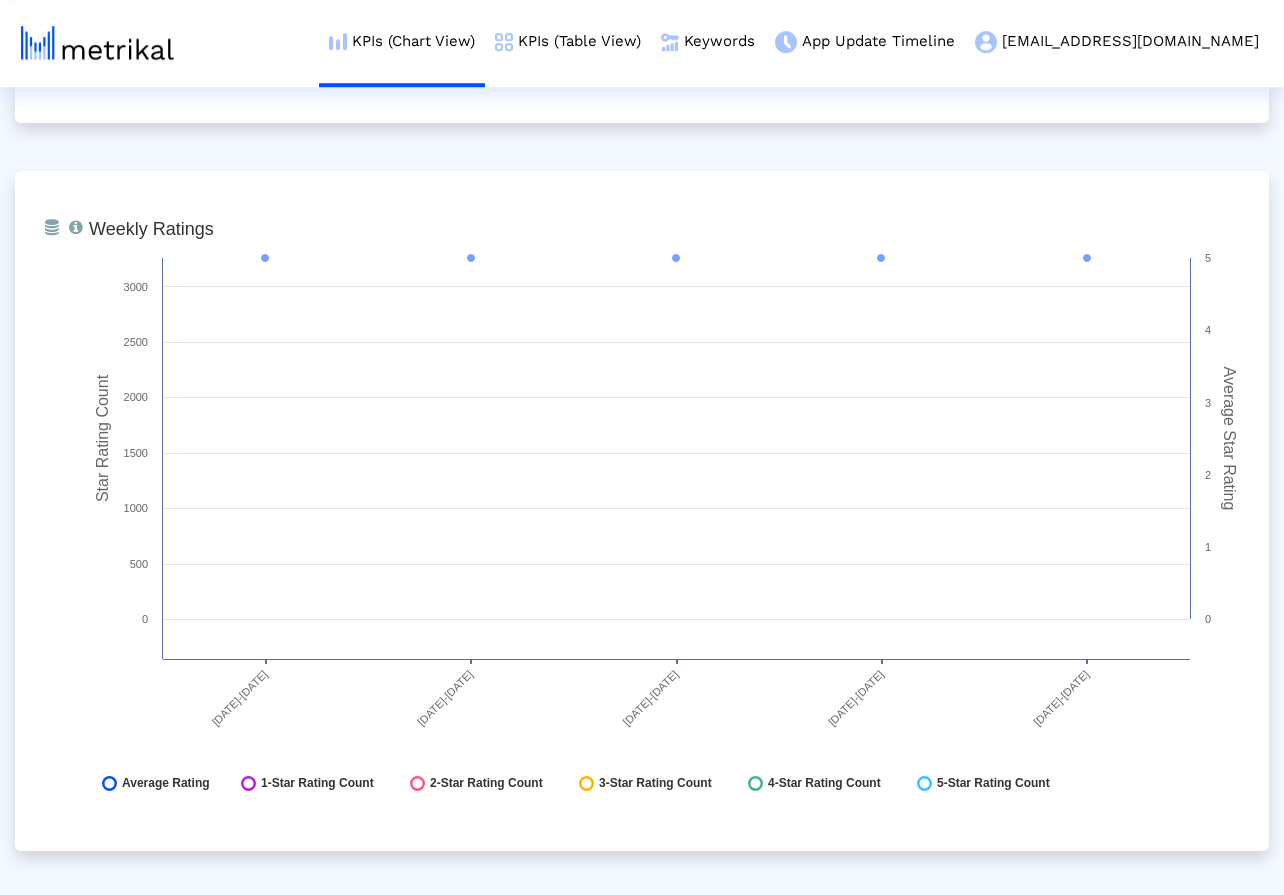scroll, scrollTop: 5109, scrollLeft: 0, axis: vertical 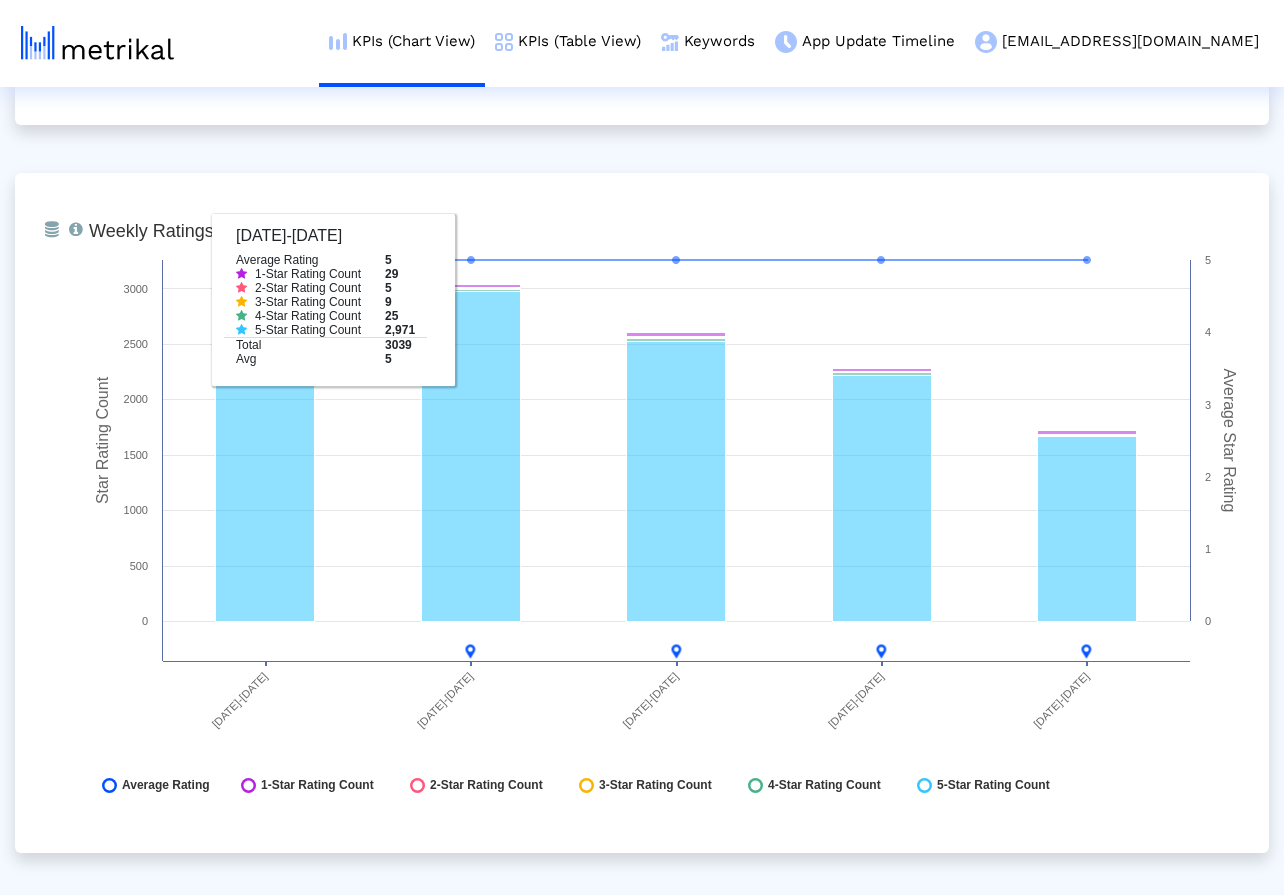 click on "From Database   Ranking of the app in the Overall and Category Charts.  Created with Highcharts 8.1.2 Category Ranking [DATE]-[DATE] [DATE]-[DATE] [DATE]-[DATE] [DATE]-[DATE] [DATE]-[DATE] 30 32 34 36 38 40 42 44 46 48
Finance - Free
[DATE]-[DATE]
Finance - Free
38
From Database   Total installs that the app received from all sources, reported by App Store Connect.  Created with Highcharts 8.1.2 Total Installs [DATE]-[DATE] [DATE]-[DATE] [DATE]-[DATE] [DATE]-[DATE] [DATE]-[DATE] 0 100k 25k 50k 75k 125k 0
Total Installs
From Database  Created with Highcharts 8.1.2 Total Installs (Excluding Installs from Institutional Purchases) 0 100k 0" 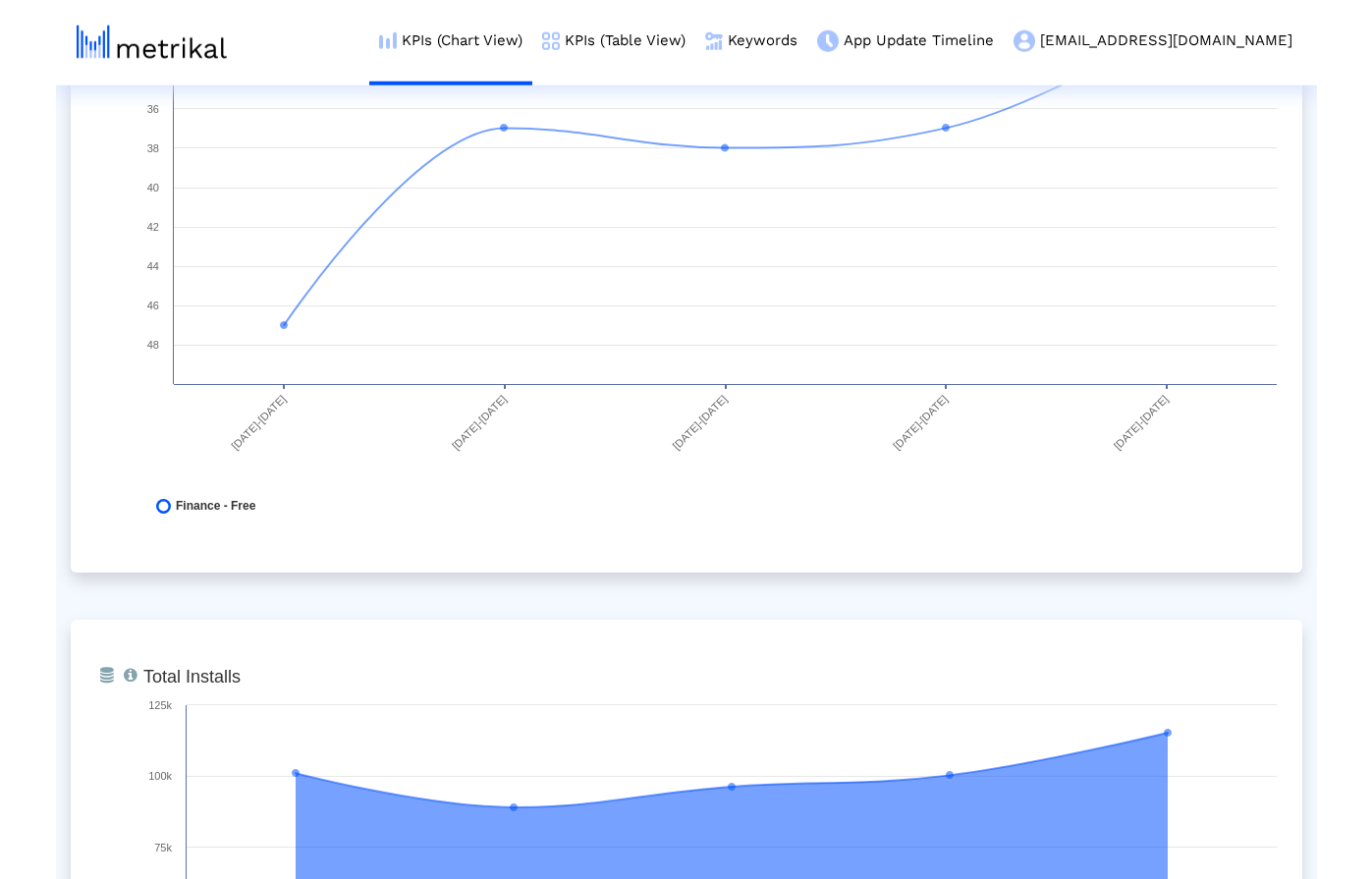 scroll, scrollTop: 0, scrollLeft: 0, axis: both 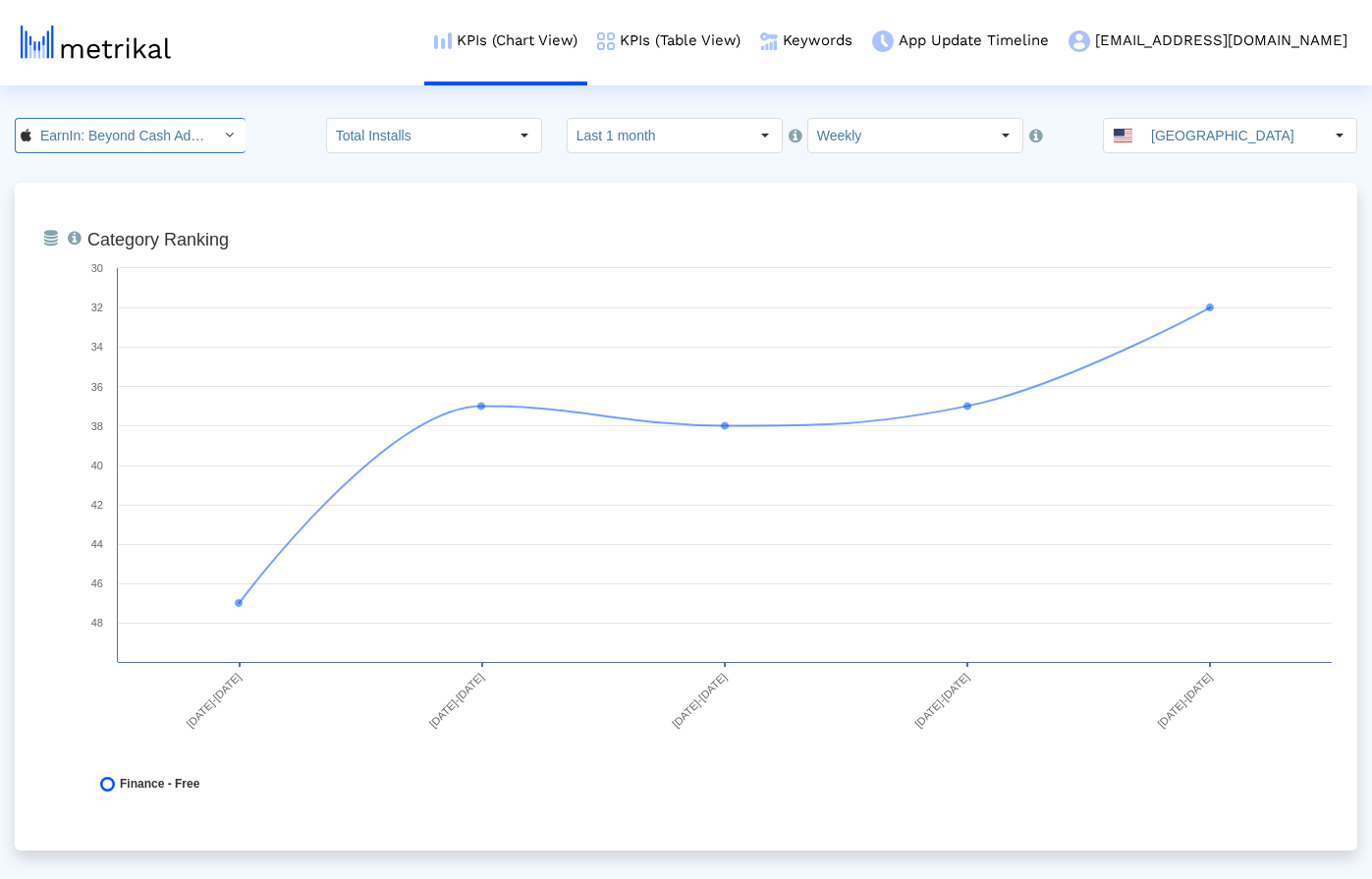 click on "EarnIn: Beyond Cash Advance < 723815926 >" 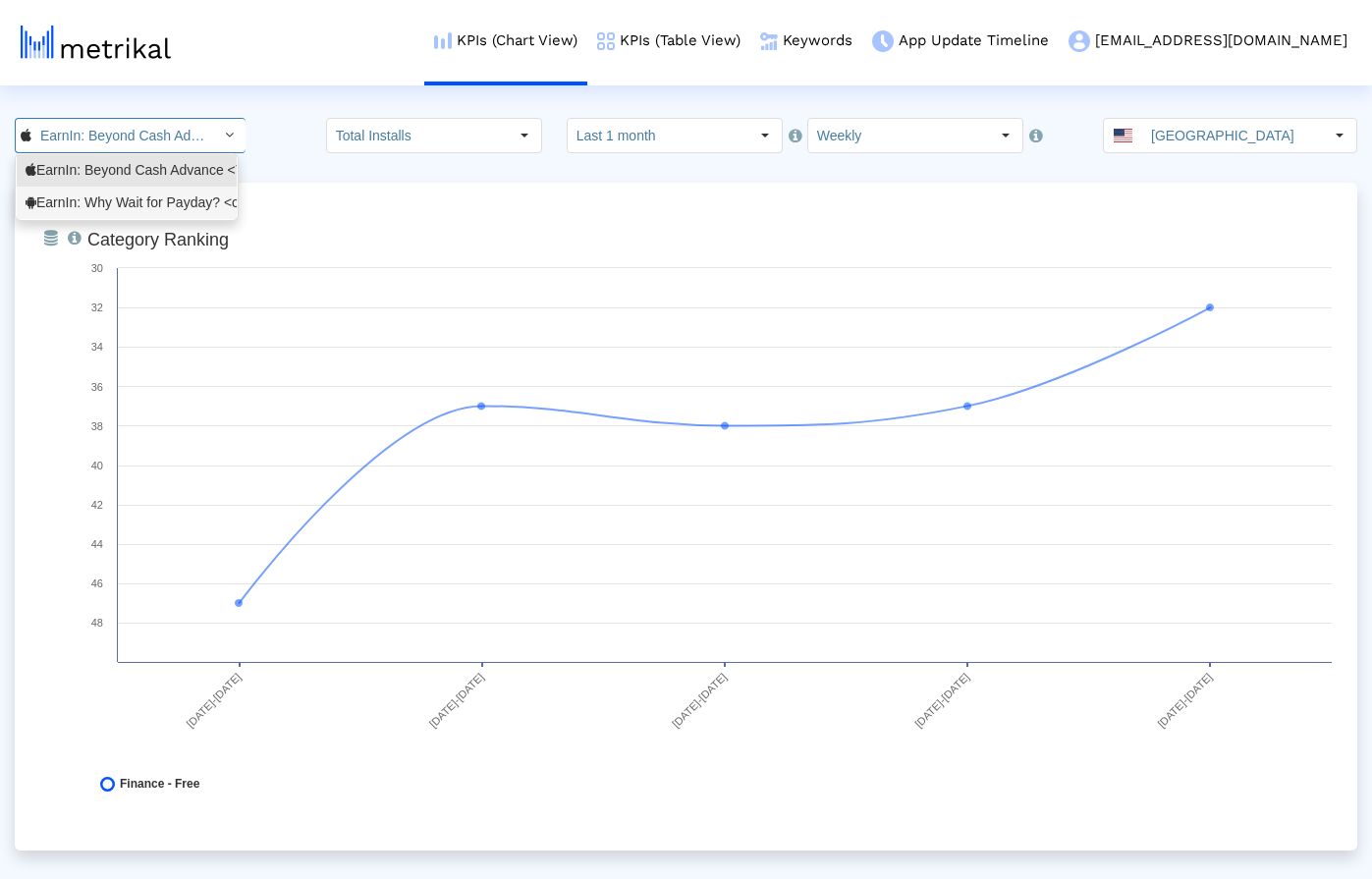 click on "EarnIn: Why Wait for Payday? <com.activehours>" at bounding box center [127, 202] 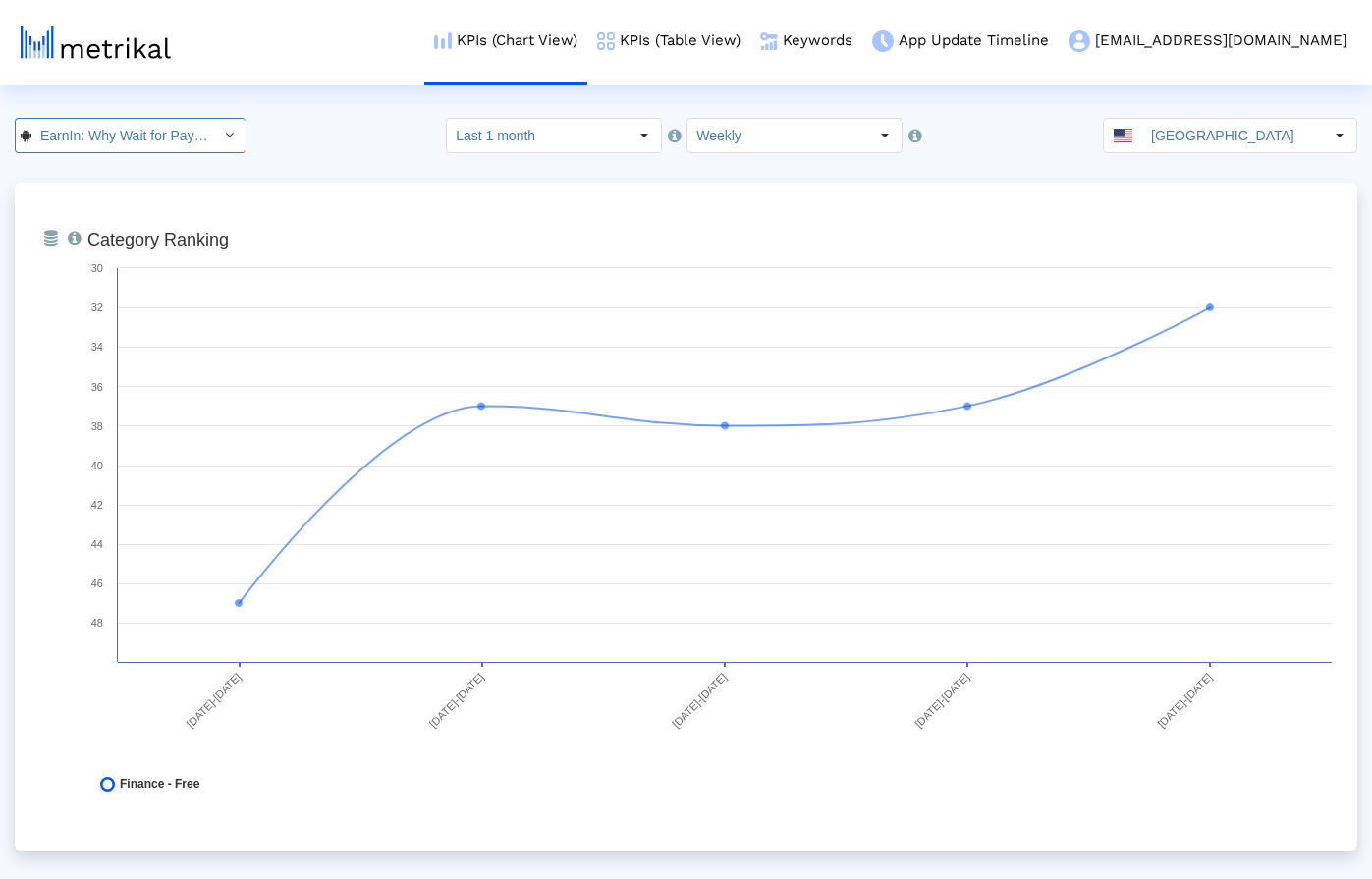 scroll, scrollTop: 0, scrollLeft: 155, axis: horizontal 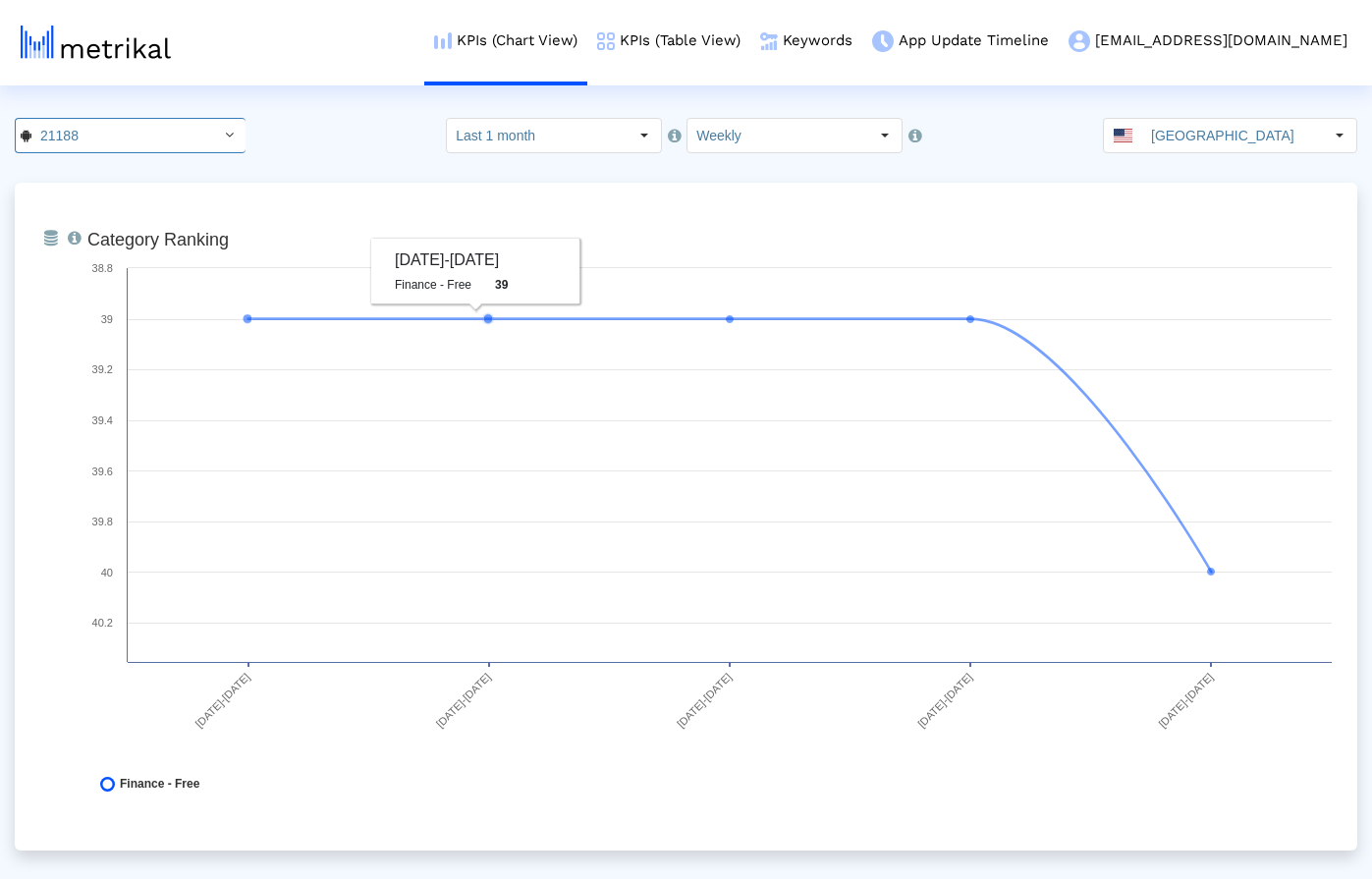 click on "21188 Pull down to refresh... Release to refresh... Refreshing...  EarnIn: Beyond Cash Advance <723815926>   EarnIn: Why Wait for Payday? <com.activehours>  Loading...  Select how far back from [DATE] you would like to view the data below.  Last 1 month Pull down to refresh... Release to refresh... Refreshing... Last 1 month Last 3 months Last 6 months Last 9 months Last 13 months Last 25 months Loading...  Select how would like to group the data below.  Weekly [GEOGRAPHIC_DATA]" 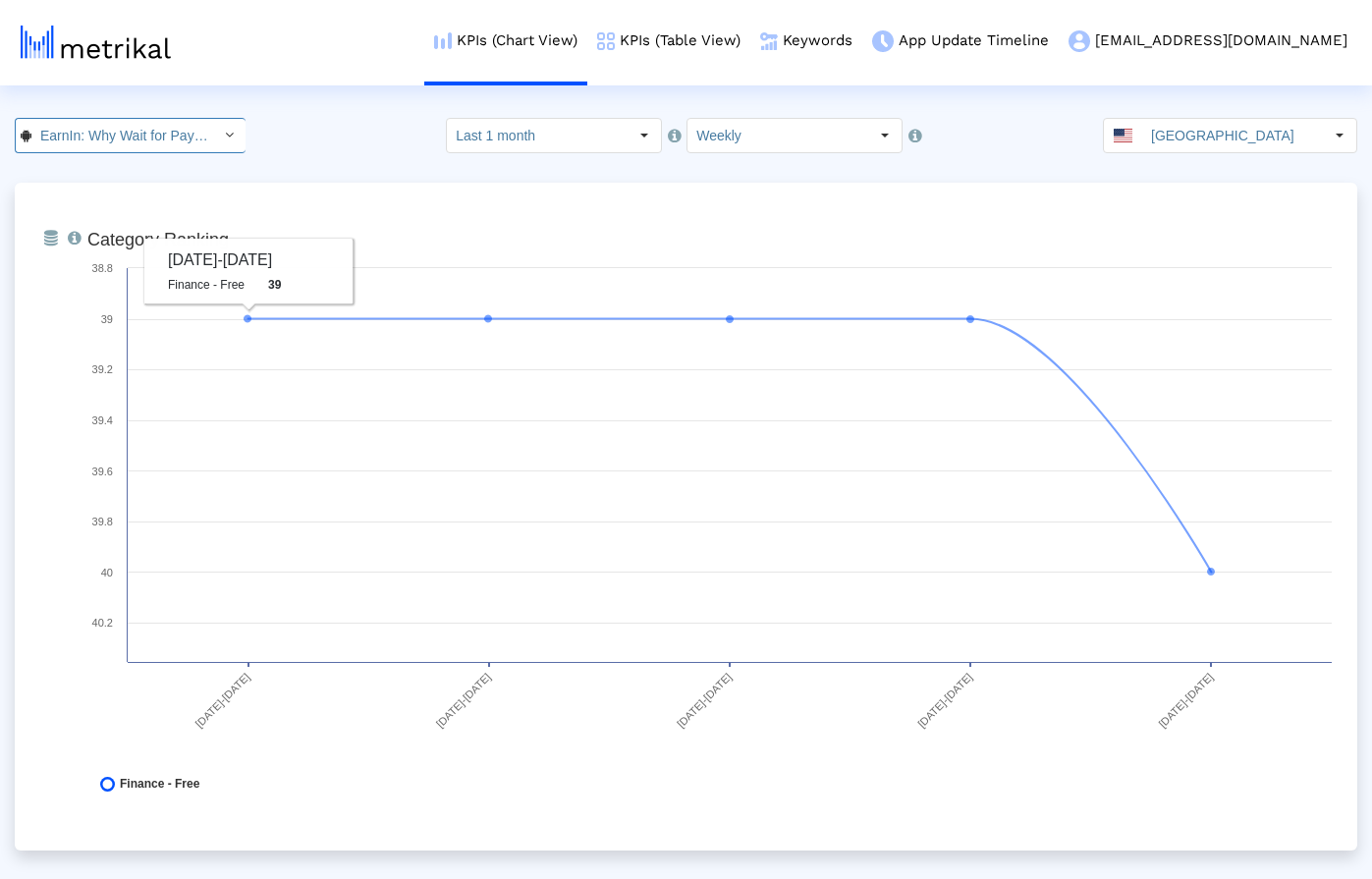 click on "EarnIn: Why Wait for Payday? < com.activehours >" 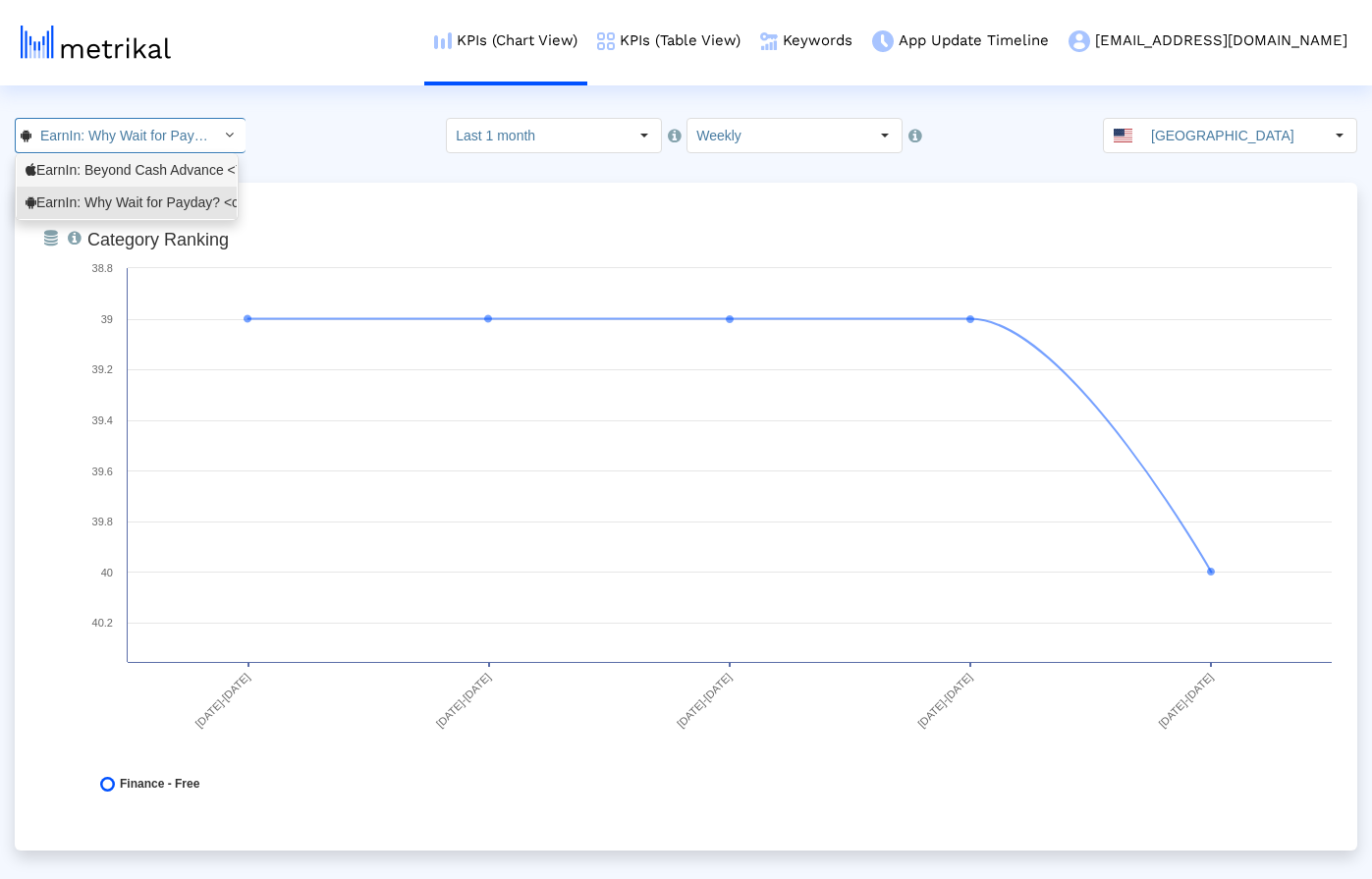 click on "EarnIn: Beyond Cash Advance <723815926>" at bounding box center (127, 170) 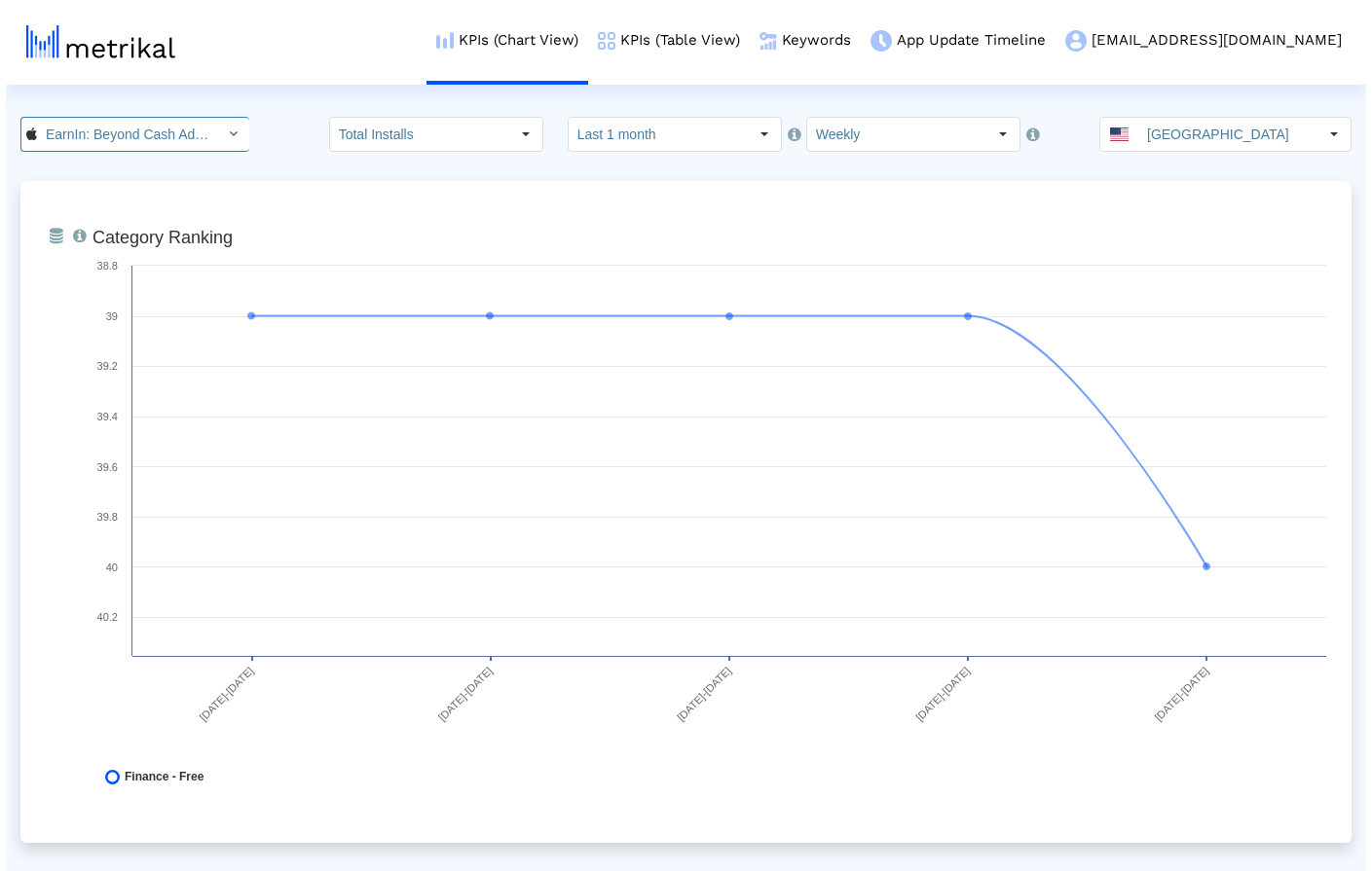 scroll, scrollTop: 0, scrollLeft: 126, axis: horizontal 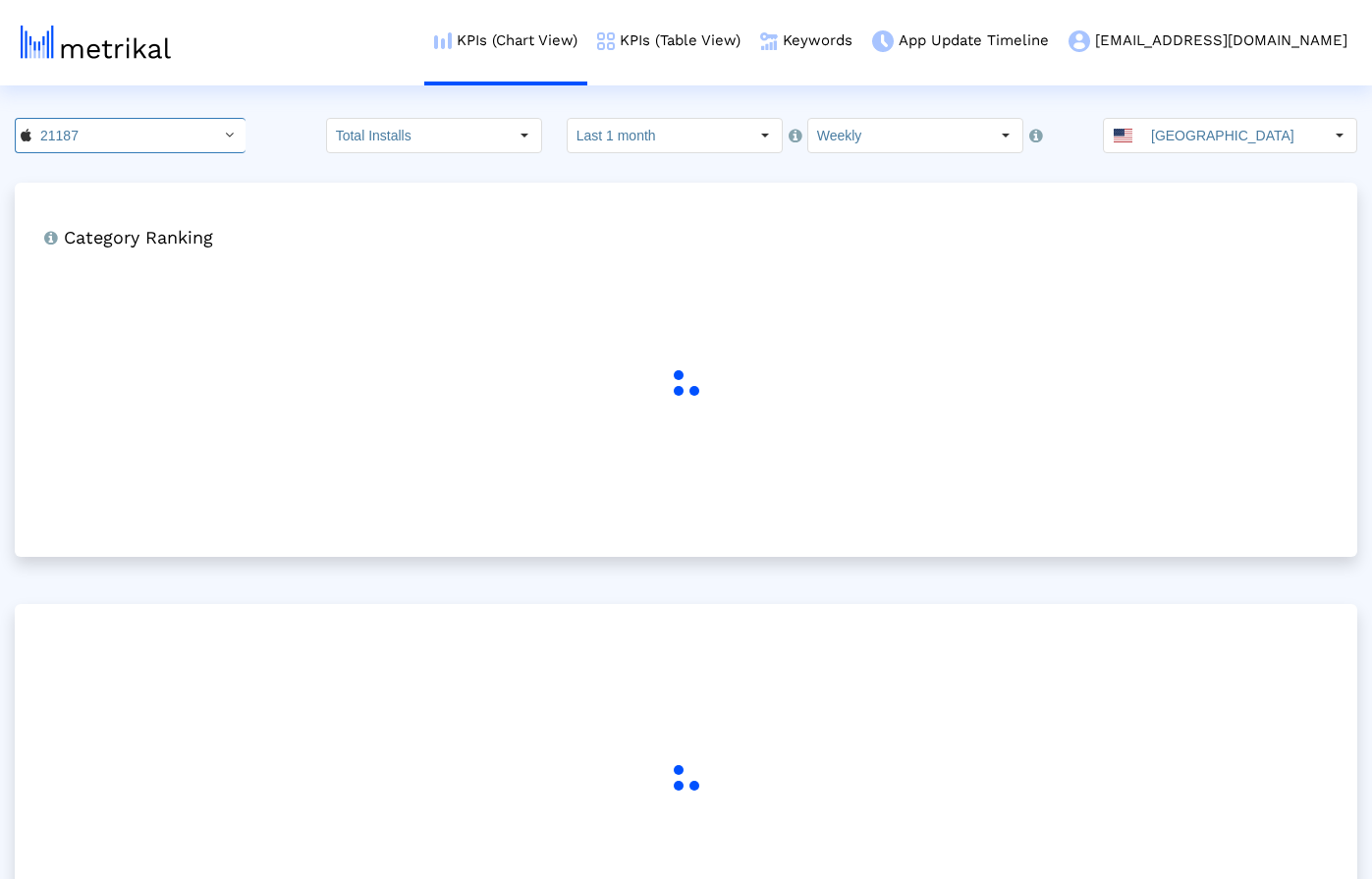 click on "21187 Pull down to refresh... Release to refresh... Refreshing...  EarnIn: Beyond Cash Advance <723815926>   EarnIn: Why Wait for Payday? <com.activehours>  Loading... Total Installs  Select how far back from [DATE] you would like to view the data below.  Last 1 month Pull down to refresh... Release to refresh... Refreshing... Last 1 month Last 3 months Last 6 months Last 9 months Last 13 months Last 25 months Loading...  Select how would like to group the data below.  Weekly United States Category Ranking  Ranking of the app in the Overall and Category Charts." 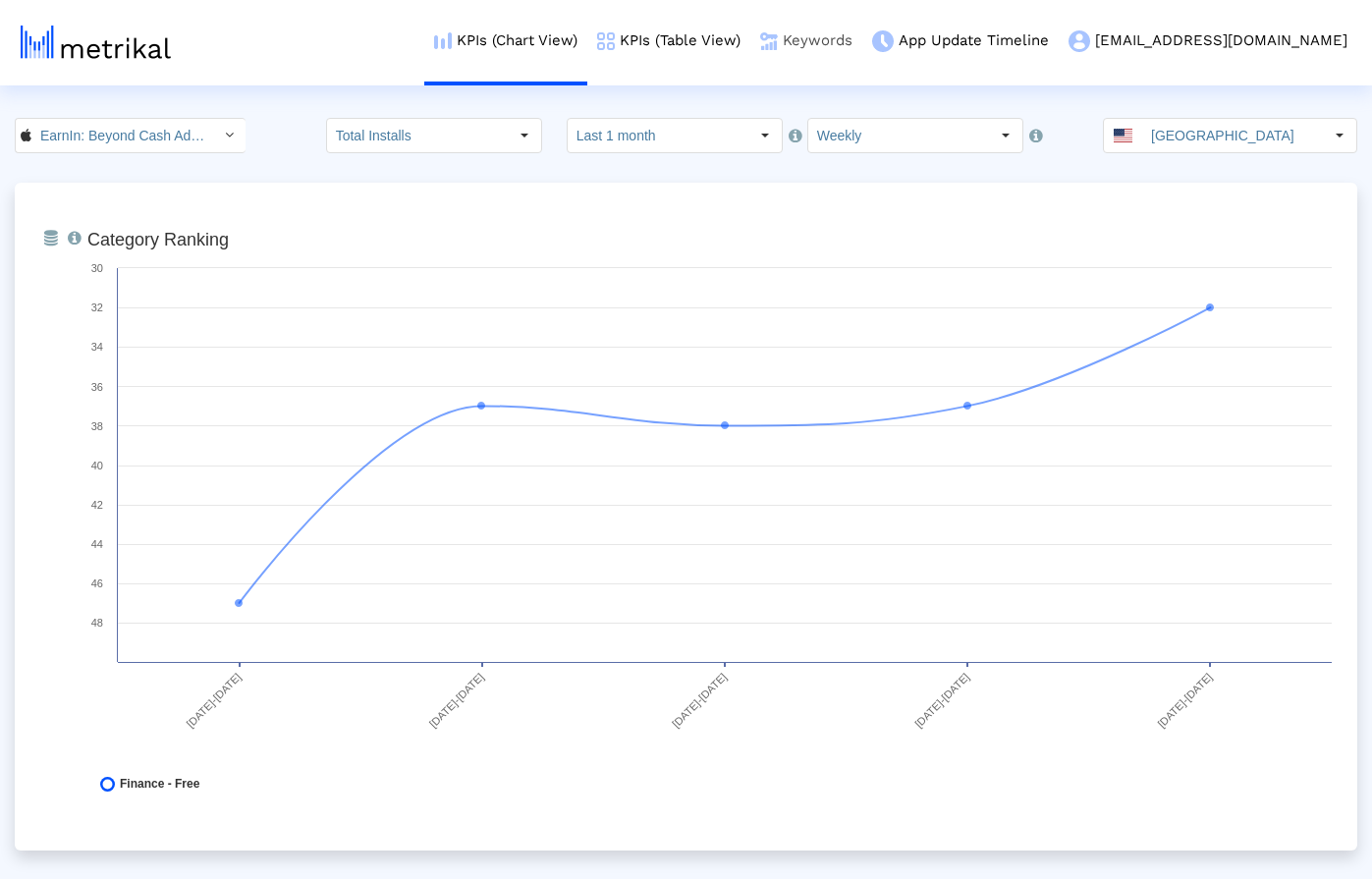 click on "Keywords" at bounding box center [806, 40] 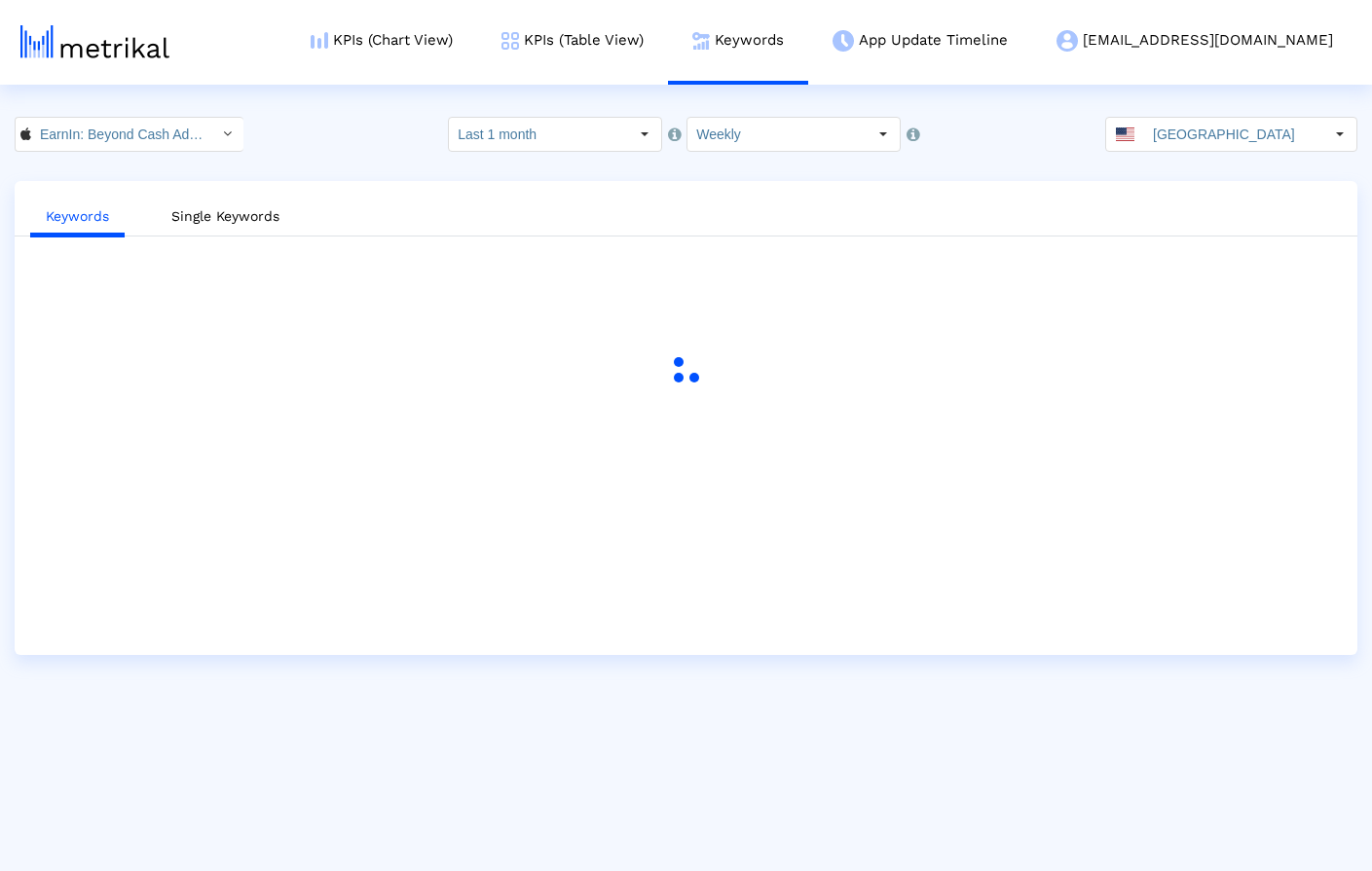 click on "EarnIn: Beyond Cash Advance < 723815926 >  Select how far back from [DATE] you would like to view the data below.  Last 1 month  Select how would like to group the data below.  Weekly [GEOGRAPHIC_DATA]" 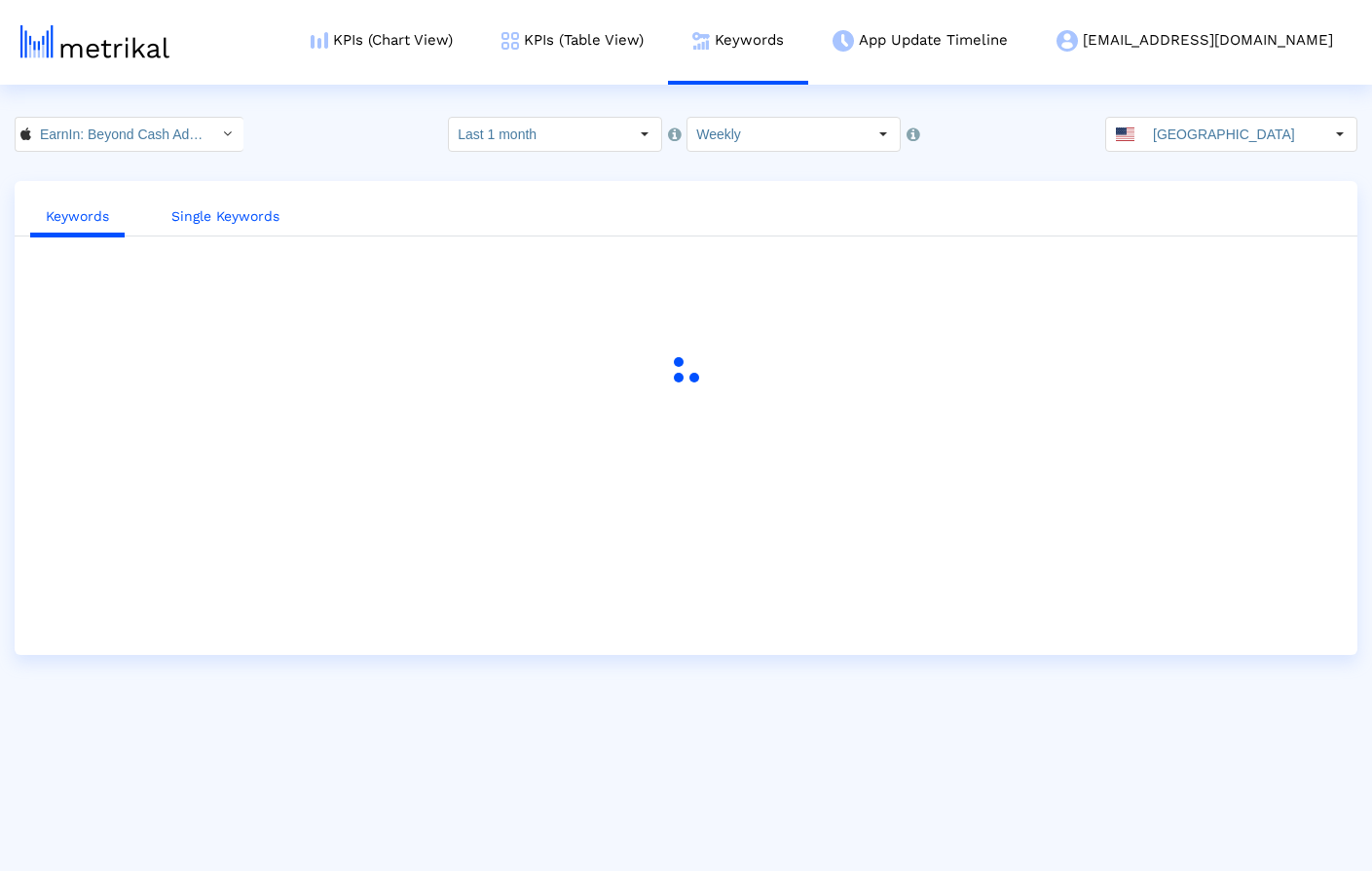click on "Single Keywords" at bounding box center [225, 216] 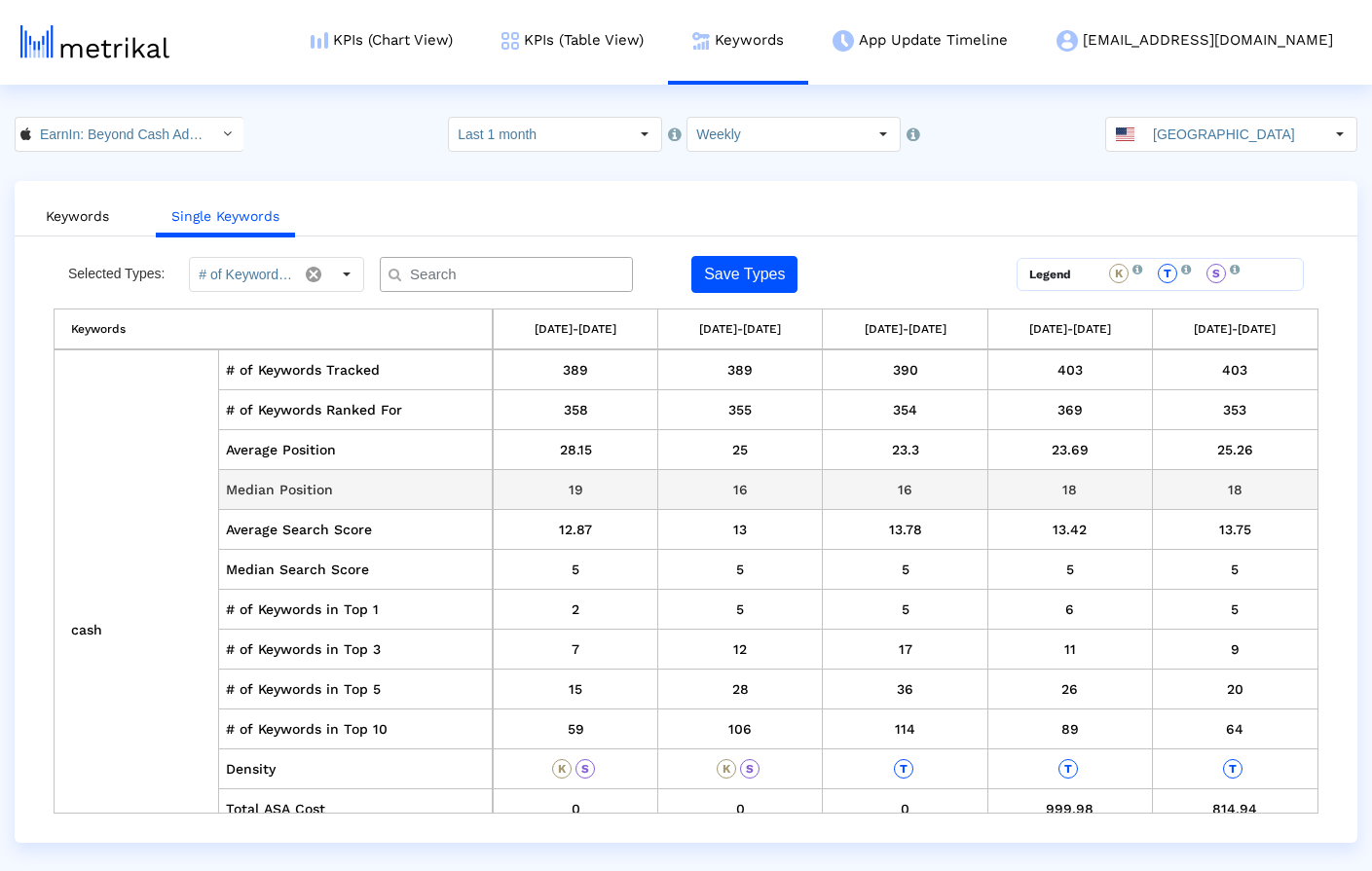 drag, startPoint x: 1212, startPoint y: 368, endPoint x: 1269, endPoint y: 510, distance: 153.0131 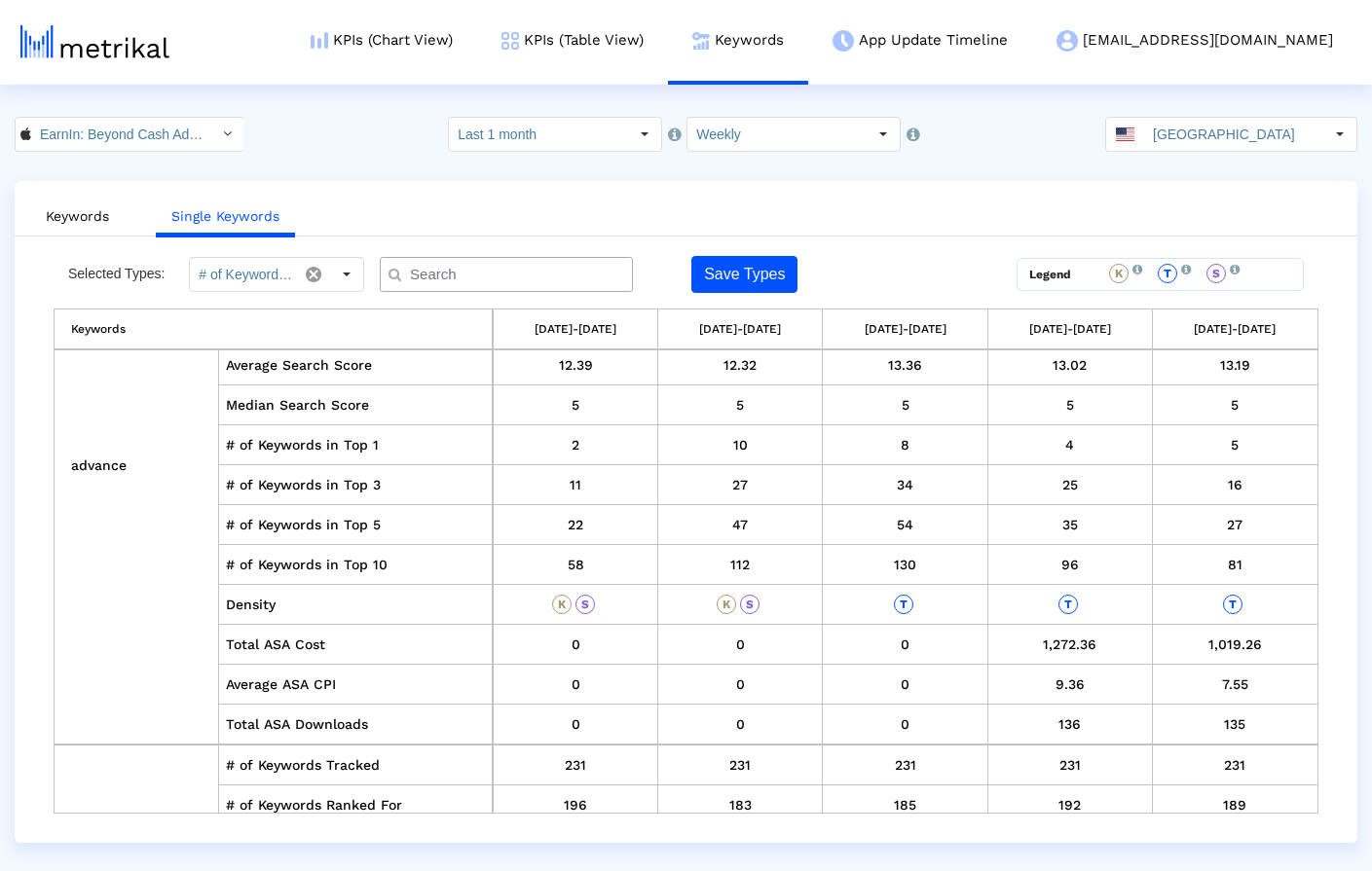 scroll, scrollTop: 1004, scrollLeft: 0, axis: vertical 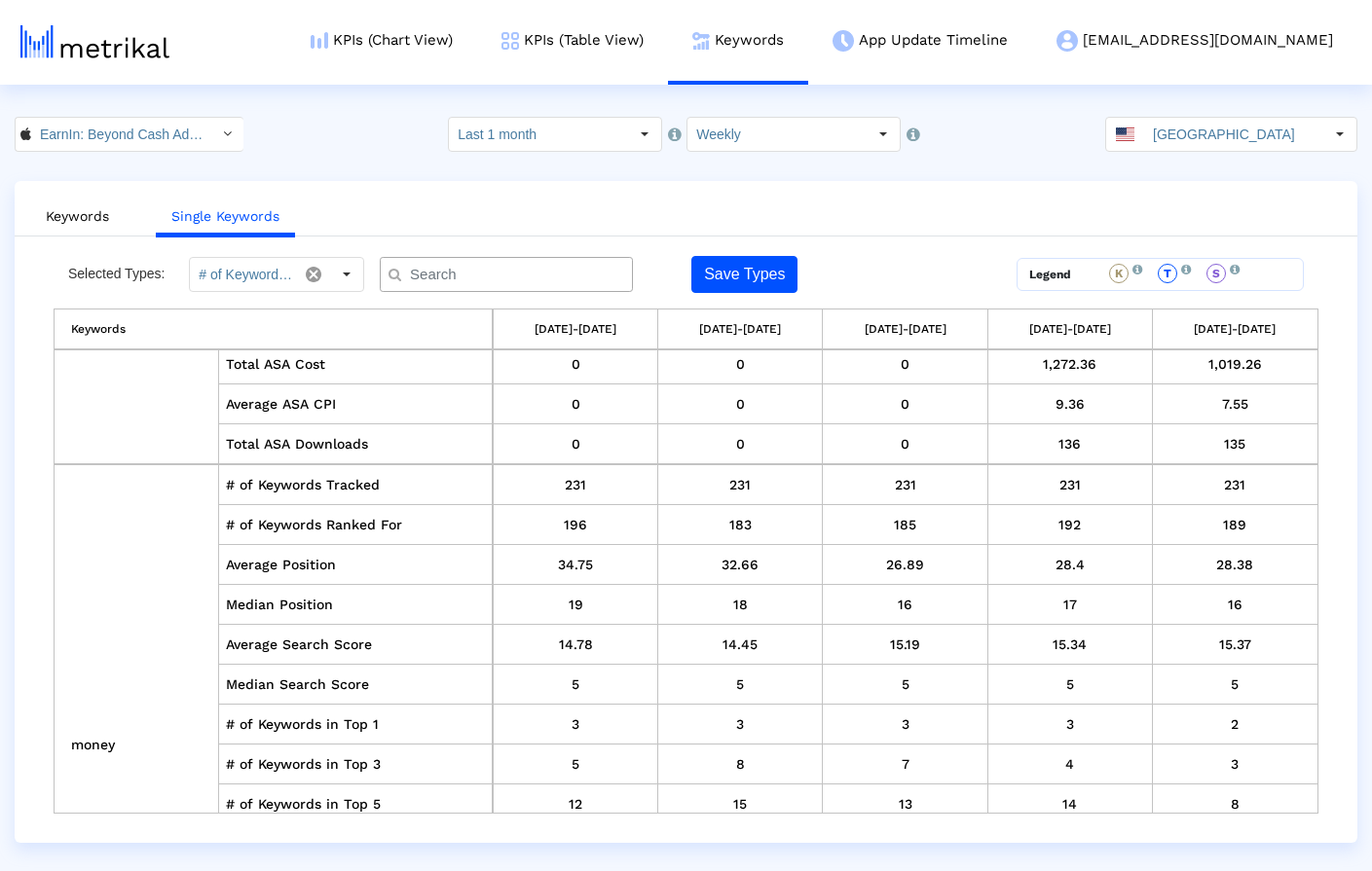 drag, startPoint x: 1171, startPoint y: 326, endPoint x: 1246, endPoint y: 614, distance: 297.60544 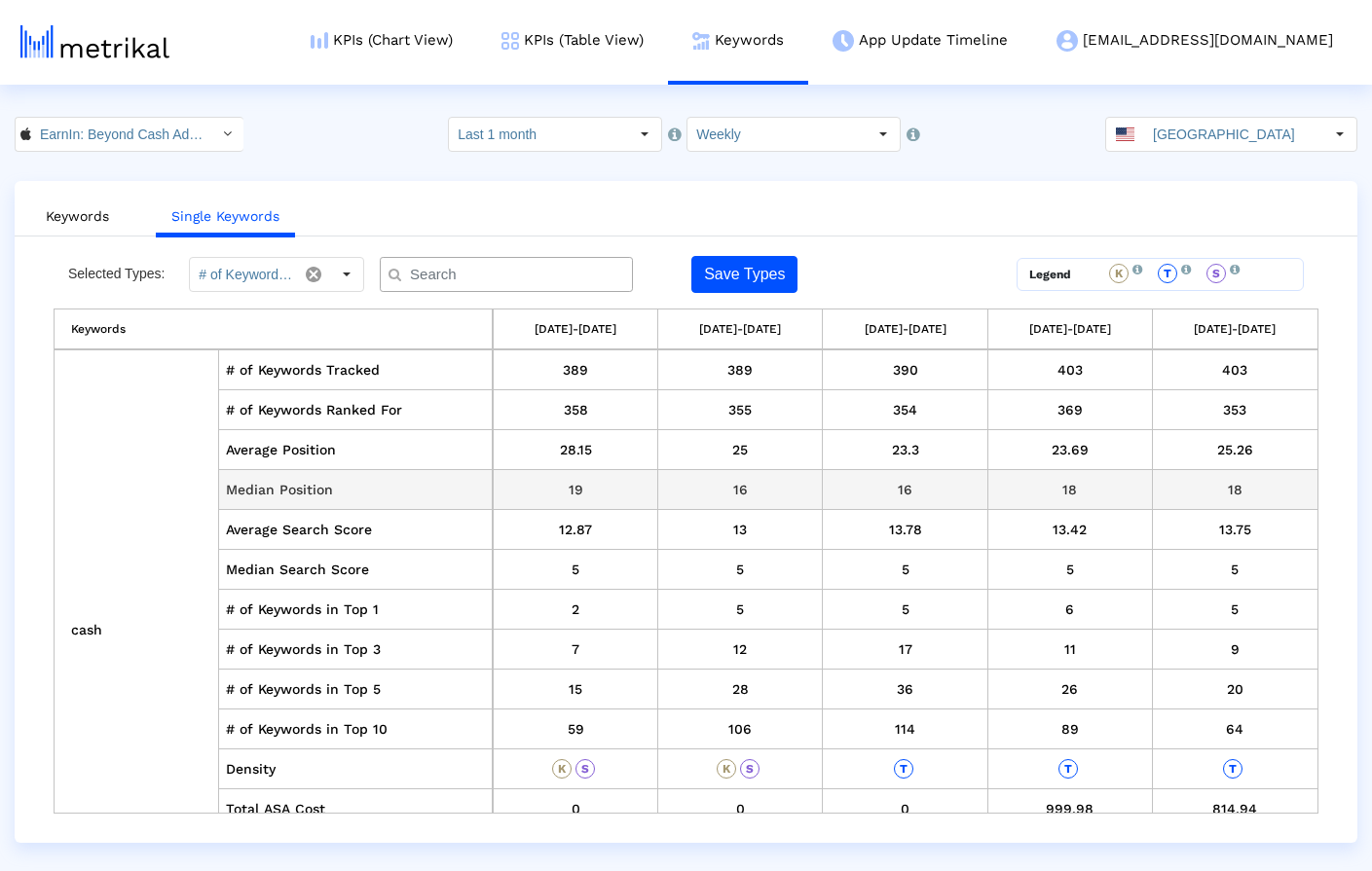 click on "16" at bounding box center (905, 490) 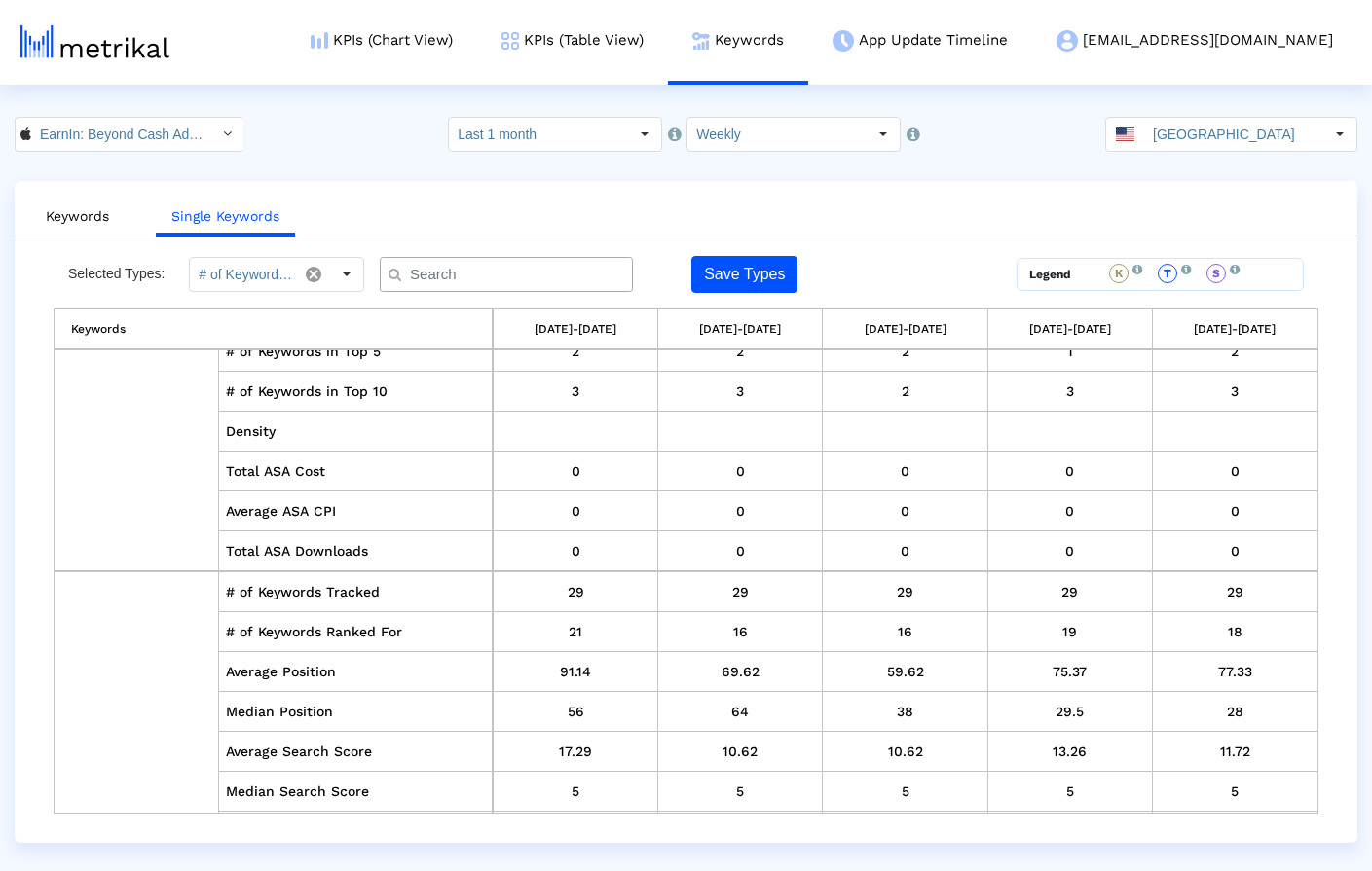 scroll, scrollTop: 10165, scrollLeft: 0, axis: vertical 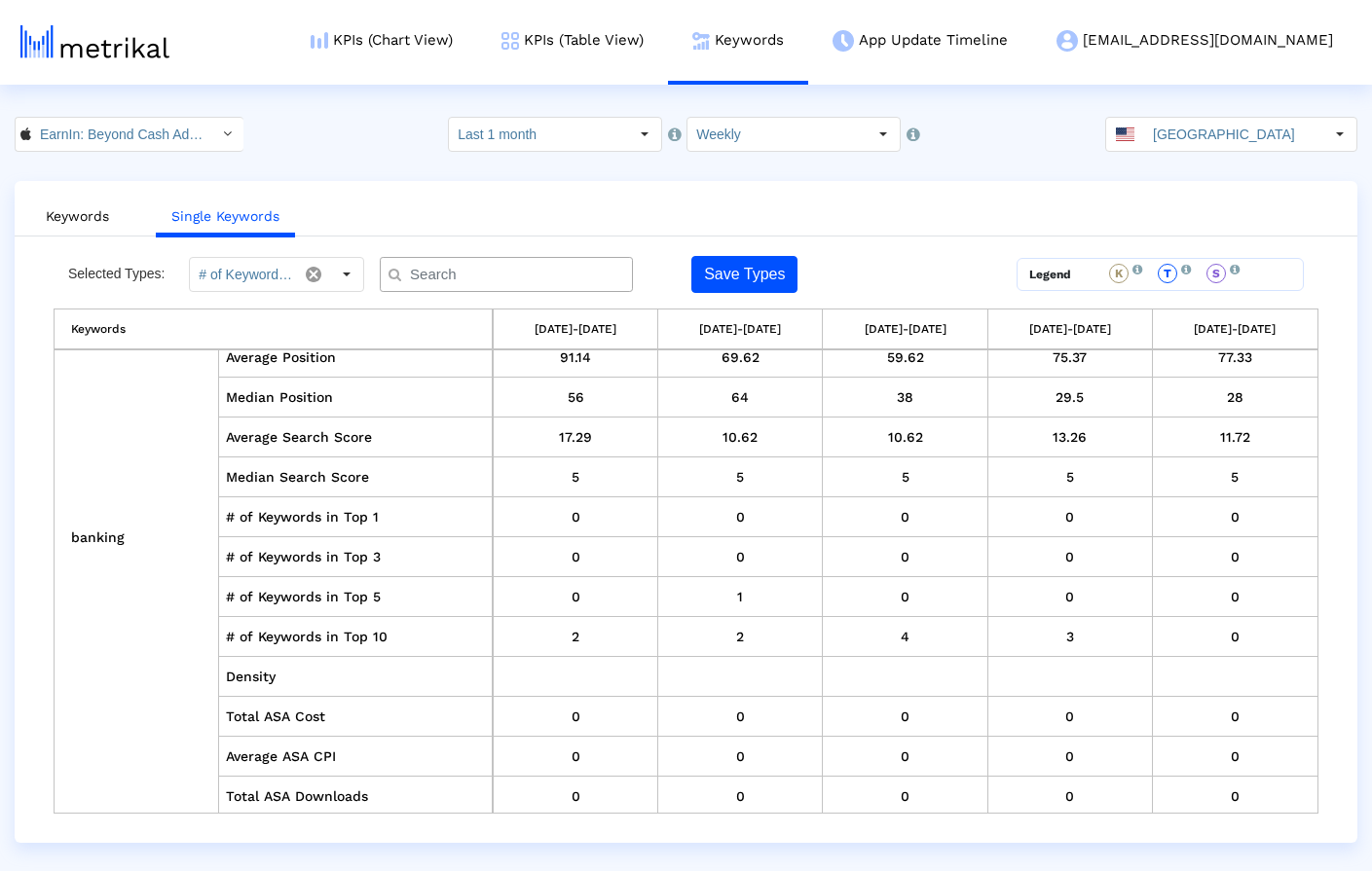 drag, startPoint x: 72, startPoint y: 330, endPoint x: 1251, endPoint y: 729, distance: 1244.686 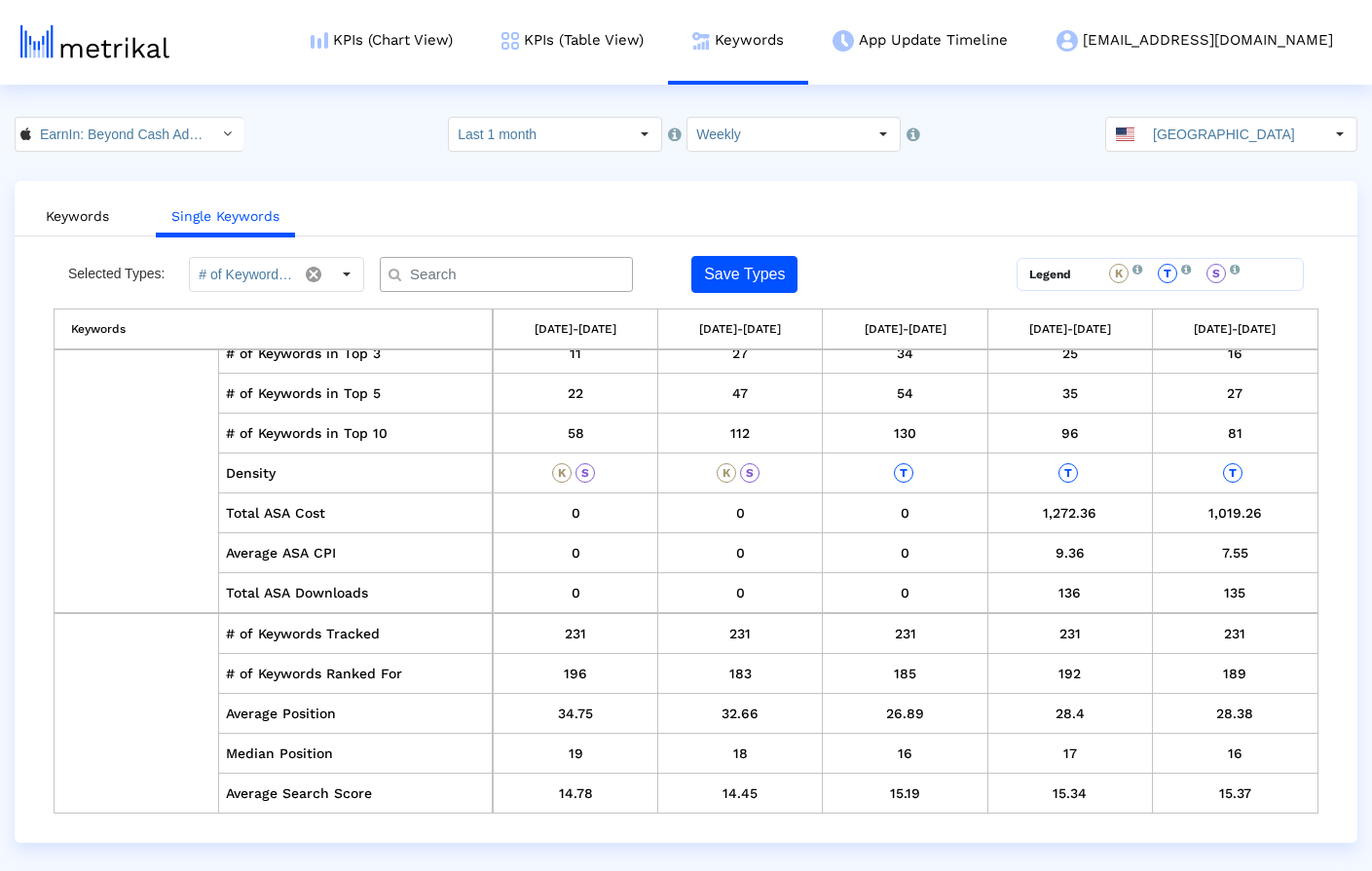 scroll, scrollTop: 0, scrollLeft: 0, axis: both 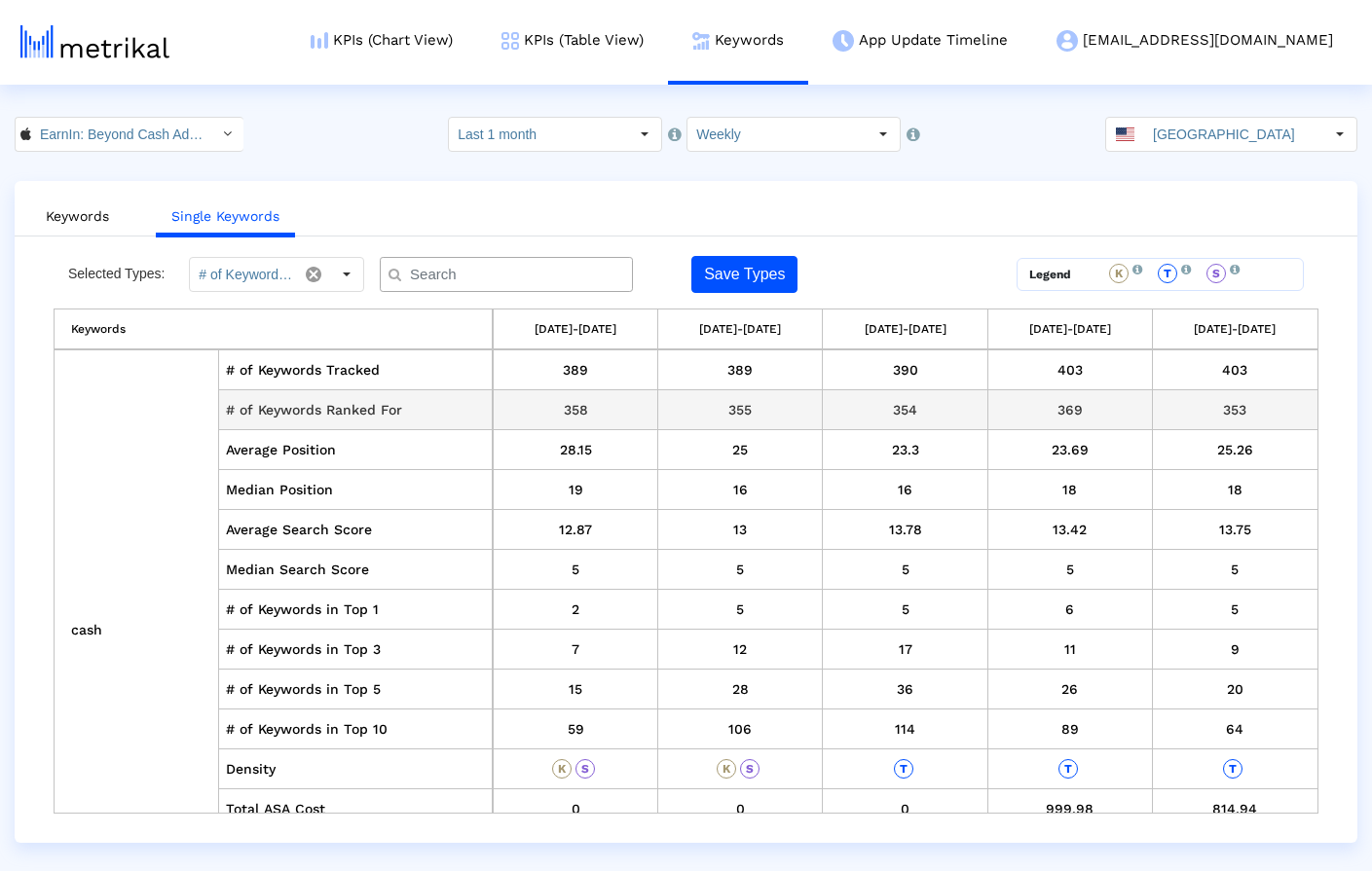 click on "# of Keywords Ranked For" at bounding box center [356, 410] 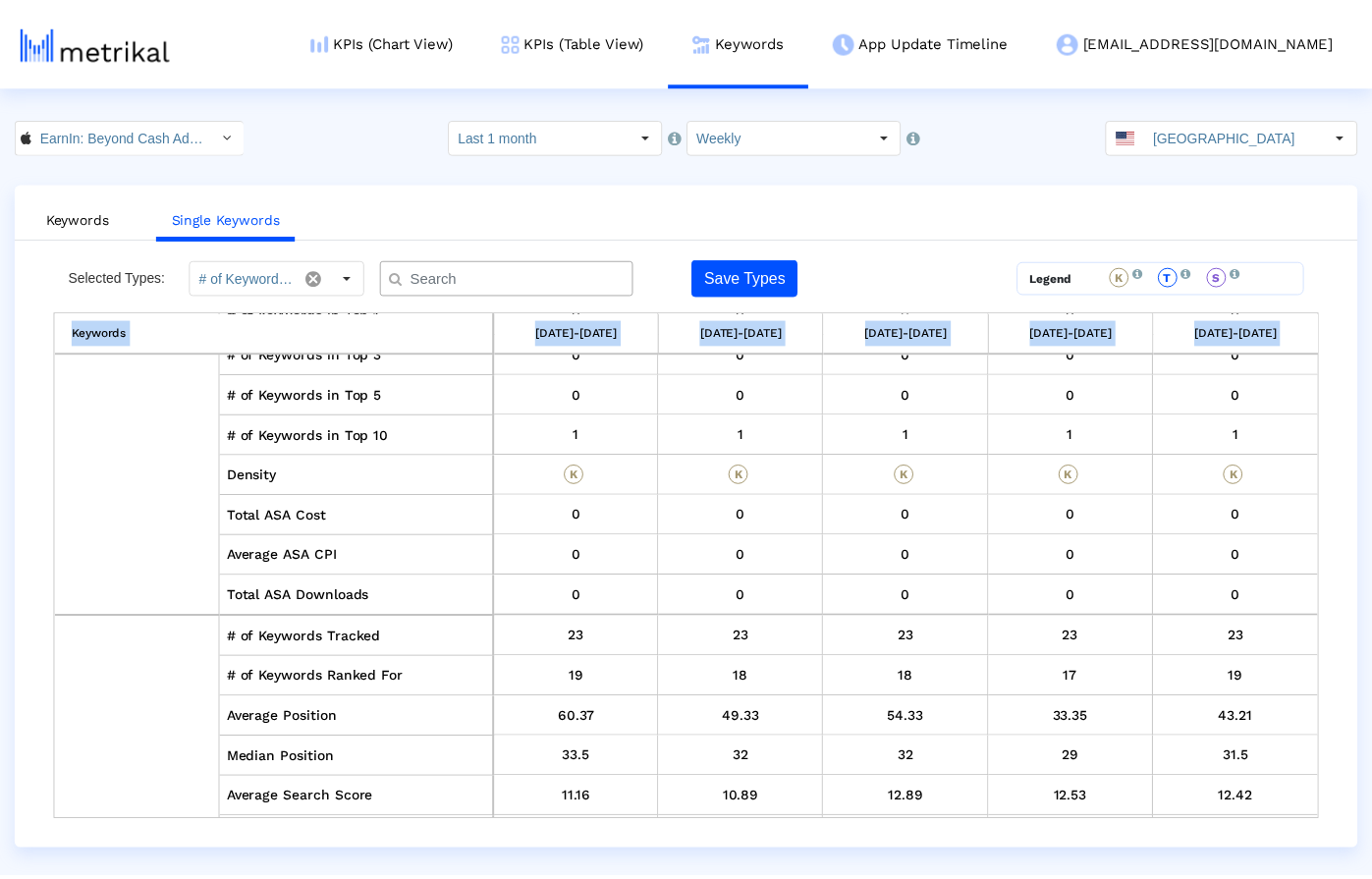 scroll, scrollTop: 12691, scrollLeft: 0, axis: vertical 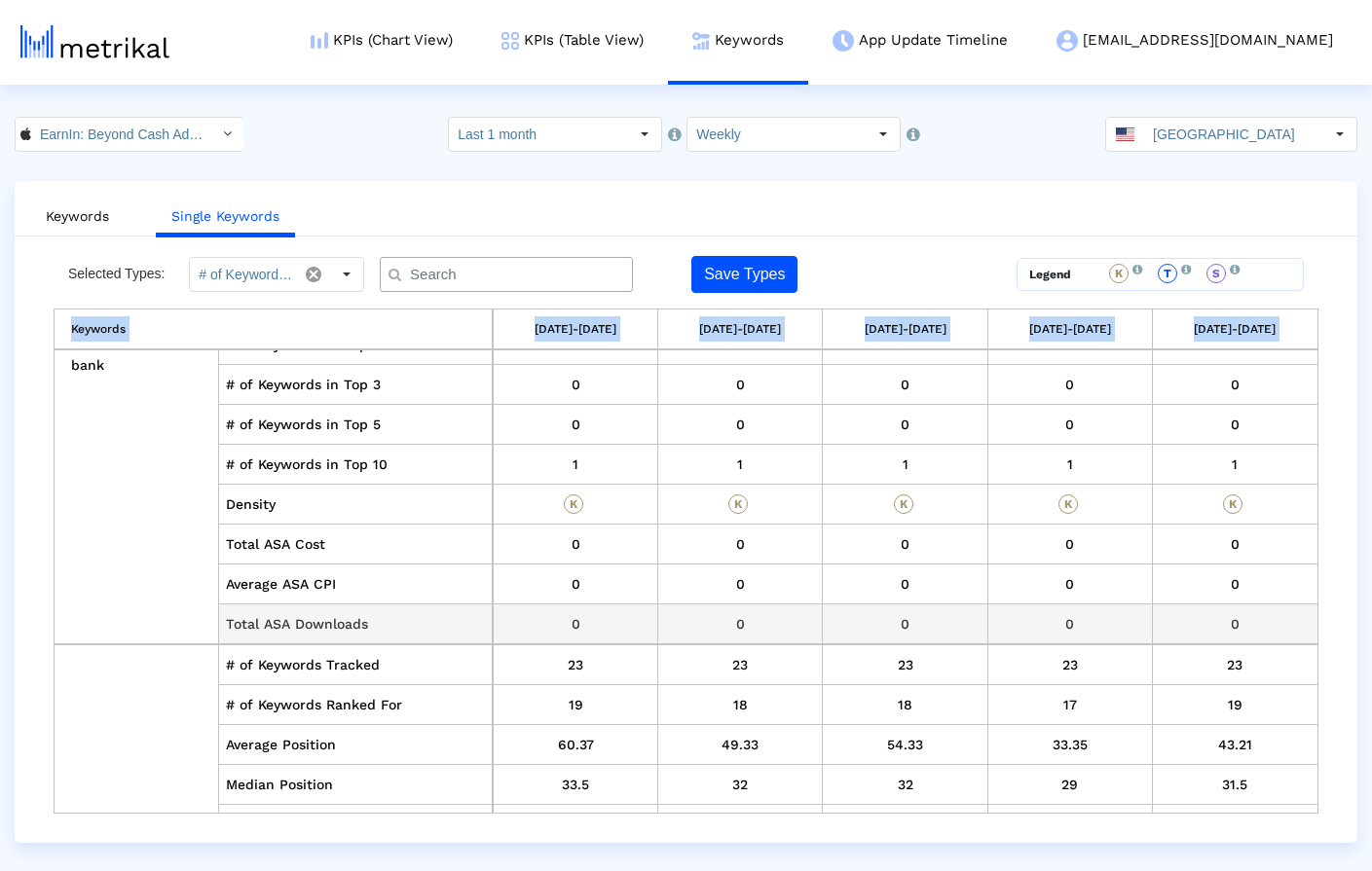 drag, startPoint x: 71, startPoint y: 329, endPoint x: 1227, endPoint y: 620, distance: 1192.0642 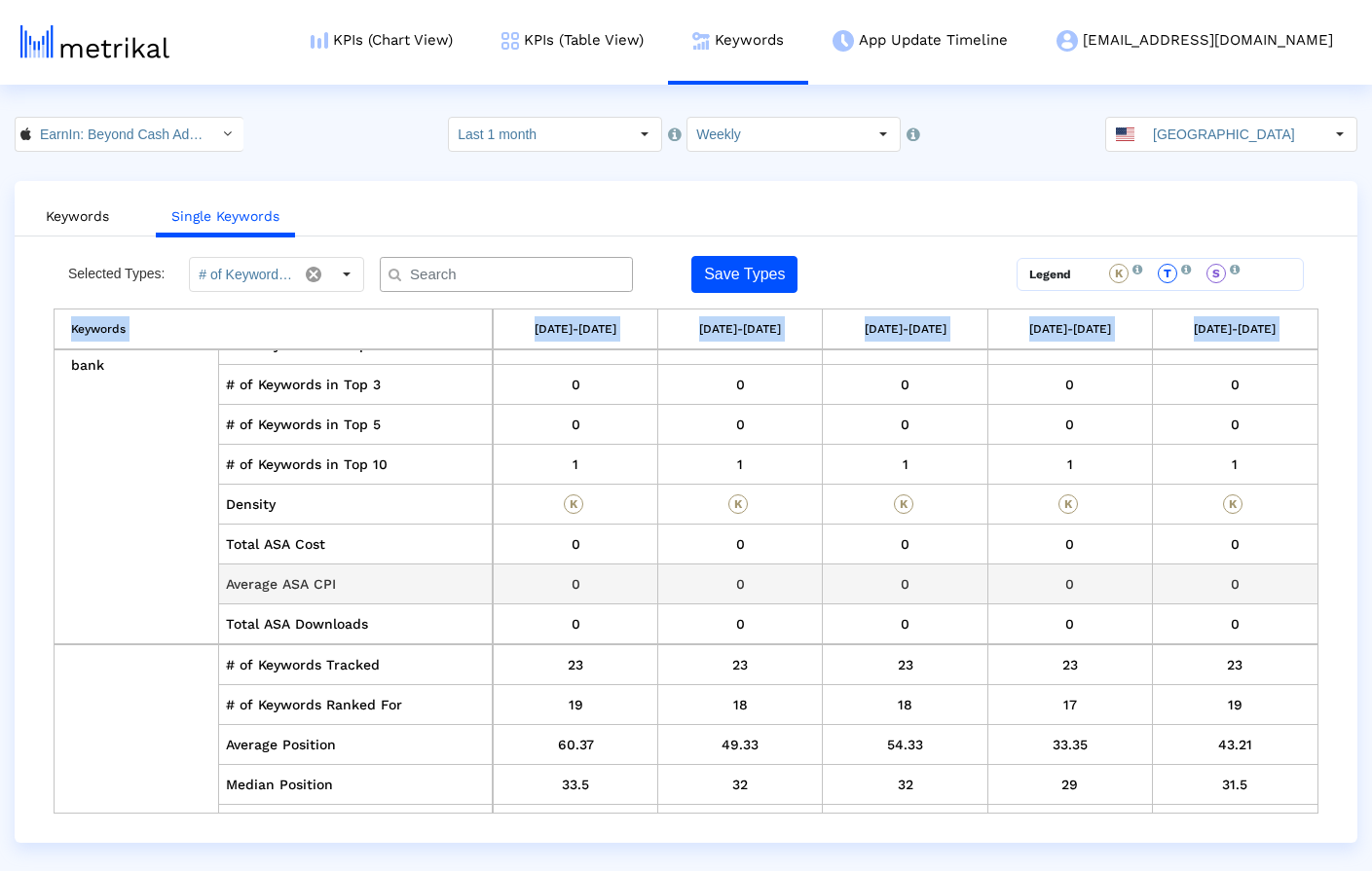 copy on "Keywords [DATE]-[DATE] [DATE]-[DATE] [DATE]-[DATE] [DATE]-[DATE] [DATE]-[DATE] cash # of Keywords Tracked  389   389   390   403   403  # of Keywords Ranked For  358   355   354   369   353  Average Position  28.15   25   23.3   23.69   25.26  Median Position  19   16   16   18   18  Average Search Score  12.87   13   13.78   13.42   13.75  Median Search Score  5   5   5   5   5  # of Keywords in Top 1  2   5   5   6   5  # of Keywords in Top 3  7   12   17   11   9  # of Keywords in Top 5  15   28   36   26   20  # of Keywords in Top 10  59   106   114   89   64  Density K  S  K  S  T  T  T  Total ASA Cost  0   0   0   999.98   814.94  Average ASA CPI  0   0   0   9.62   7.28  Total ASA Downloads  0   0   0   104   112  advance # of Keywords Tracked  252   252   253   268   268  # of Keywords Ranked For  236   238   242   251   246  Average Position  17.57   12.42   11.4   14.59   15.07  Median Position  17   11   10   14   14  Average Search Score  12.39   12.32   13.36   13.02   13.1..." 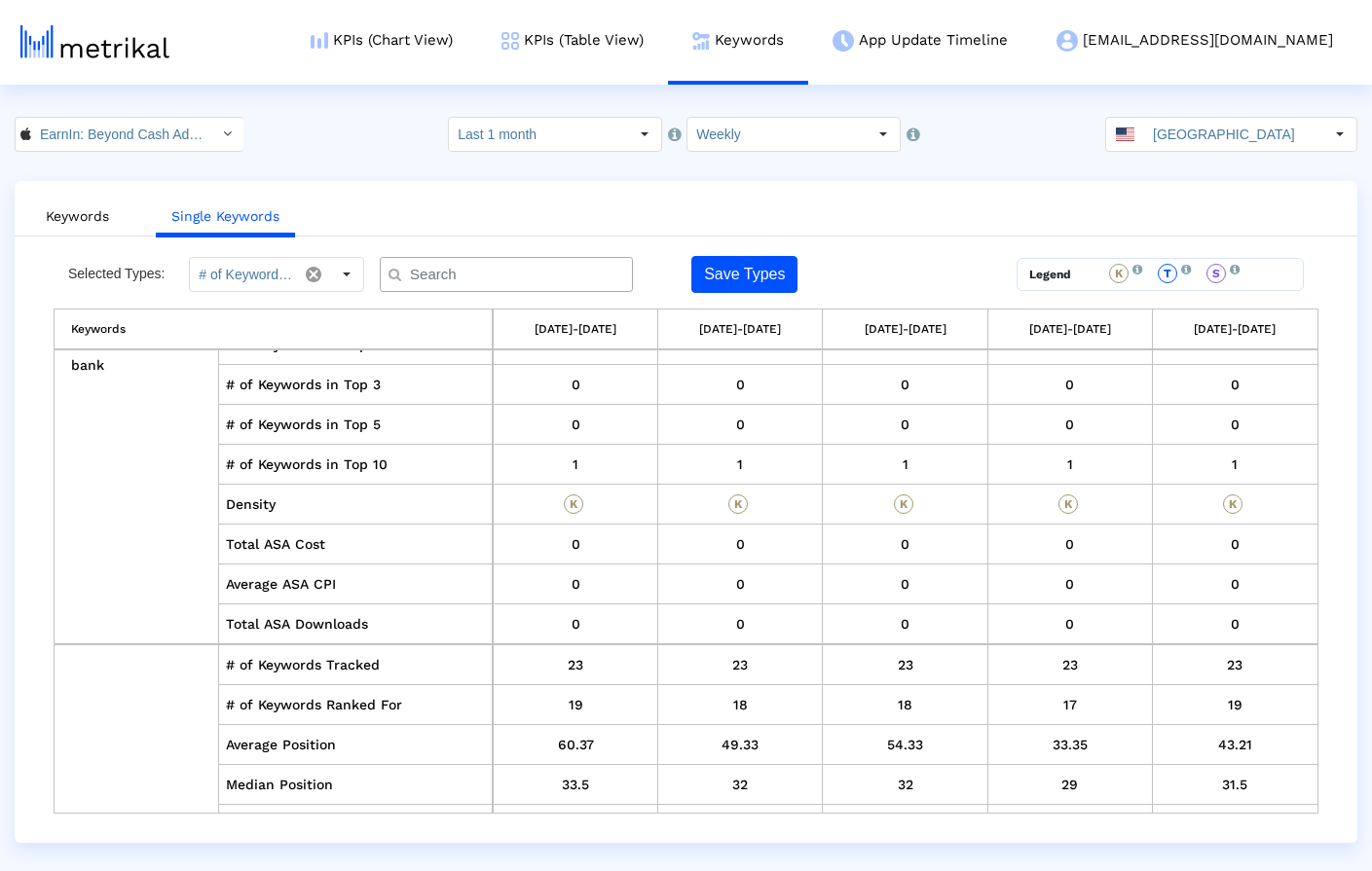 click on "EarnIn: Beyond Cash Advance < 723815926 >  Select how far back from [DATE] you would like to view the data below.  Last 1 month  Select how would like to group the data below.  Weekly [GEOGRAPHIC_DATA]" 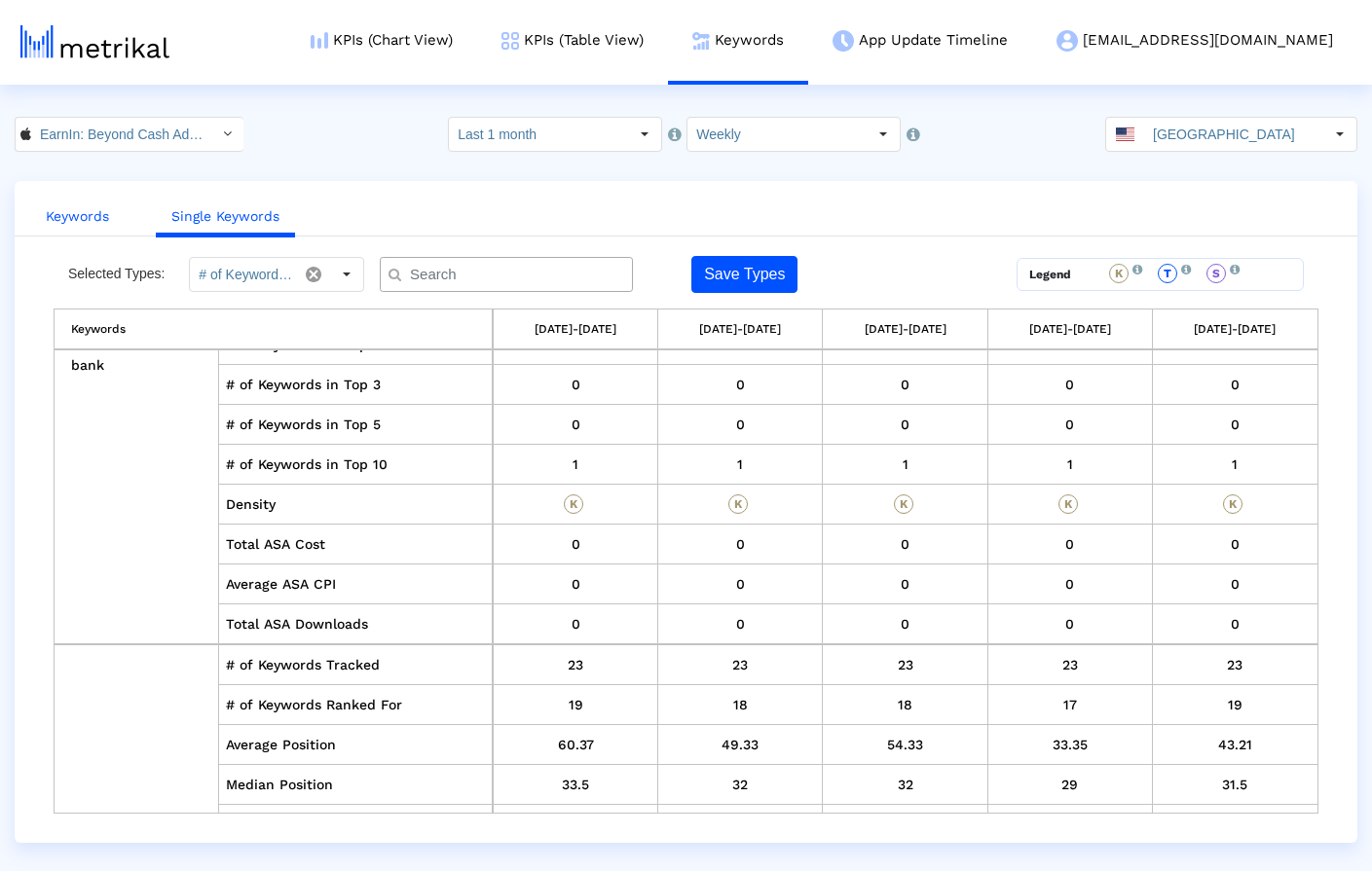 click on "Keywords" at bounding box center [77, 216] 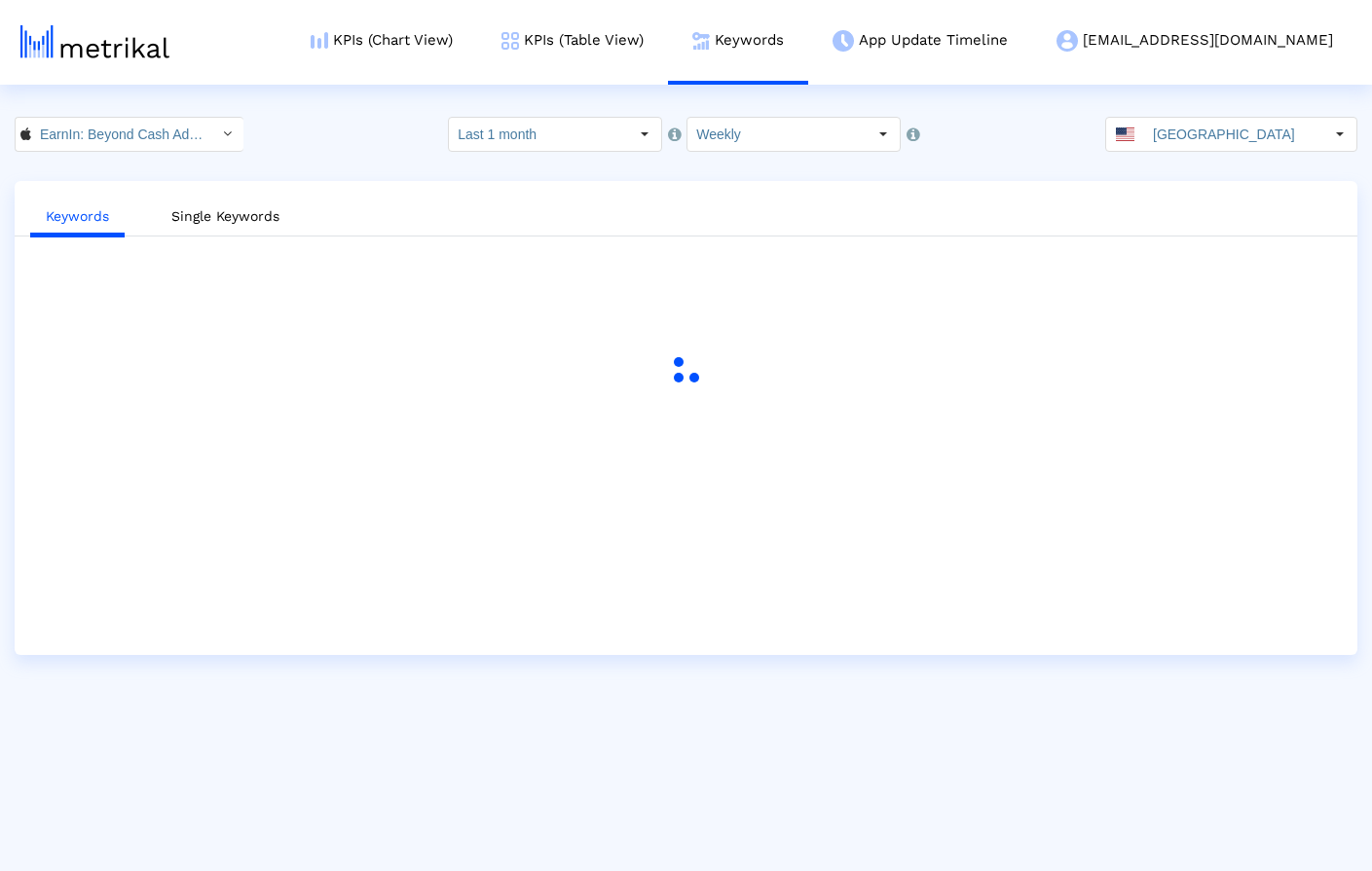 click on "EarnIn: Beyond Cash Advance < 723815926 >  Select how far back from [DATE] you would like to view the data below.  Last 1 month  Select how would like to group the data below.  Weekly [GEOGRAPHIC_DATA]  Keywords   Single Keywords" 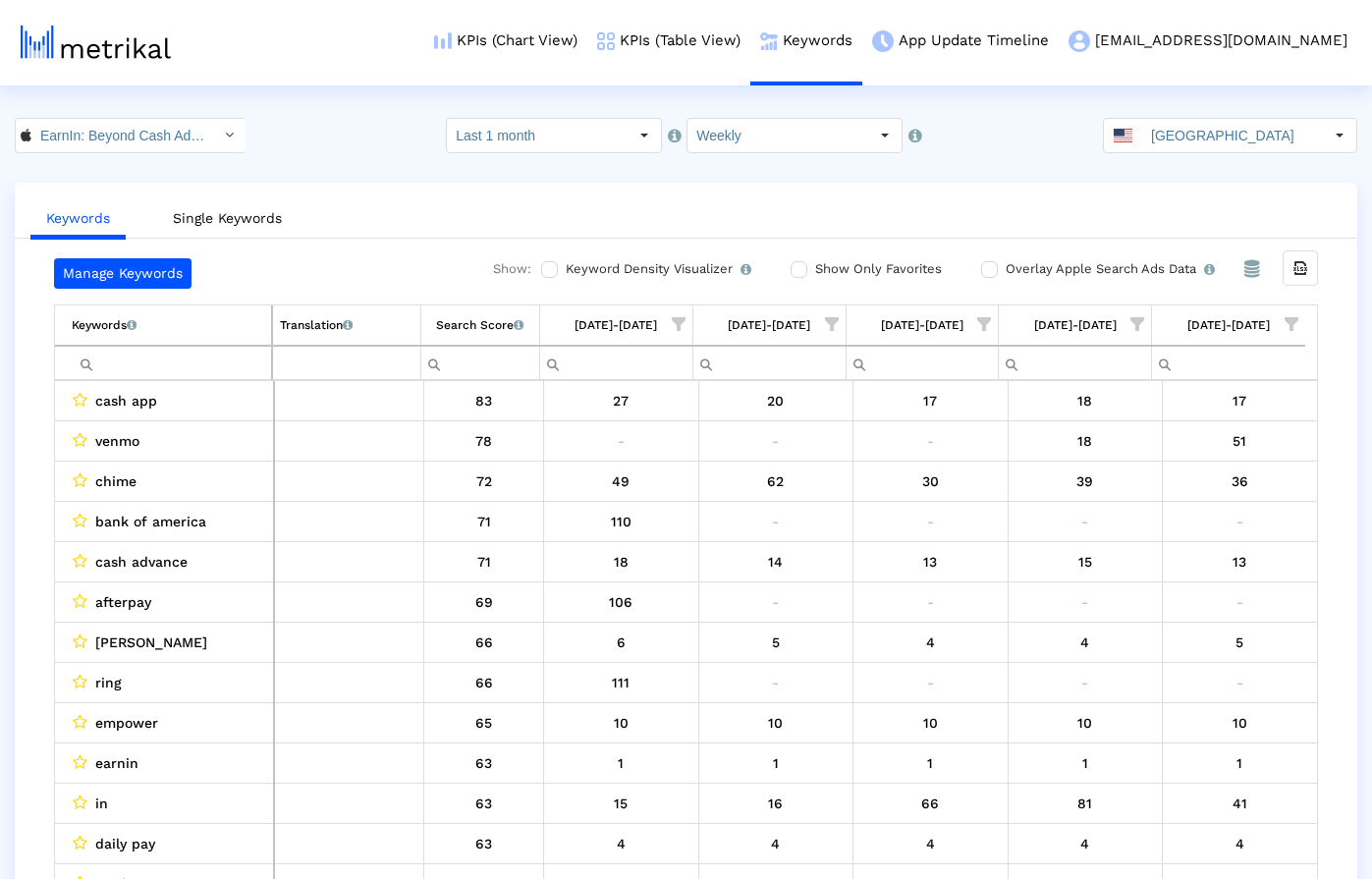 click at bounding box center [1137, 324] 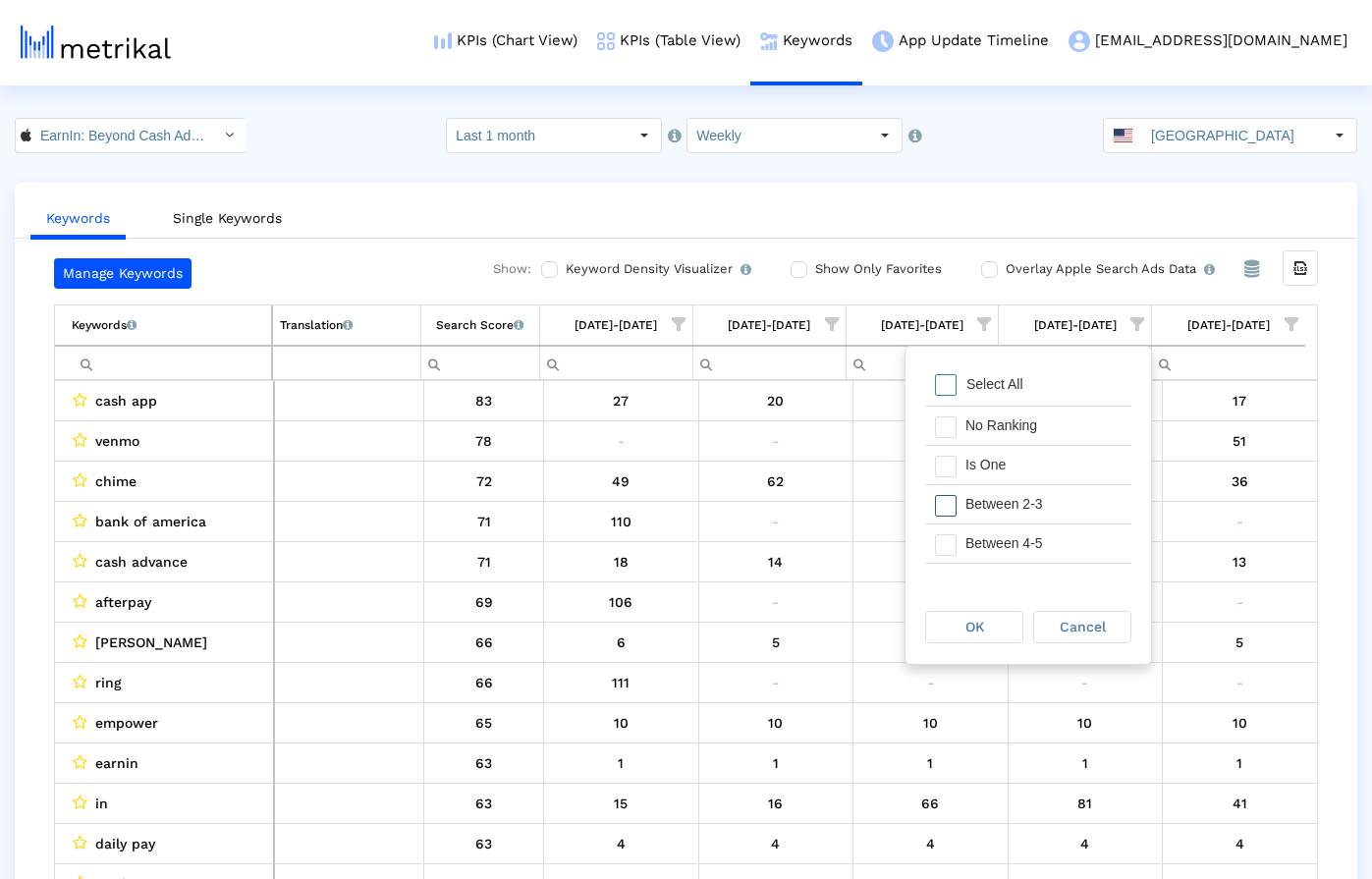 click on "Between 2-3" at bounding box center (1043, 504) 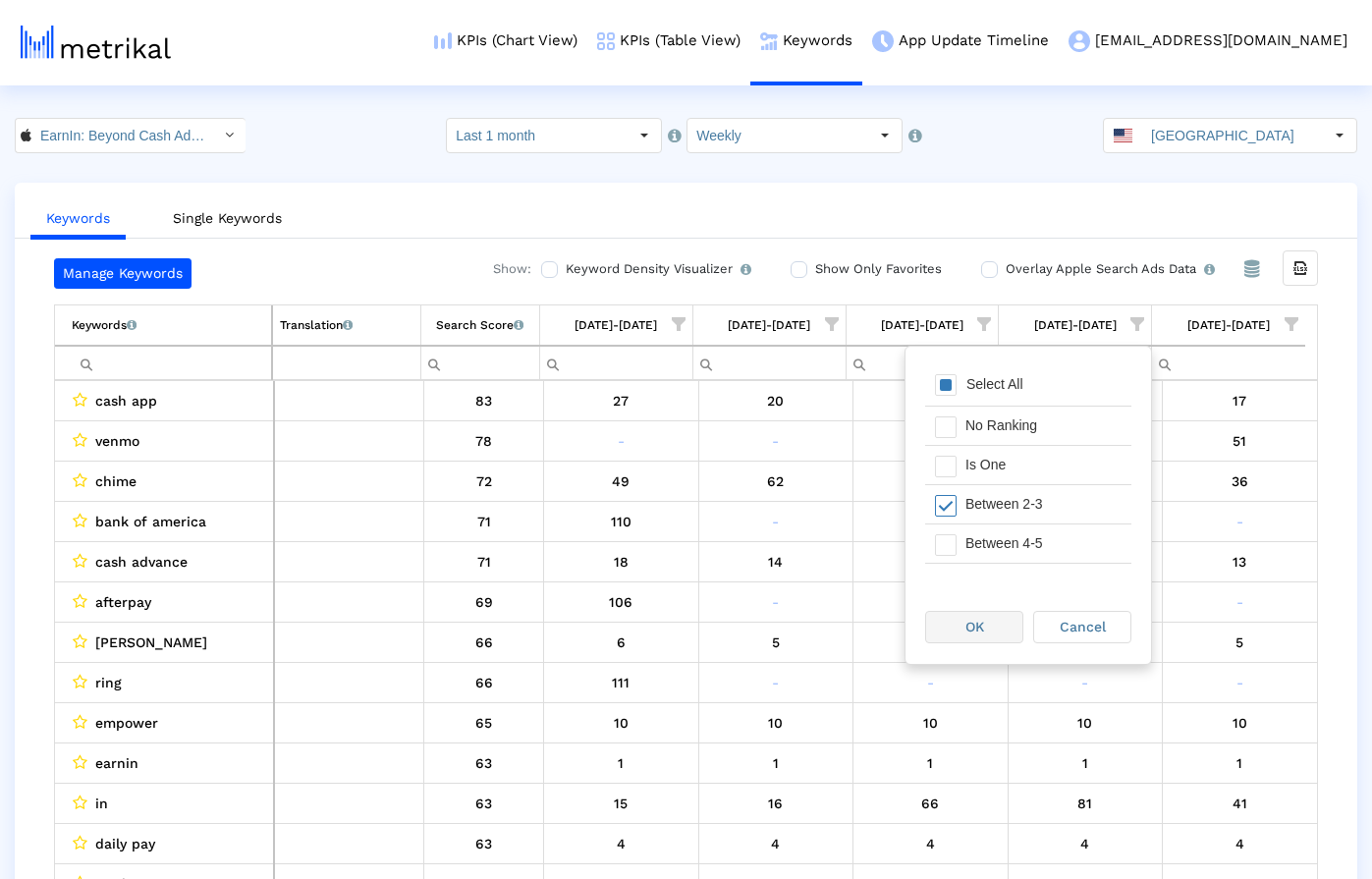 click on "OK" at bounding box center (974, 627) 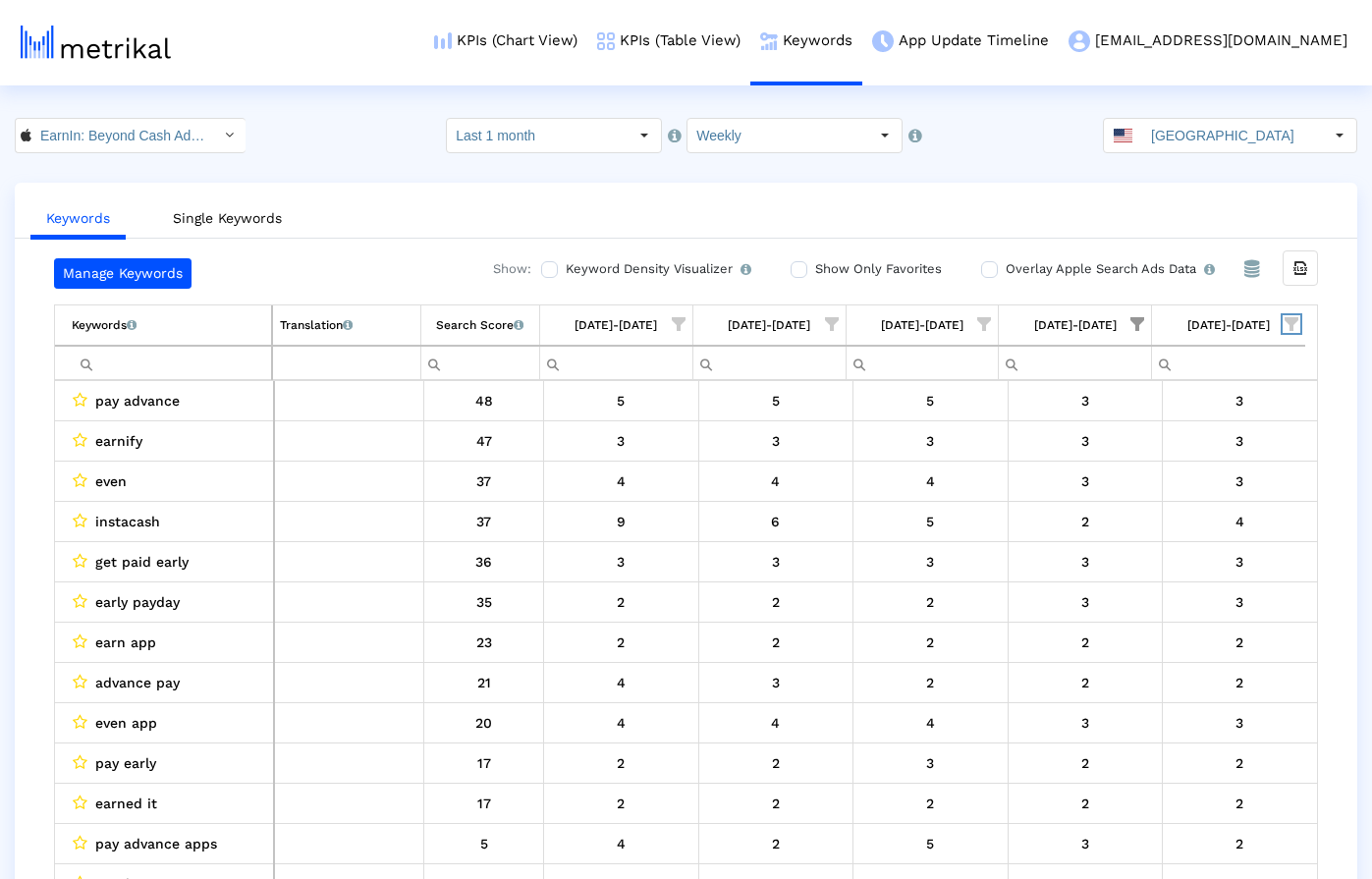 click at bounding box center (1291, 324) 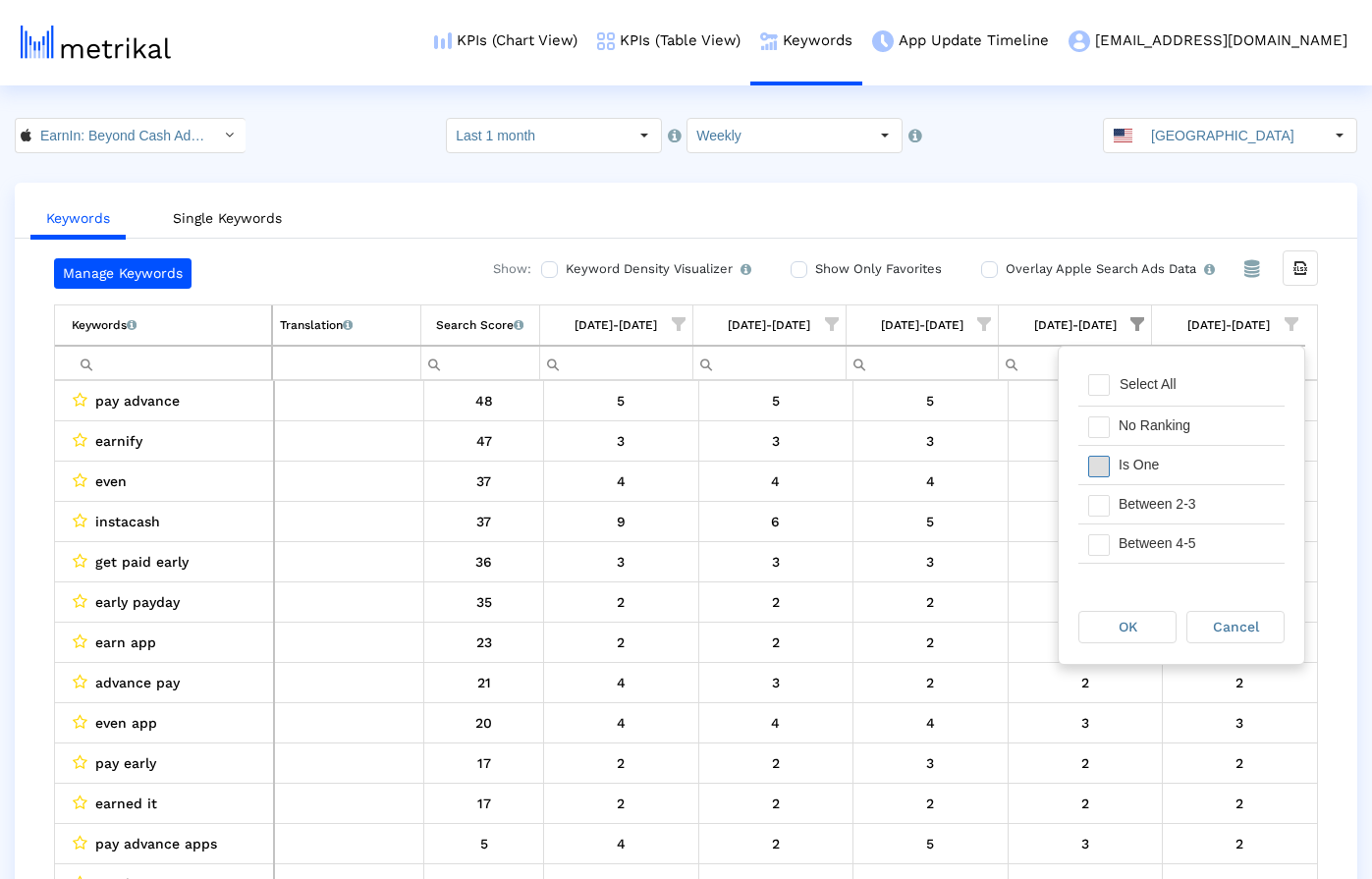 click at bounding box center (1099, 467) 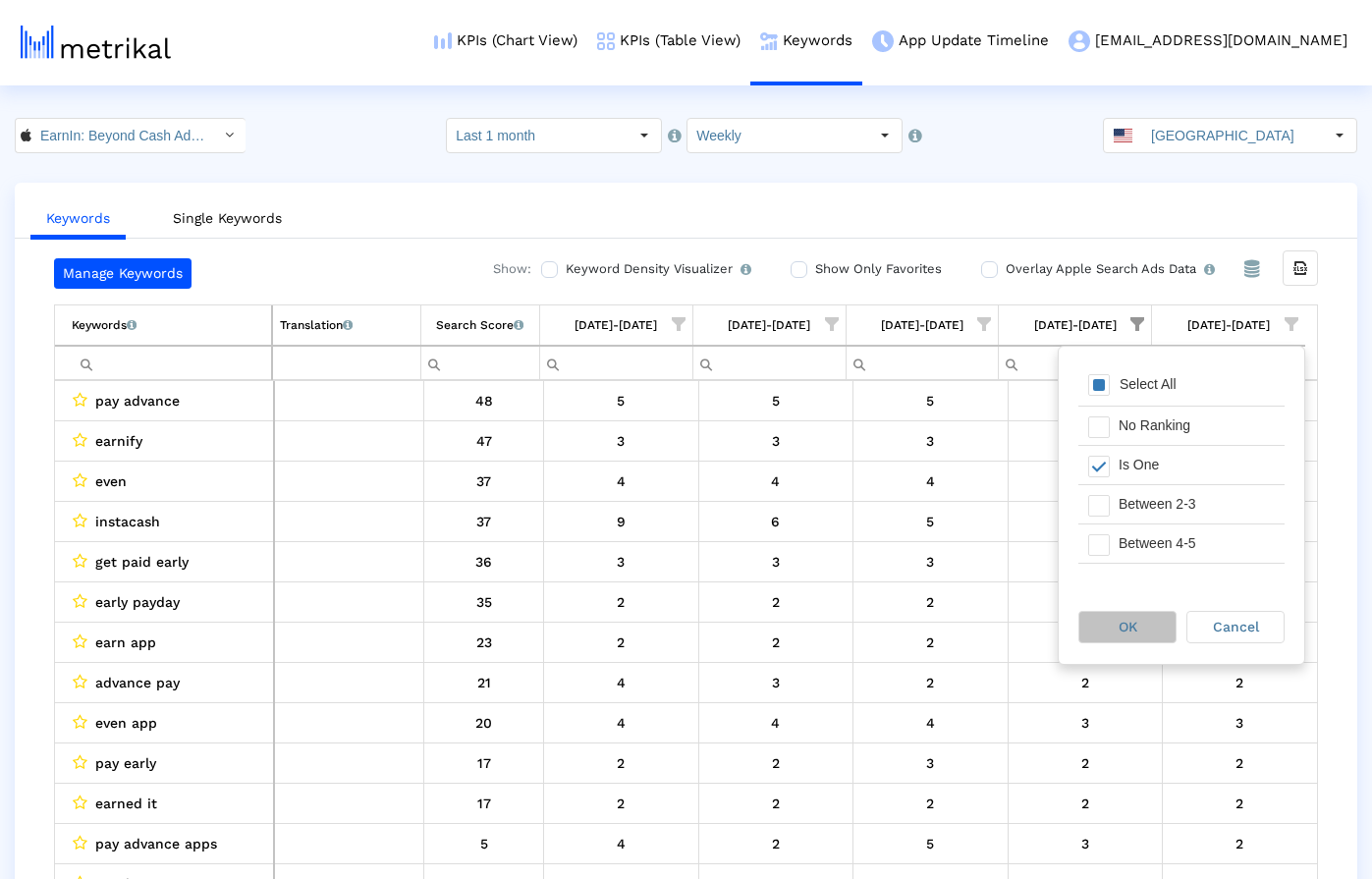 click on "OK" at bounding box center (1127, 627) 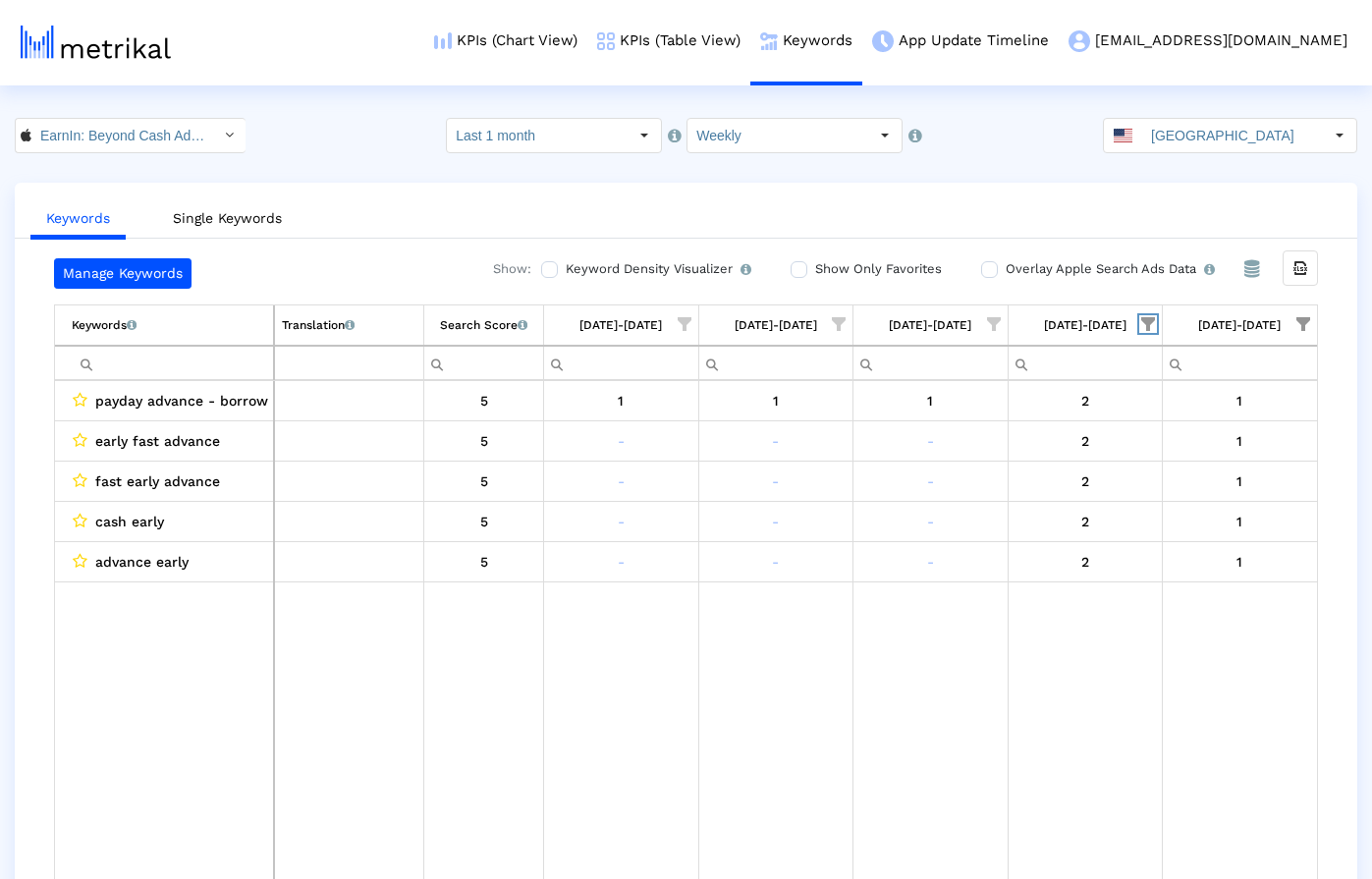 click at bounding box center (1148, 324) 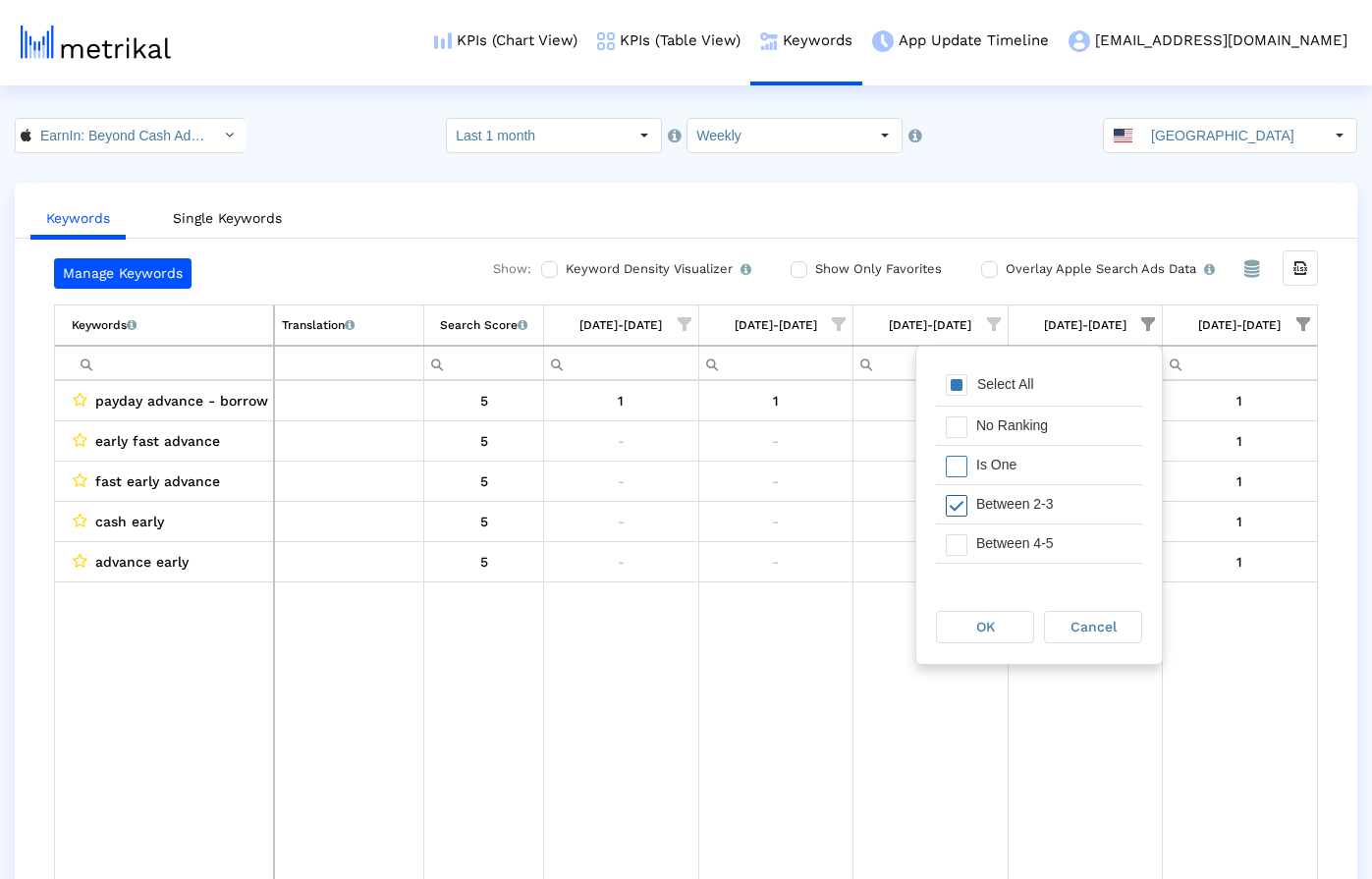 click at bounding box center (957, 506) 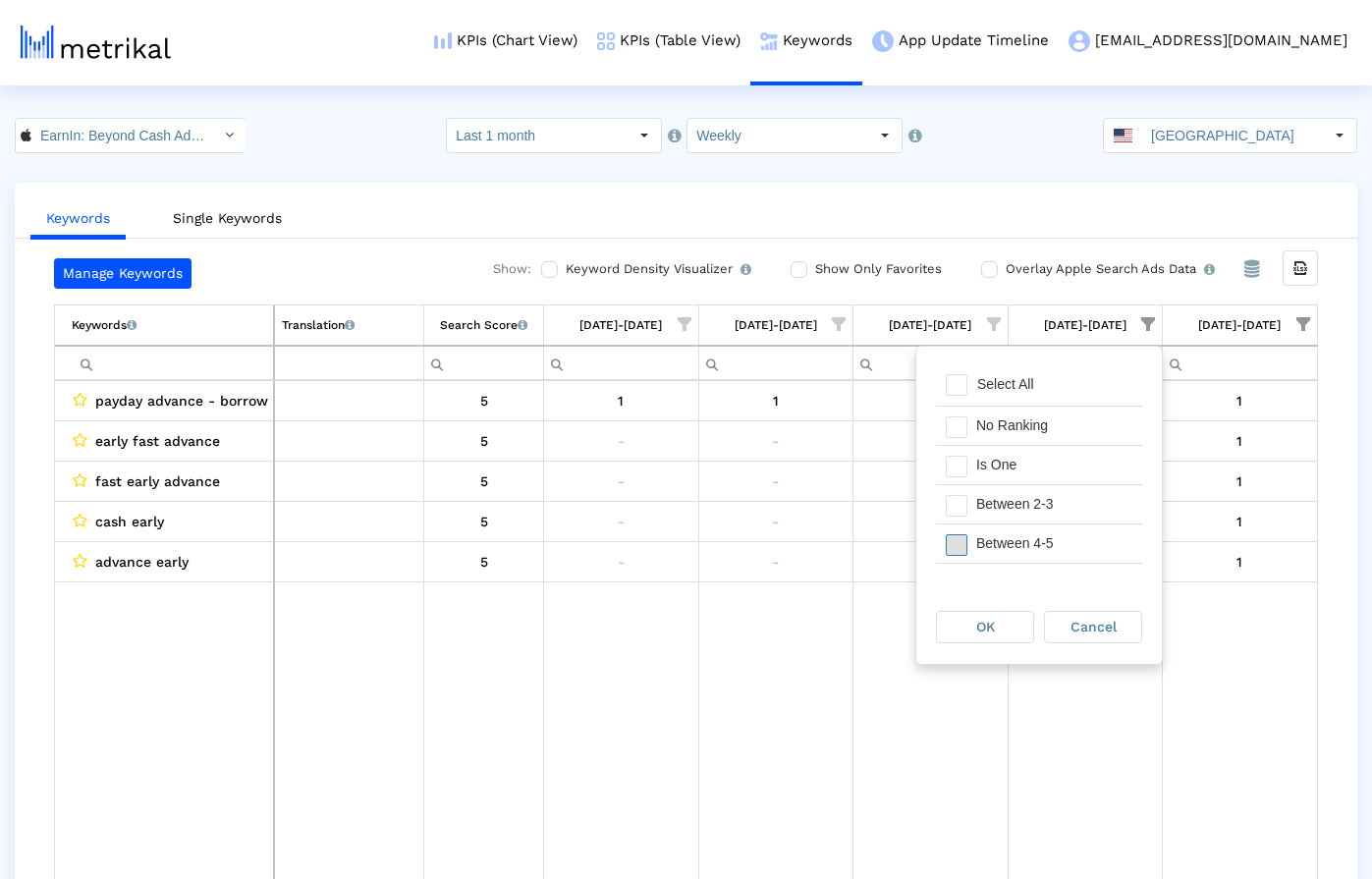 click at bounding box center (957, 545) 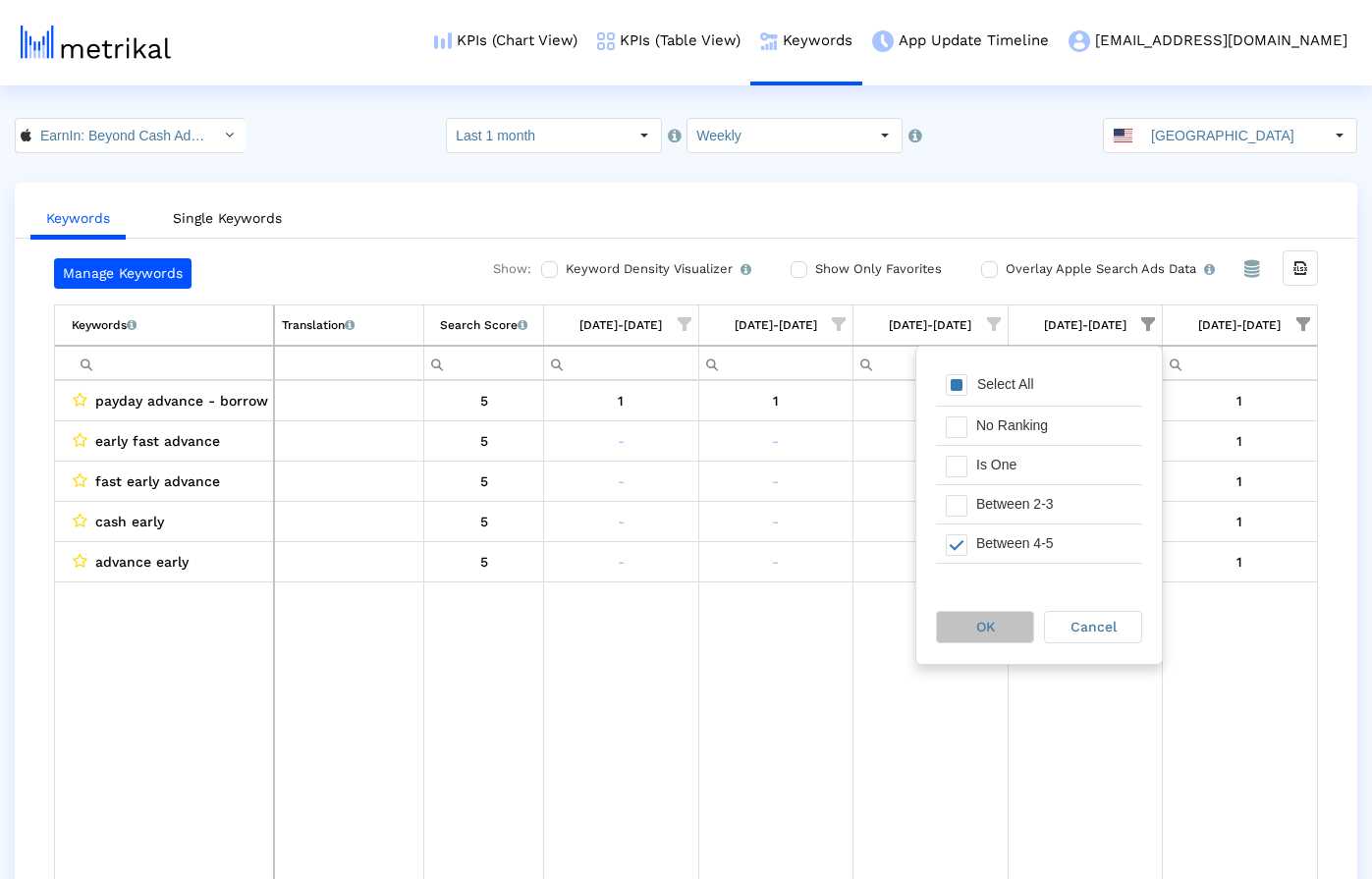 click on "OK" at bounding box center [985, 627] 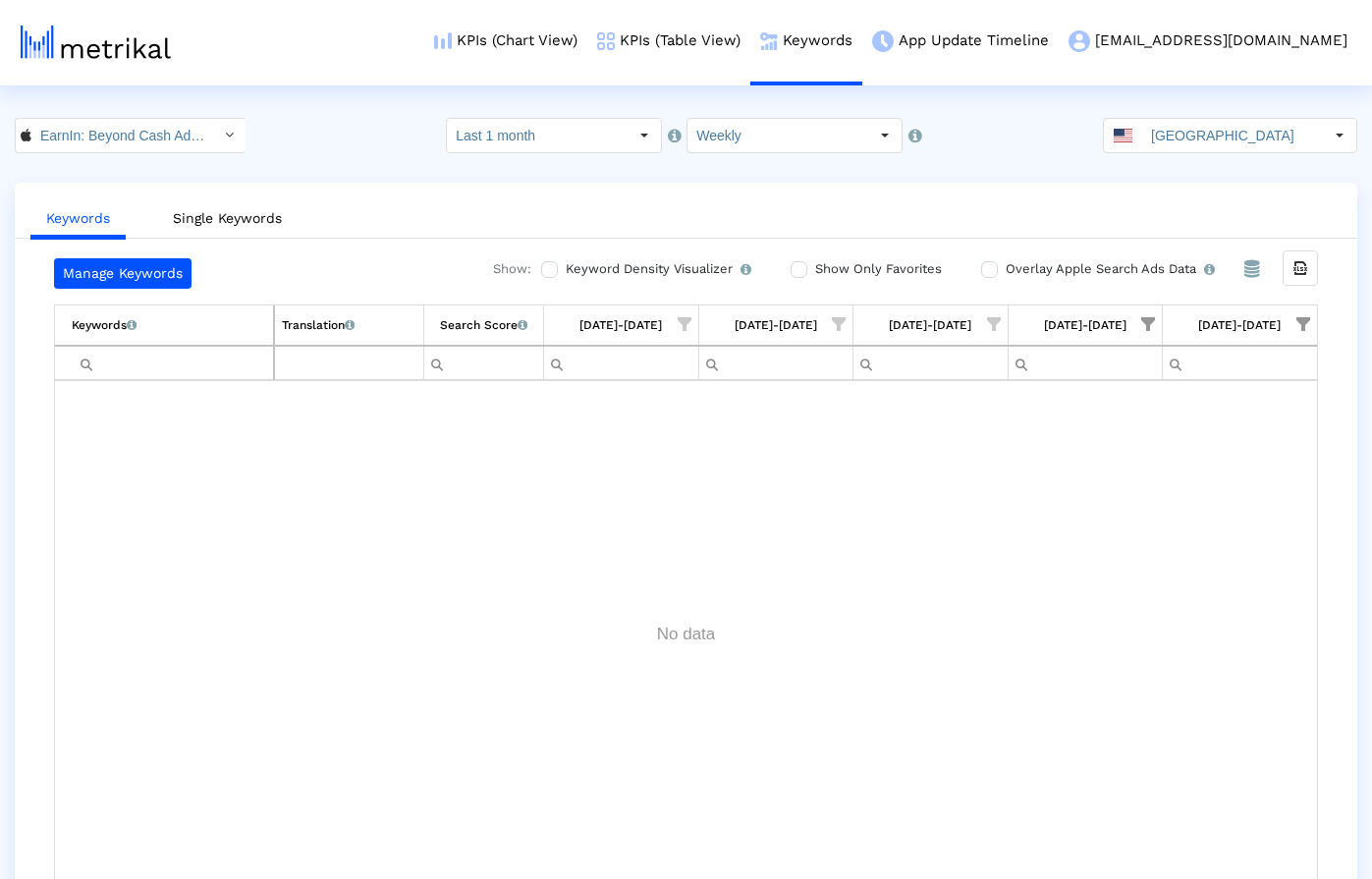 click at bounding box center [1148, 324] 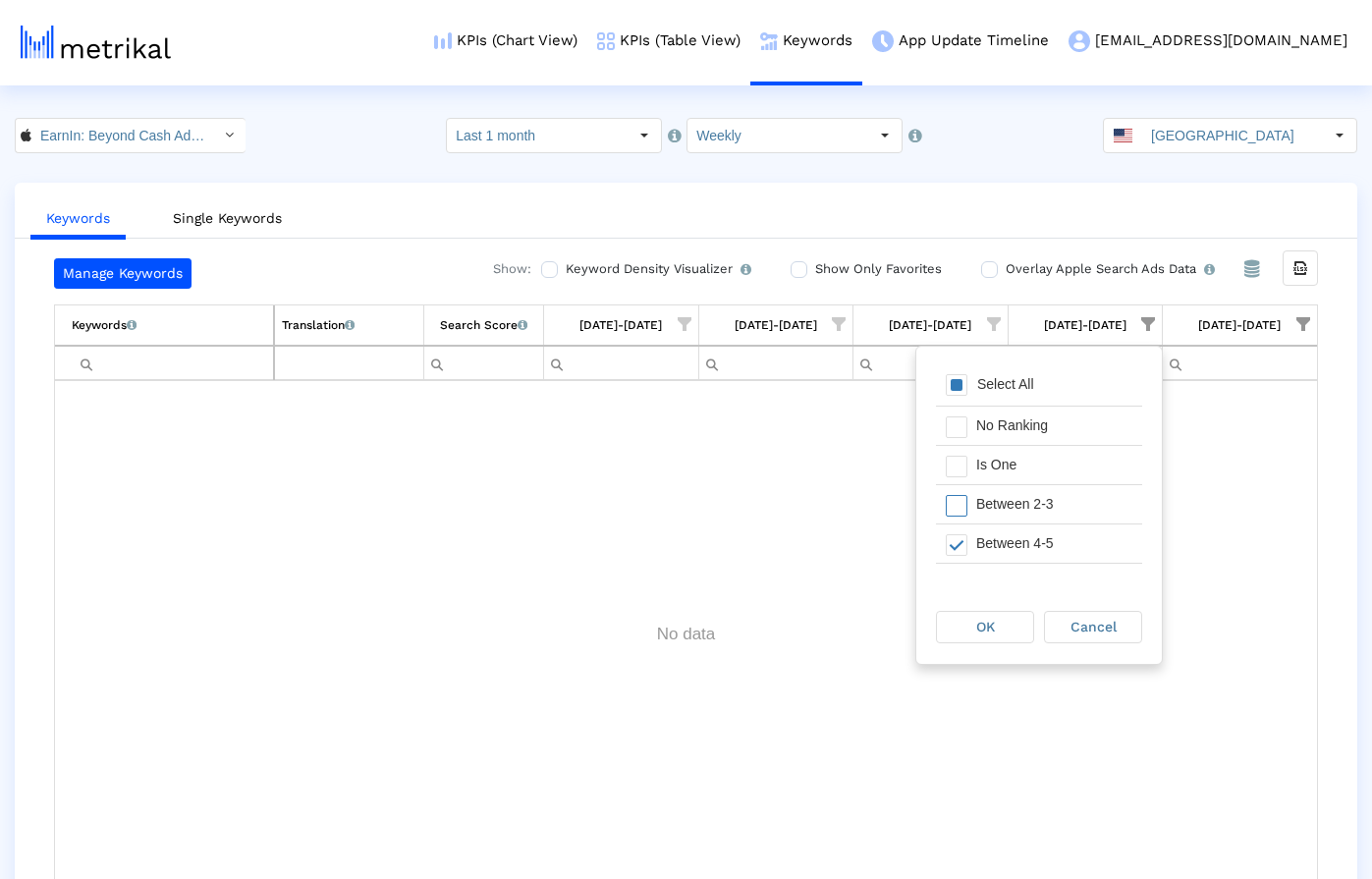 click at bounding box center [686, 634] 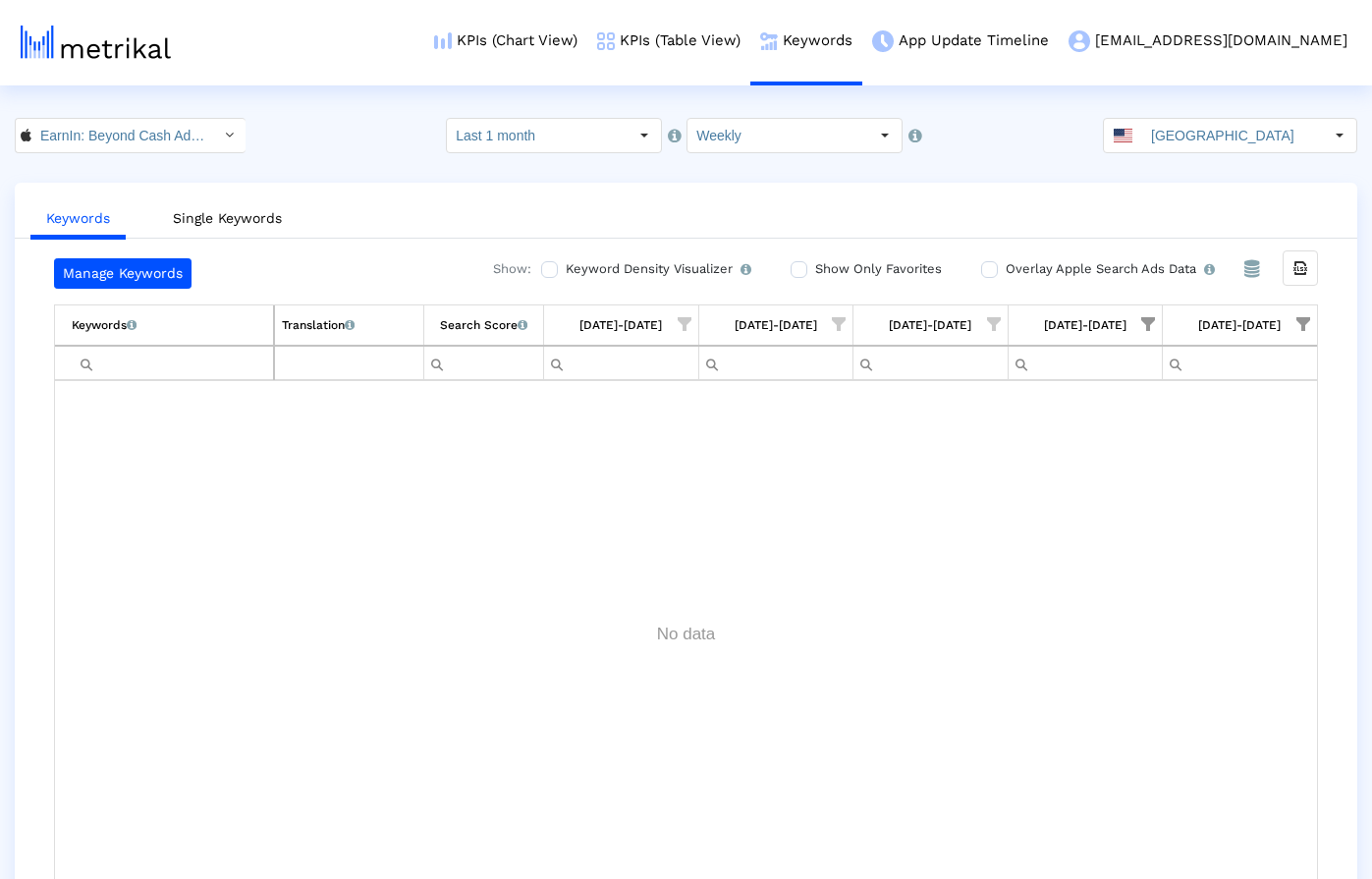 click at bounding box center [1303, 324] 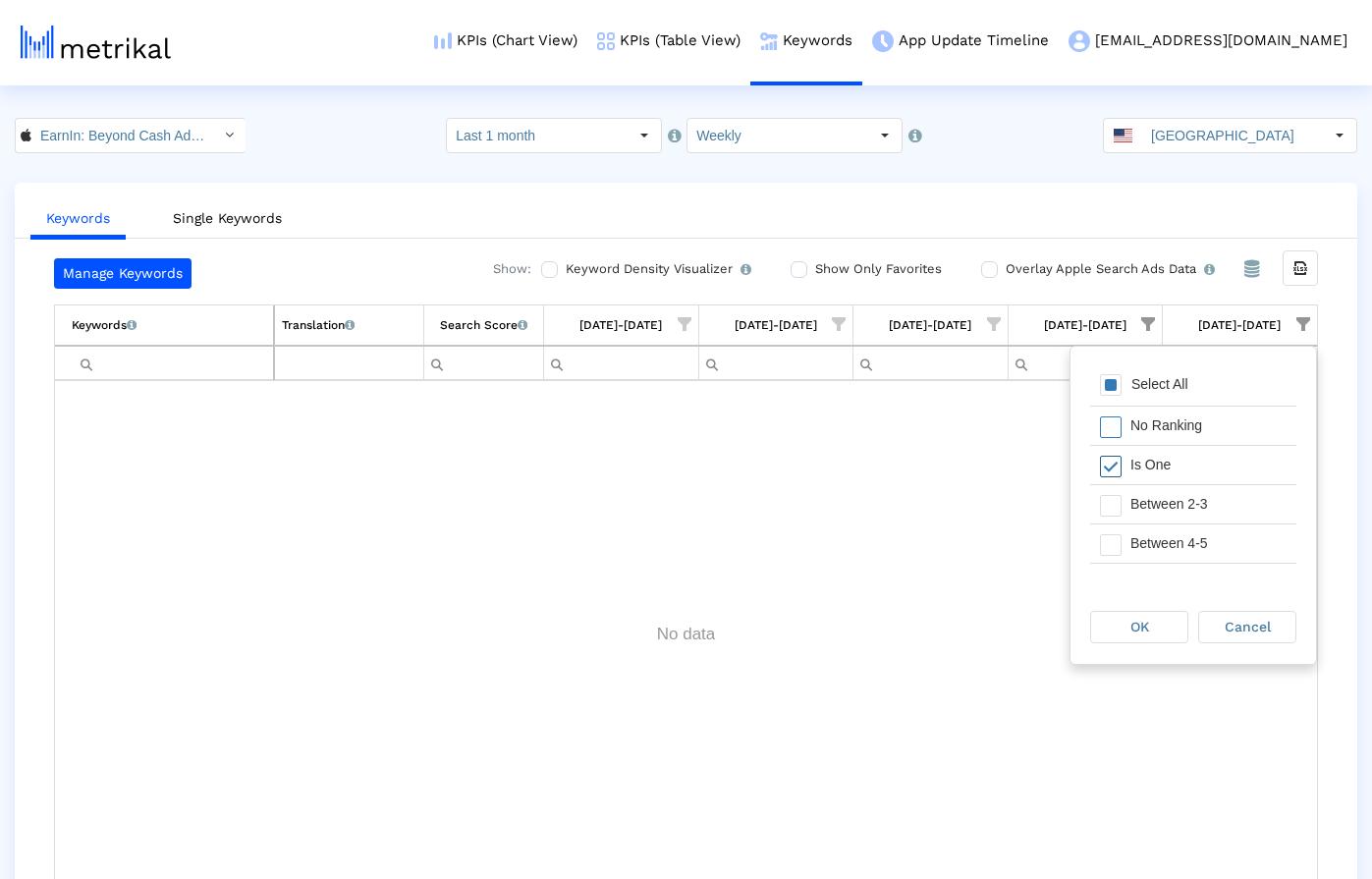 click at bounding box center [1111, 467] 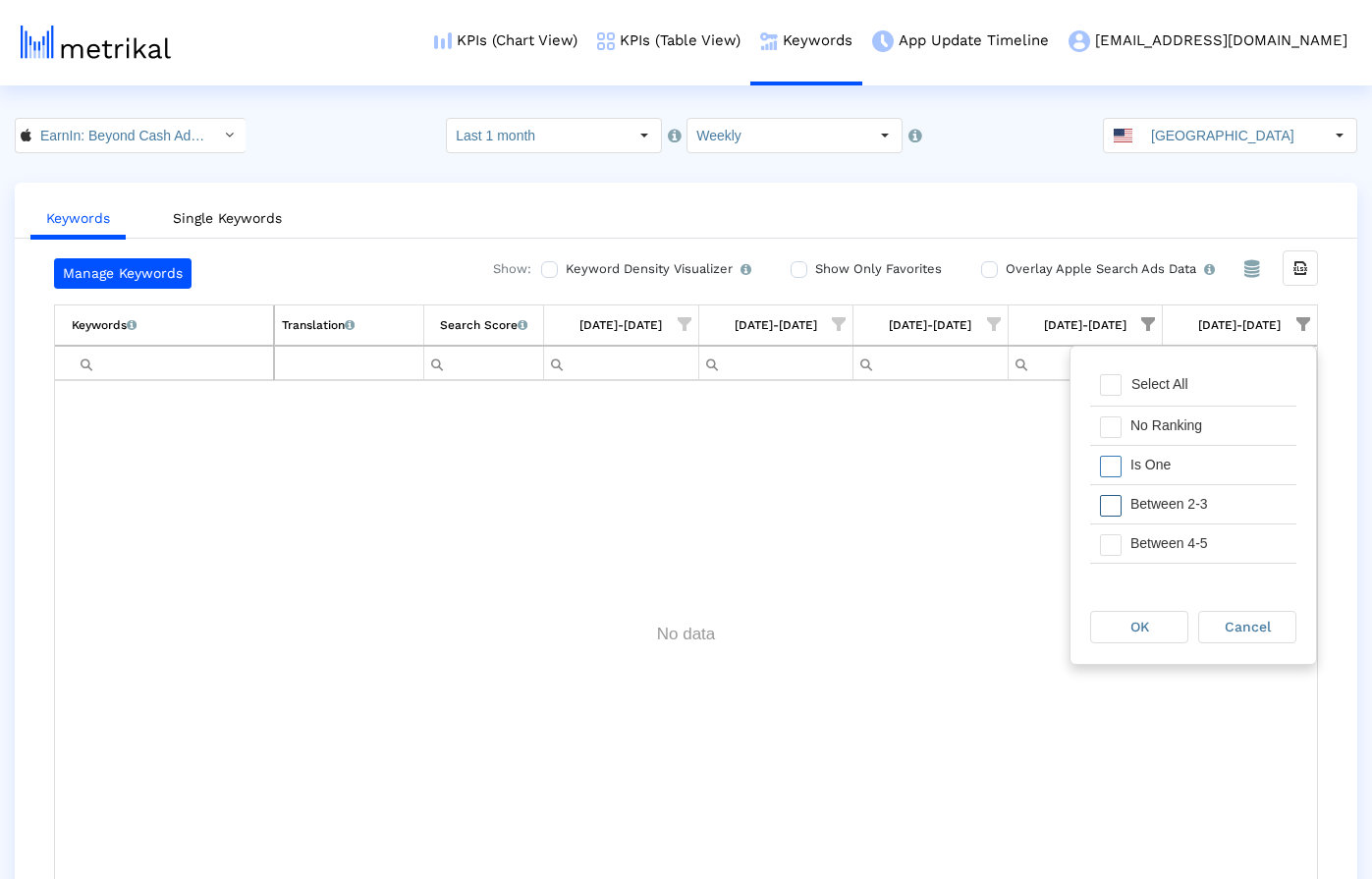 click at bounding box center (1111, 506) 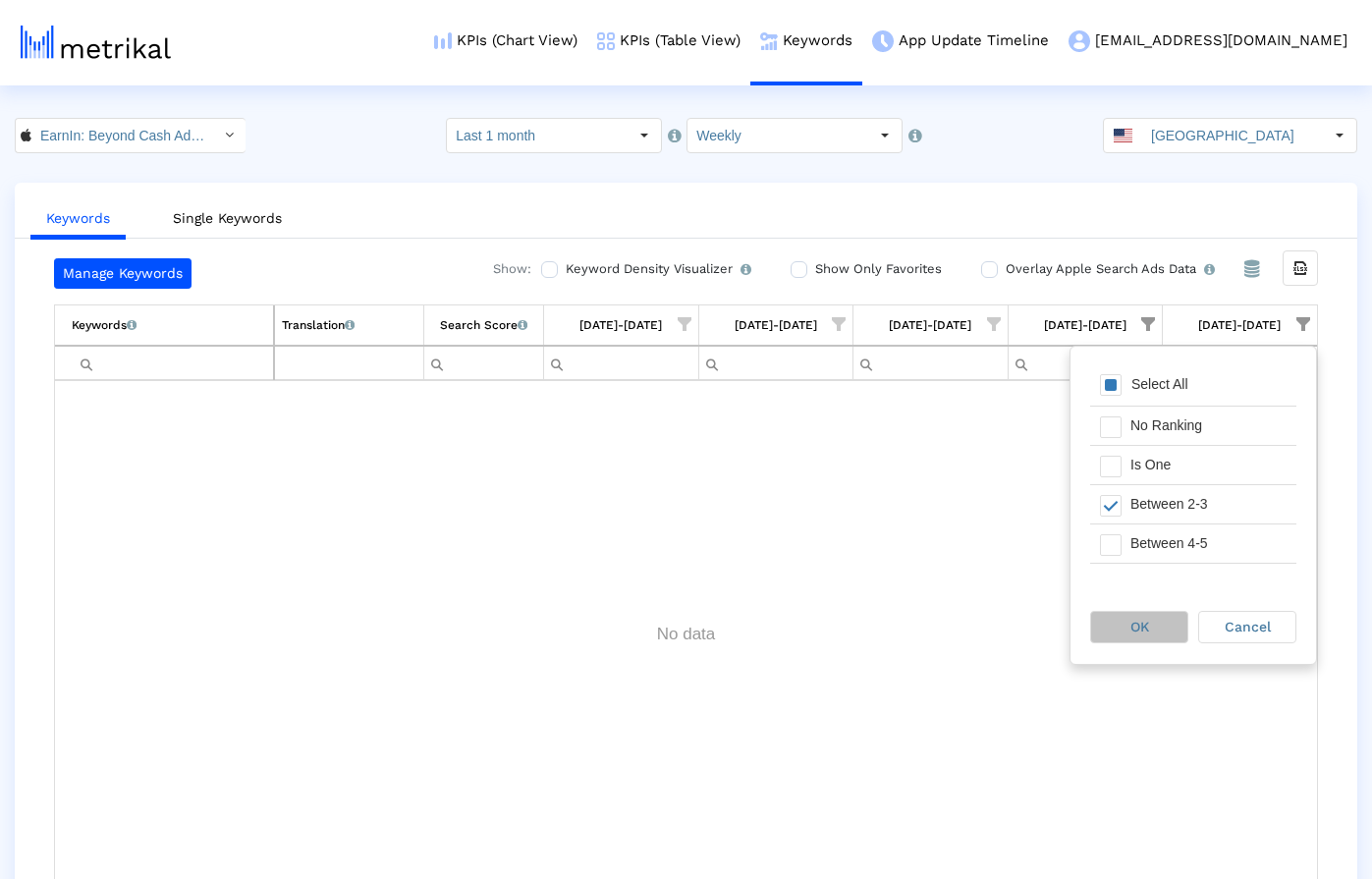 click on "OK" at bounding box center (1139, 627) 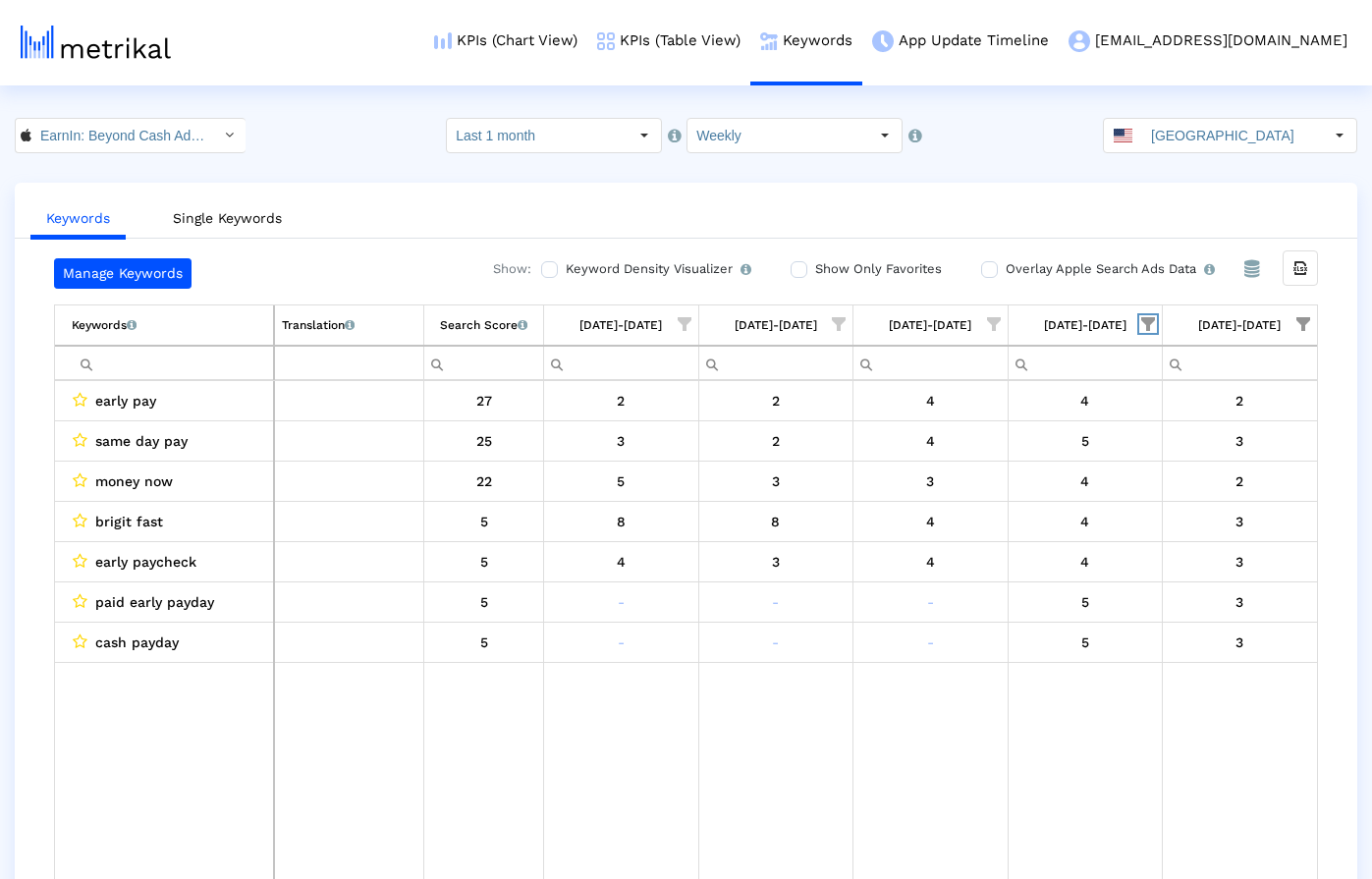 click at bounding box center (1148, 324) 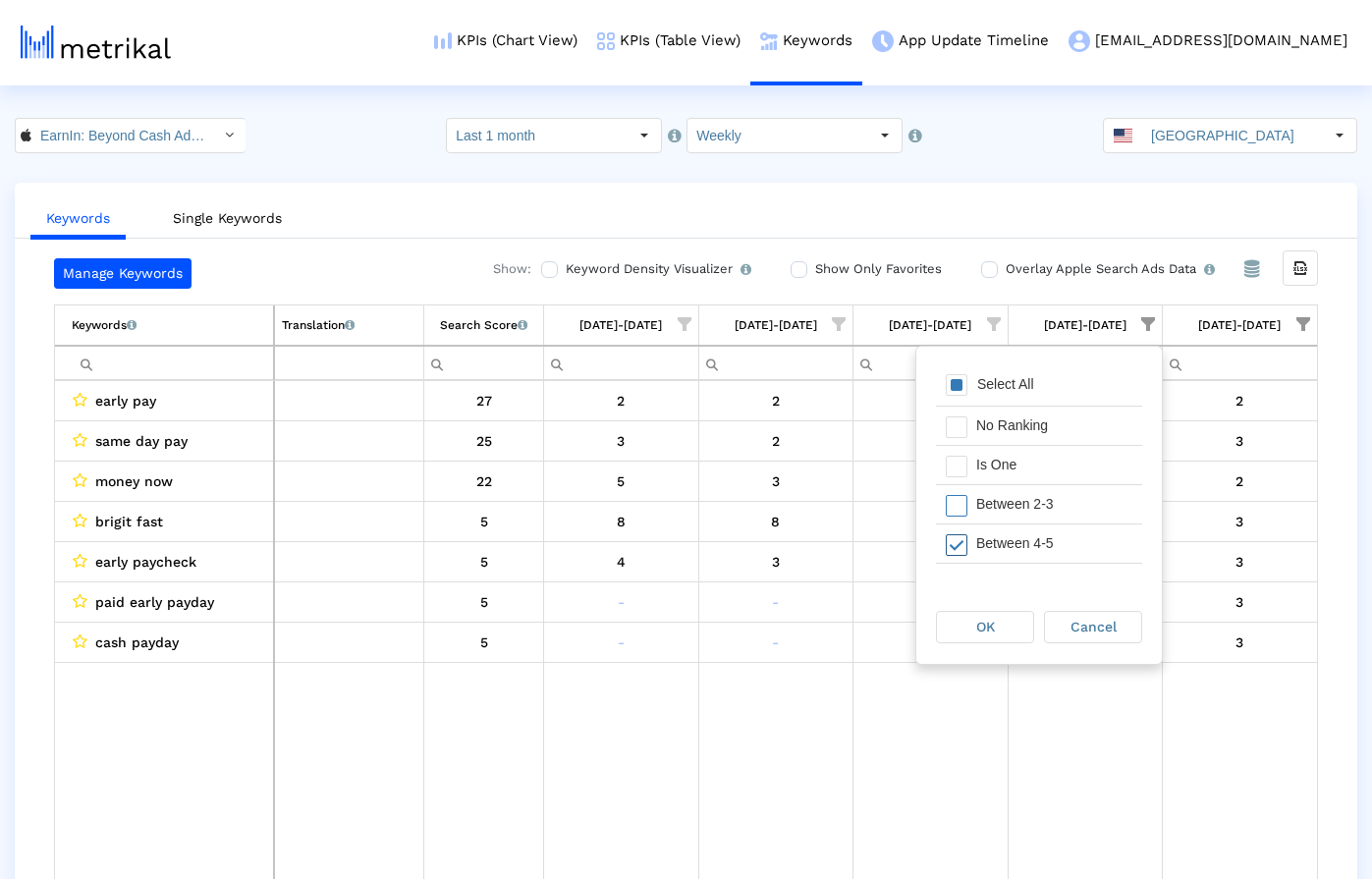 scroll, scrollTop: 49, scrollLeft: 0, axis: vertical 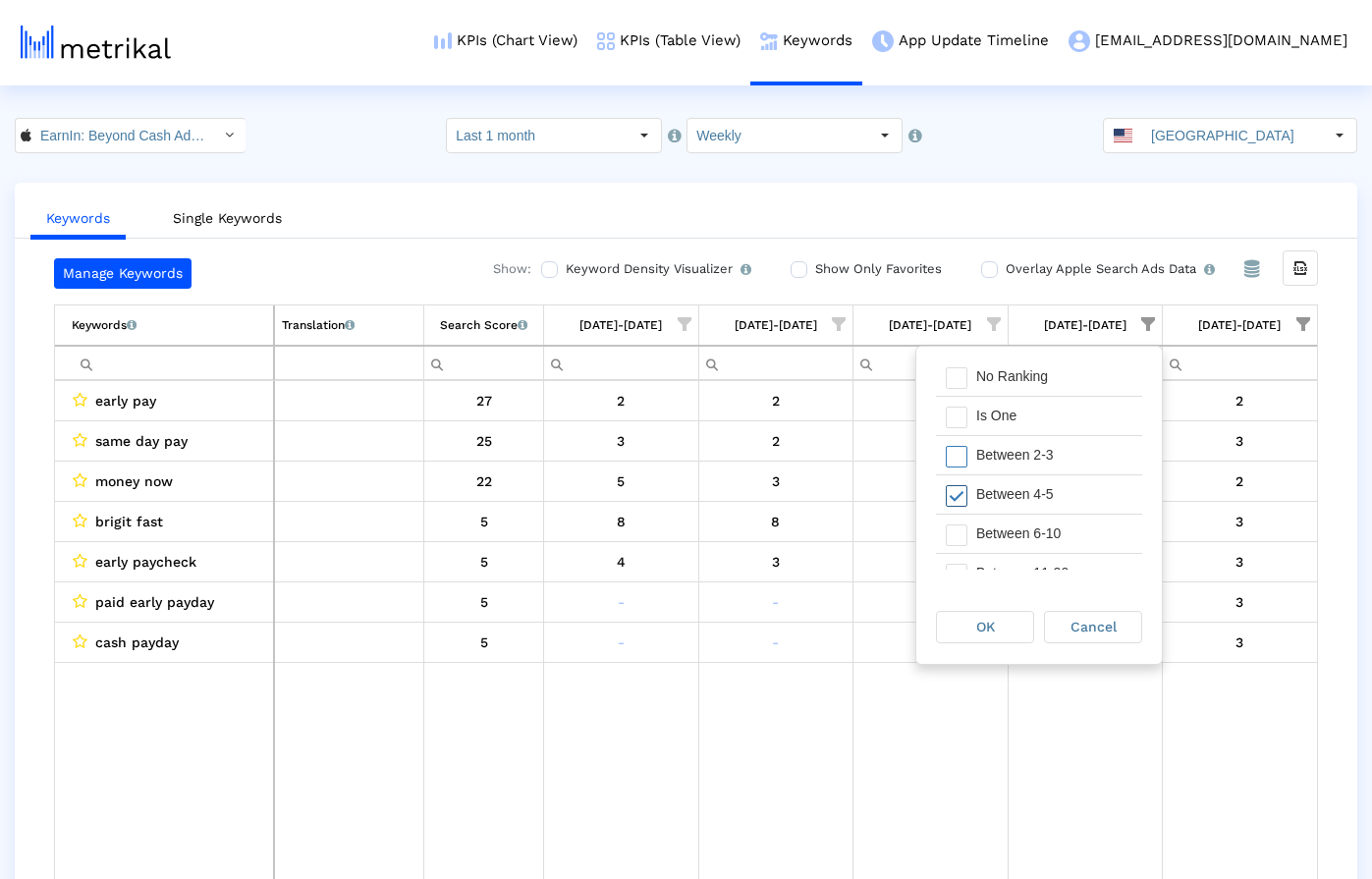 click at bounding box center [957, 496] 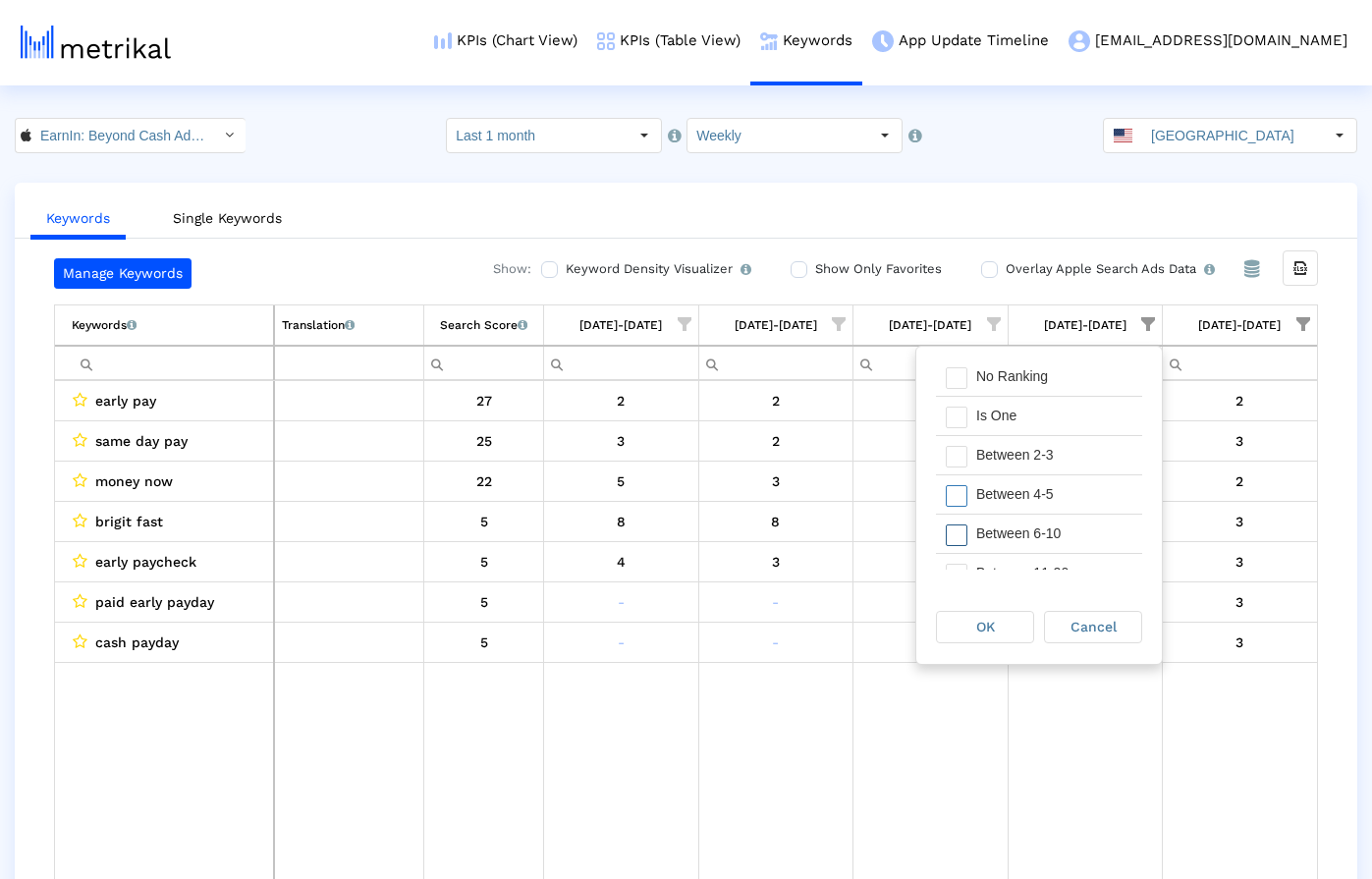 click at bounding box center [957, 535] 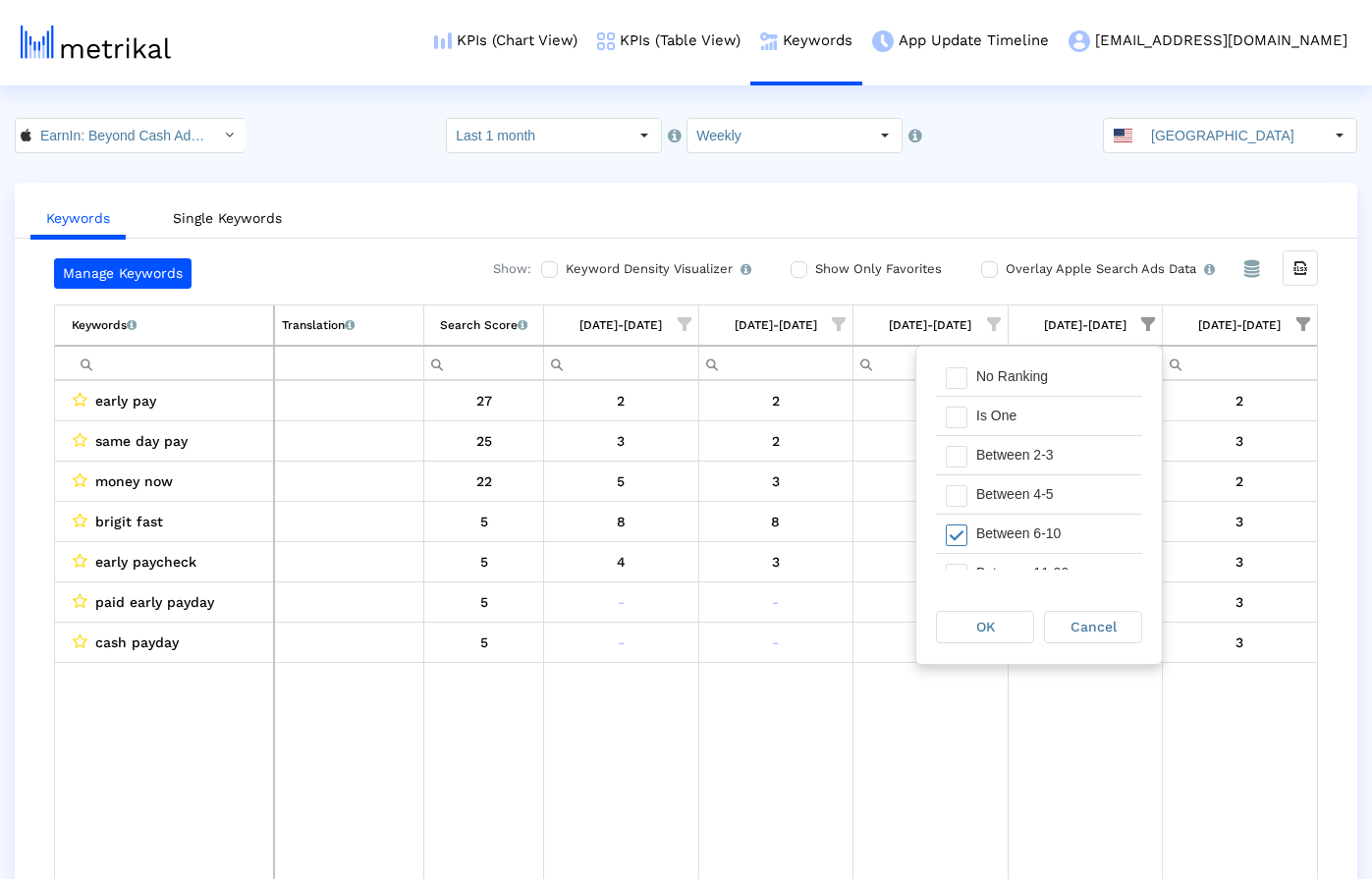 click on "OK" at bounding box center (985, 627) 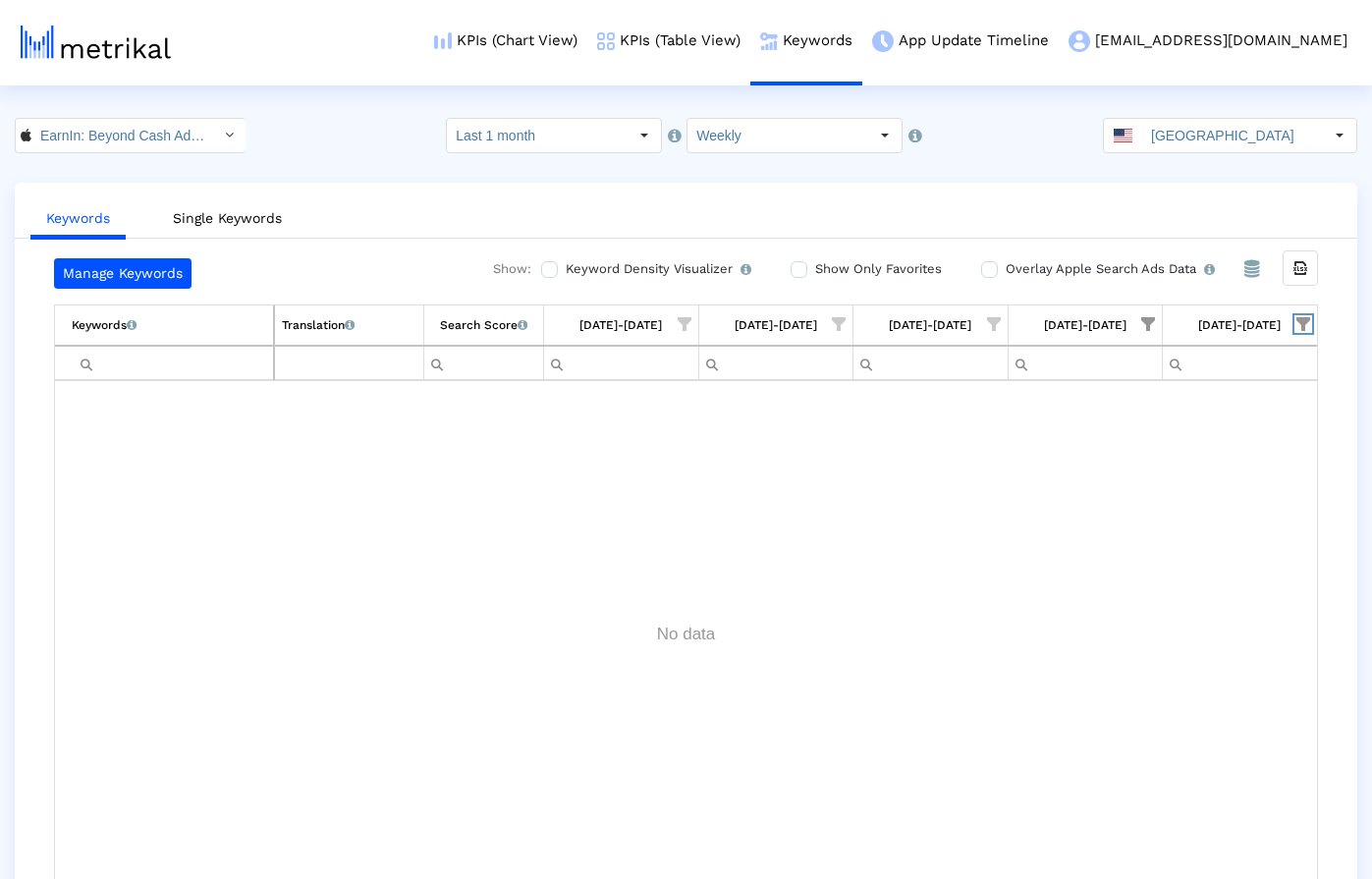 click at bounding box center (1303, 324) 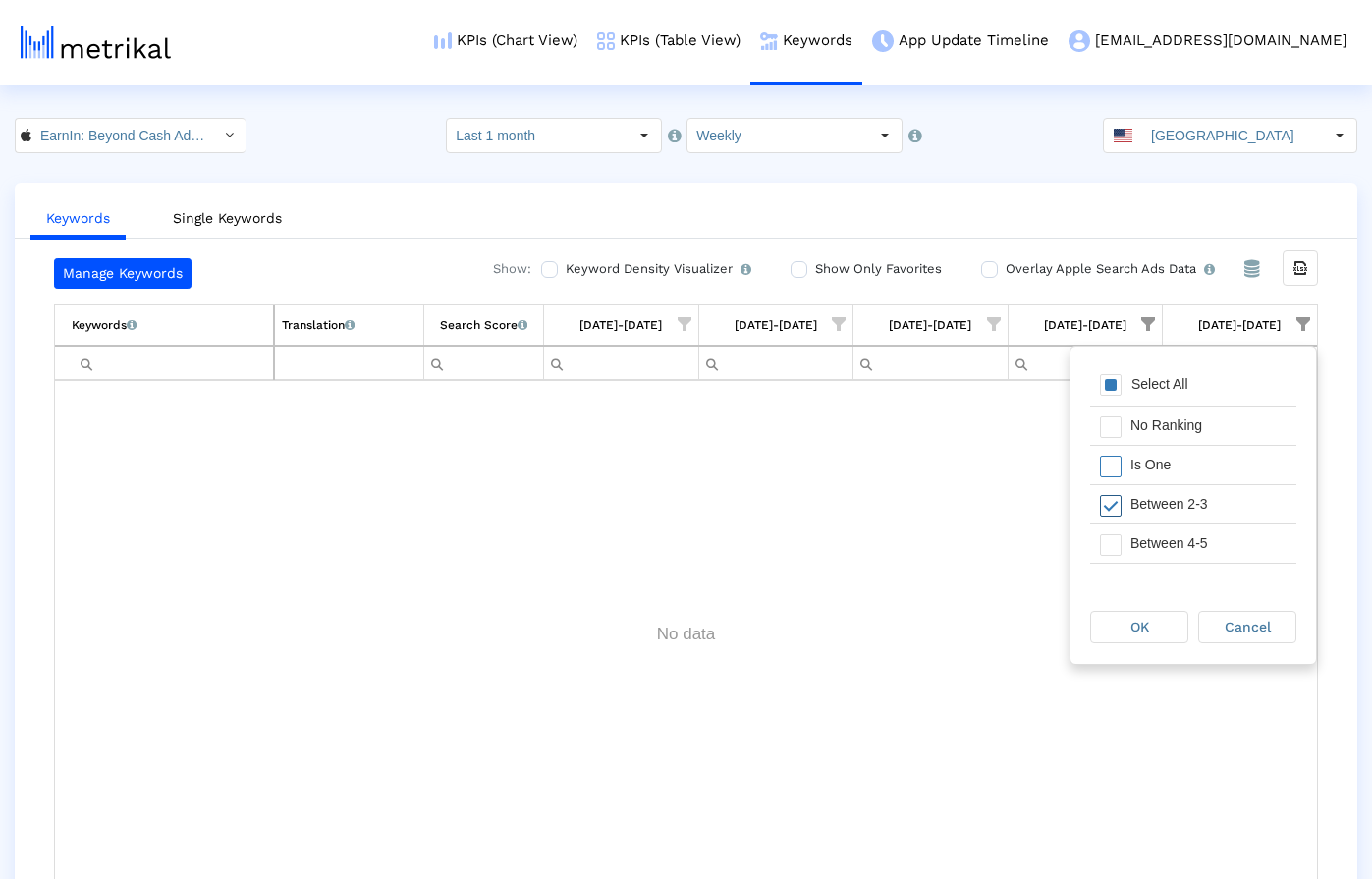 click at bounding box center [1111, 506] 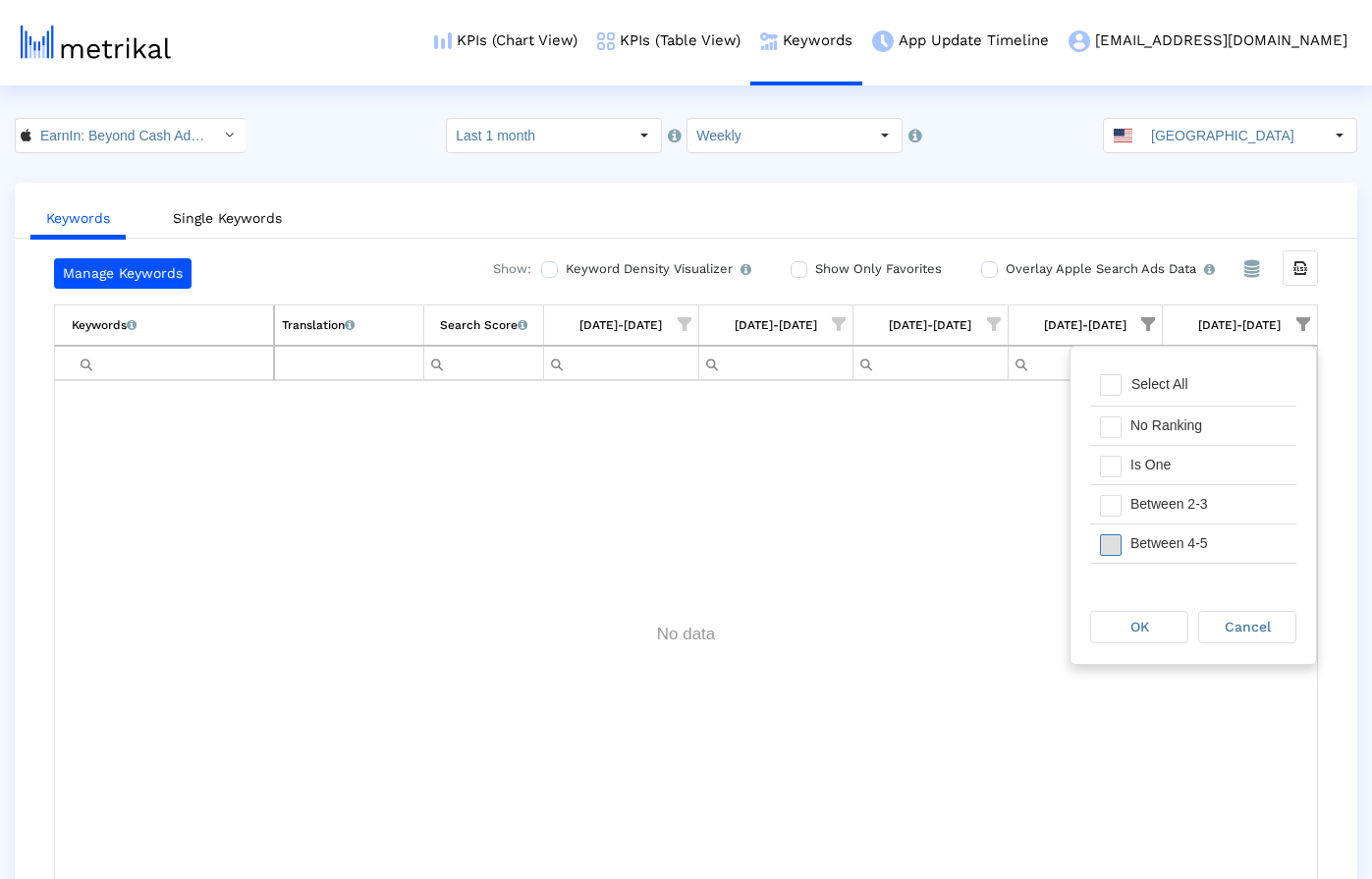 click at bounding box center [1111, 545] 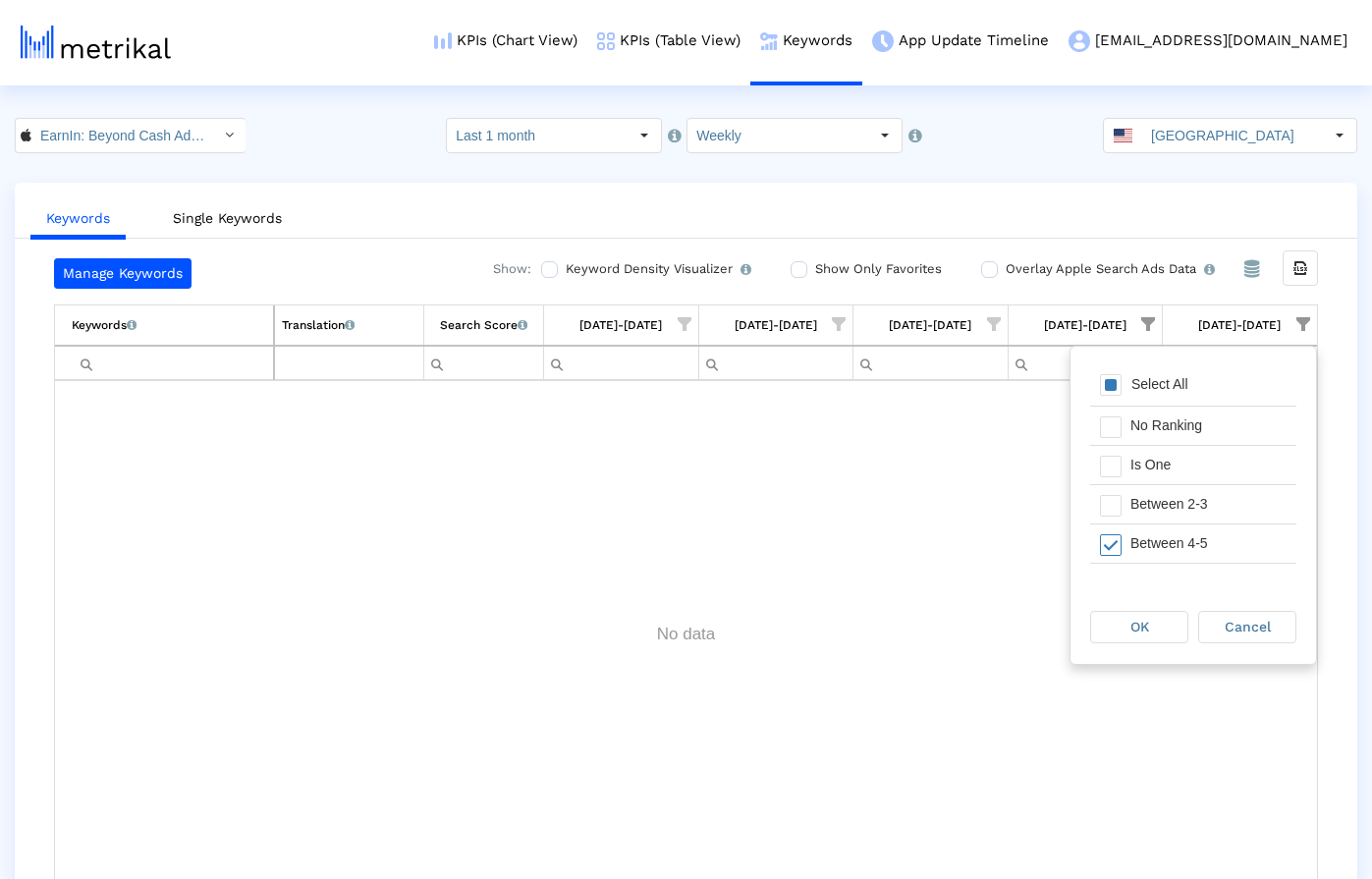 click on "OK" at bounding box center (1144, 627) 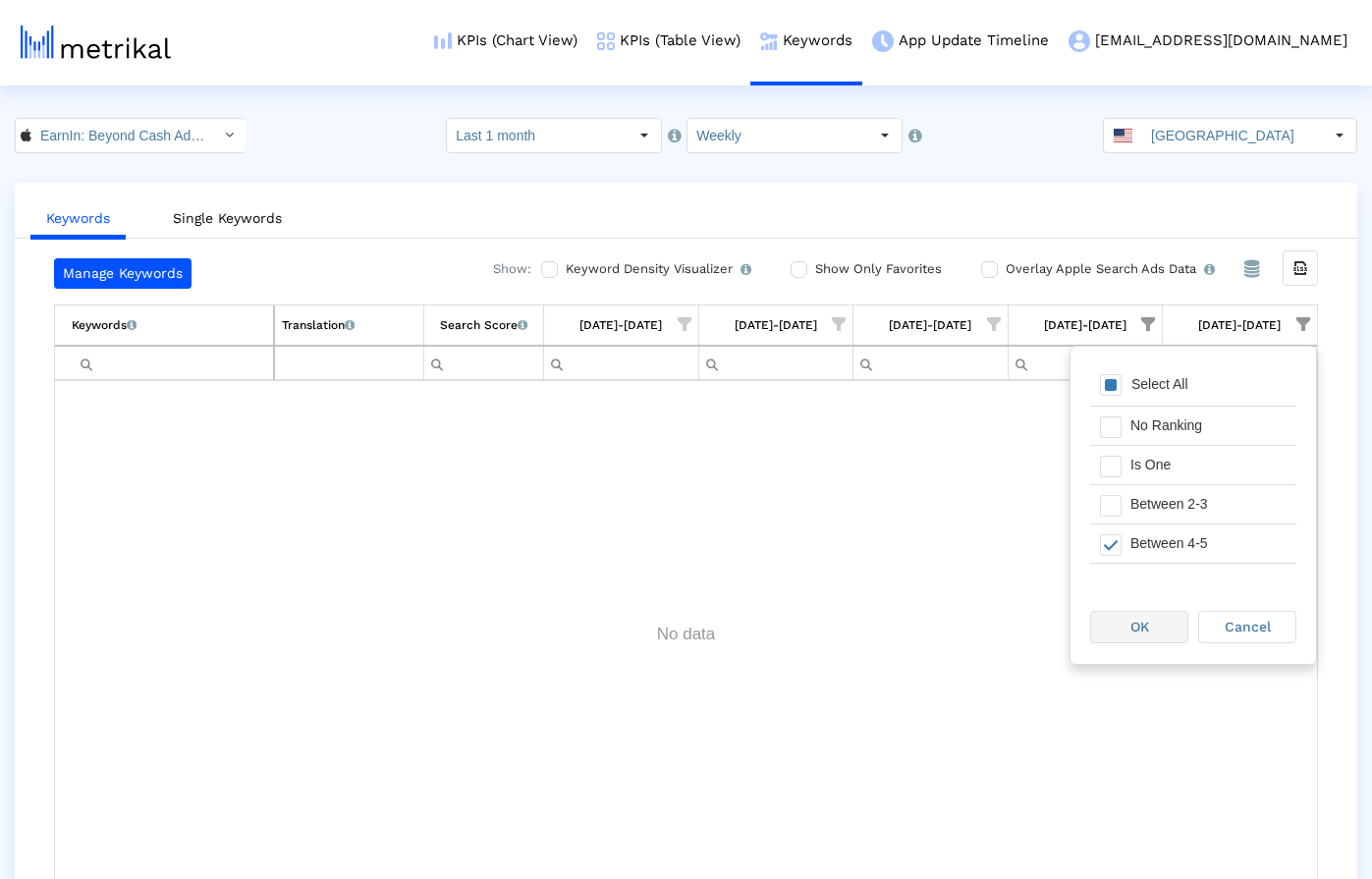 click on "OK" at bounding box center (1139, 627) 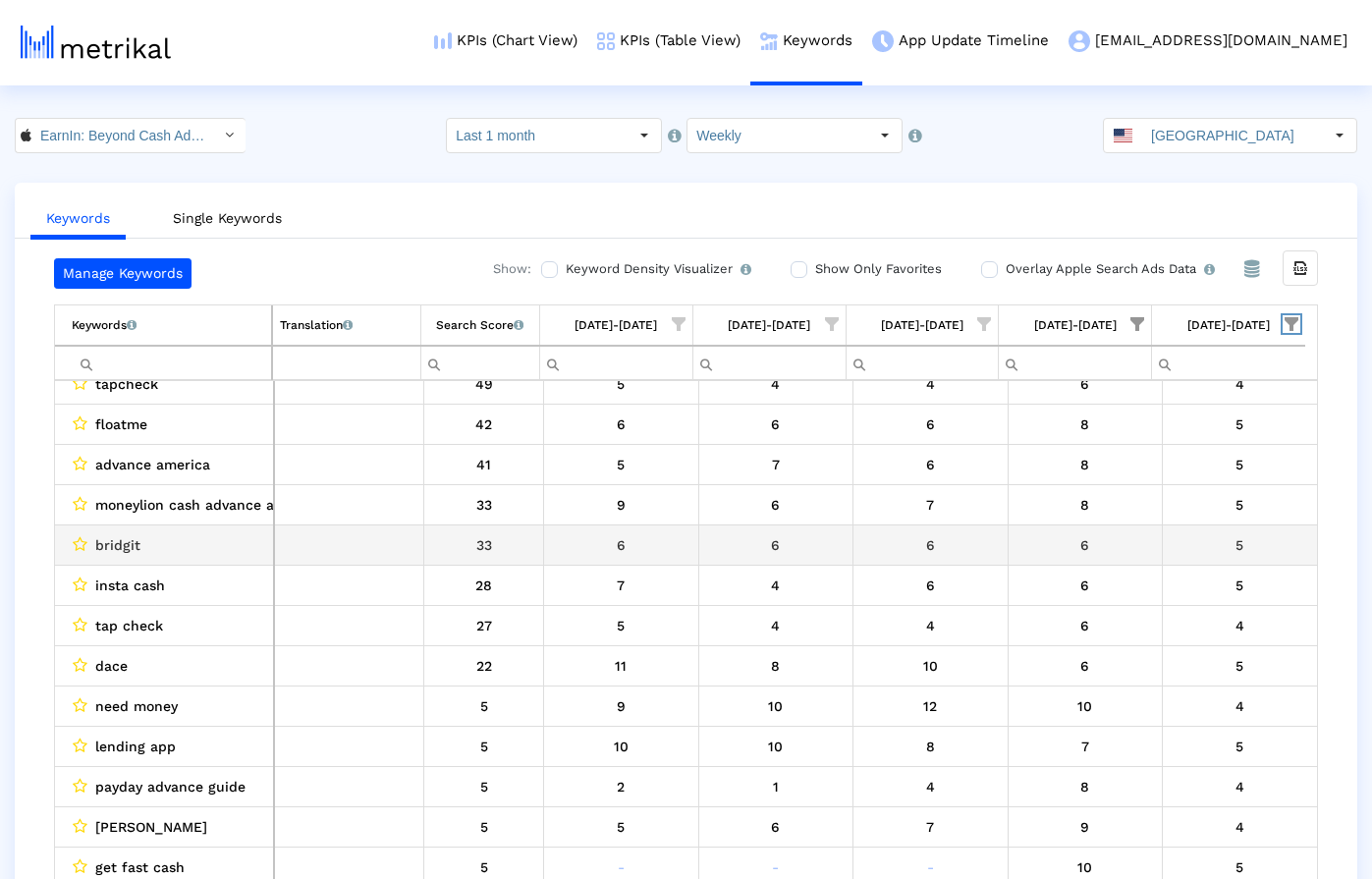 scroll, scrollTop: 0, scrollLeft: 0, axis: both 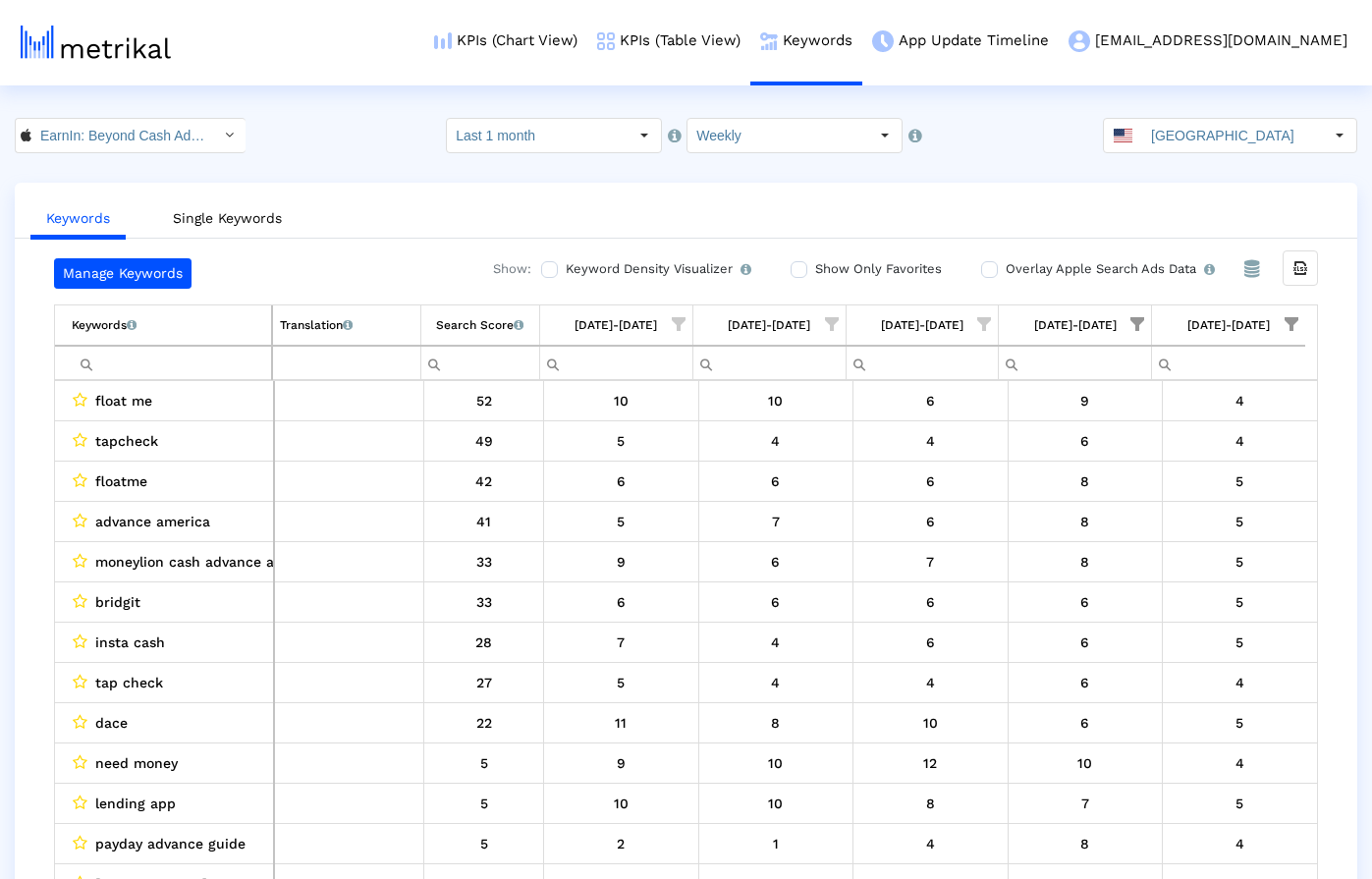 click on "EarnIn: Beyond Cash Advance < 723815926 >  Select how far back from [DATE] you would like to view the data below.  Last 1 month  Select how would like to group the data below.  Weekly United States  Keywords   Single Keywords  Manage Keywords Show:  Keyword Density Visualizer   Turn this on to view where and when each keyword is being used in the App Store listing to keep track of all ASO optimizations and their direct impact on organic rankings.   Show Only Favorites   Overlay Apple Search Ads Data   Turn this on to view Apple Search Ads metrics (installs, cost, CPI) side by side with organic rankings.   From Database Export all data  Keywords   List of keywords that are currently being tracked in Mobile Action.   Translation   English translations of all keywords that are currently being tracked.   Search Score   An estimate of relative search volume of each keyword. It is on a scale of 0 to 100, with 100 being the most searched for keywords.  [DATE]-[DATE] [DATE]-[DATE] [DATE]-[DATE] Between 52" 